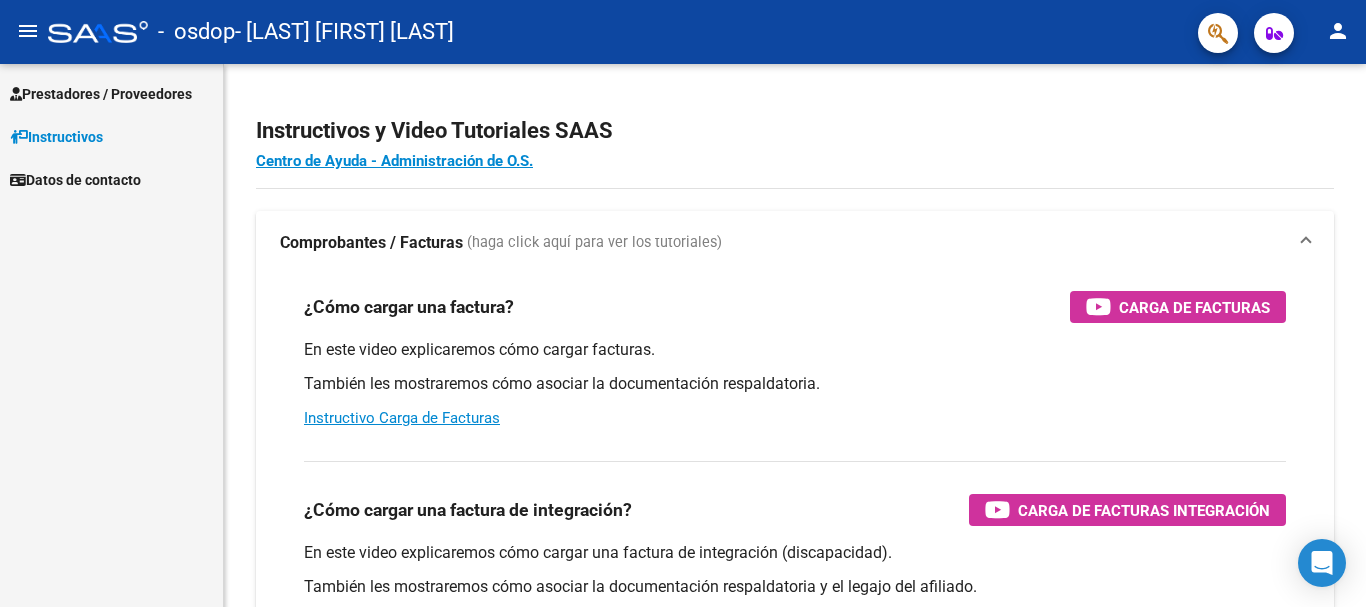 scroll, scrollTop: 0, scrollLeft: 0, axis: both 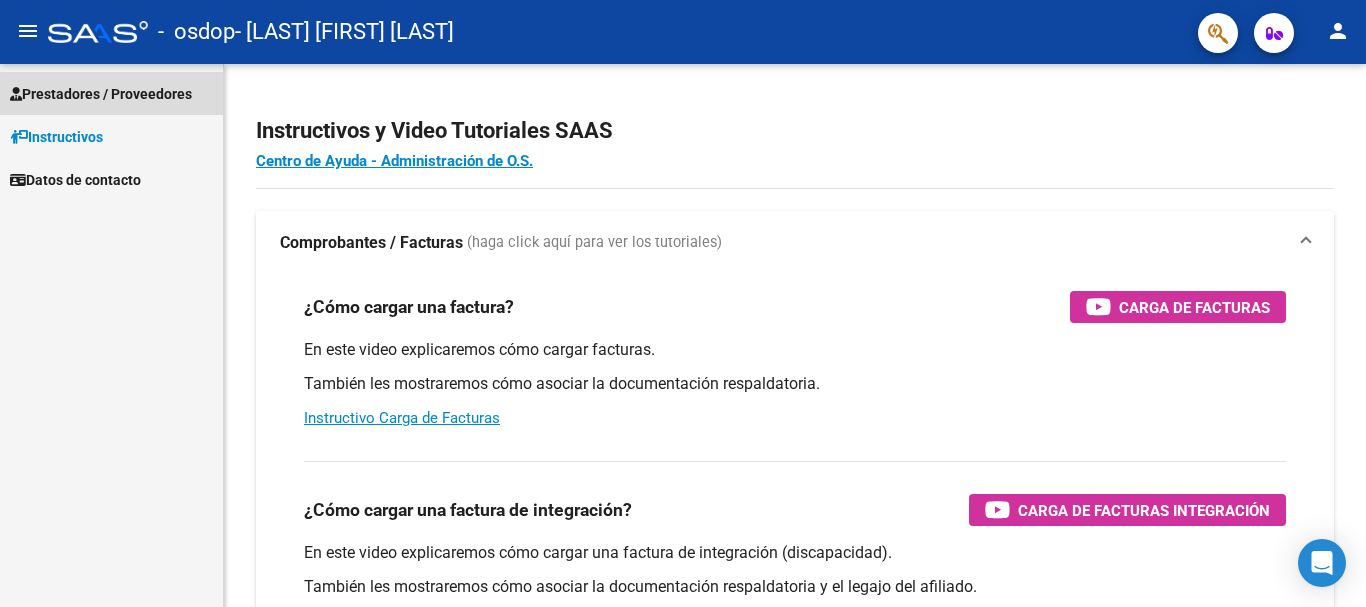 click on "Prestadores / Proveedores" at bounding box center (101, 94) 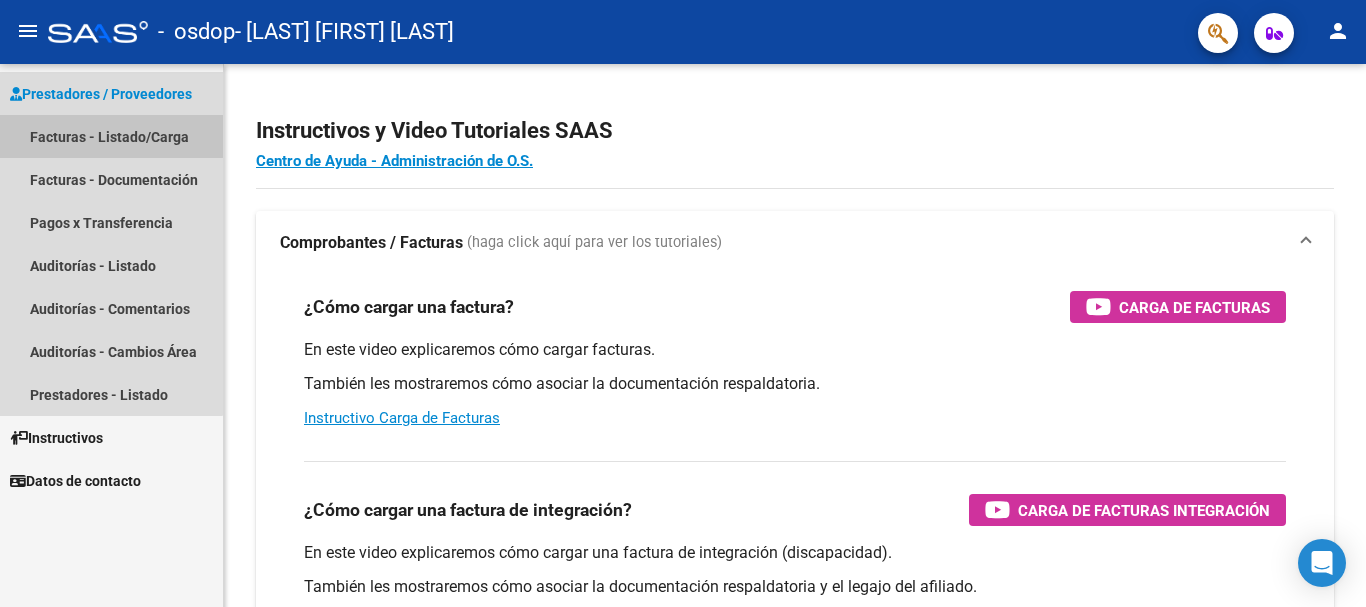 click on "Facturas - Listado/Carga" at bounding box center (111, 136) 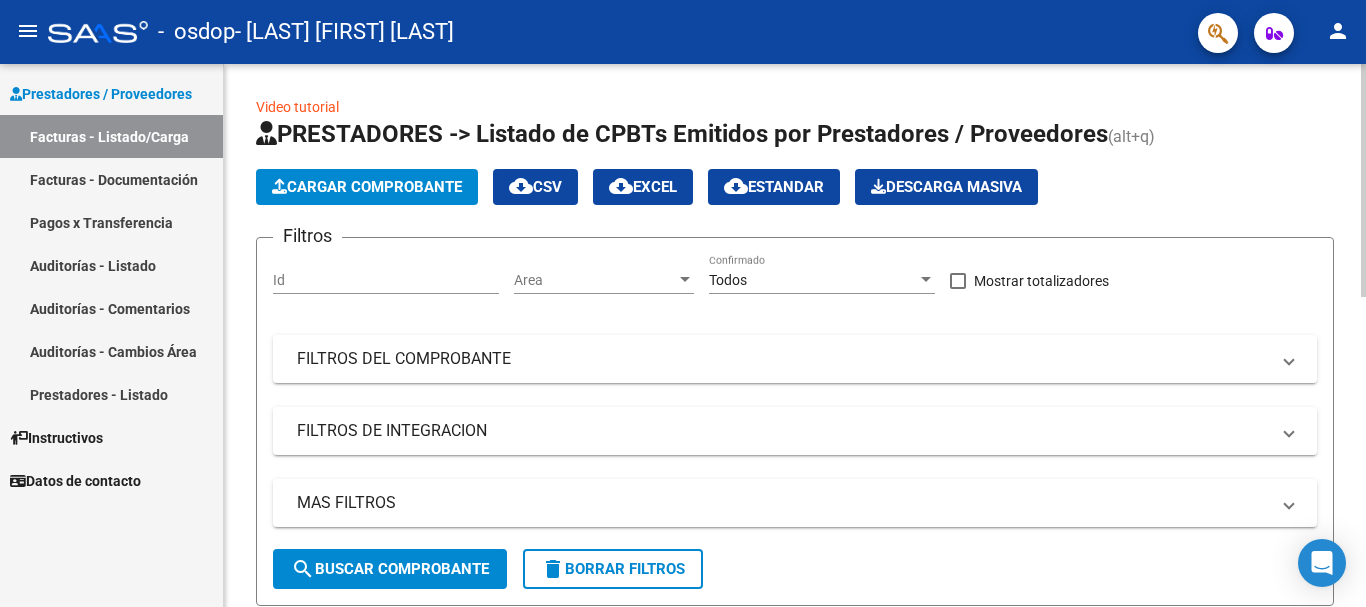 click on "Cargar Comprobante" 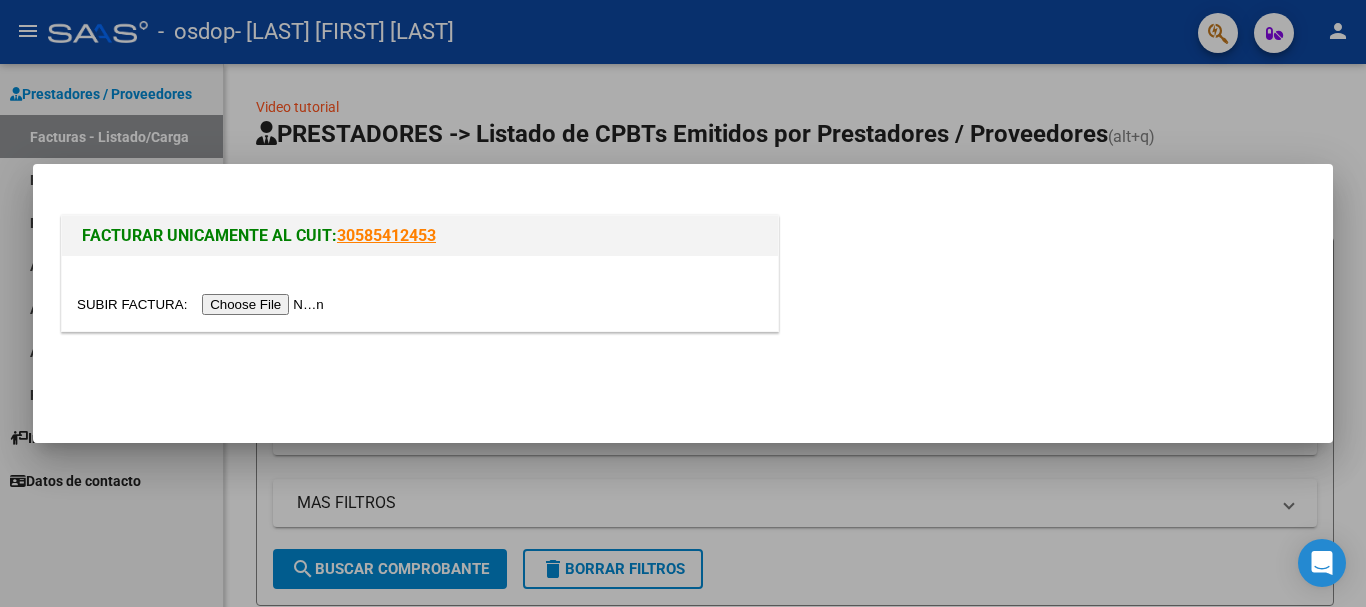 click at bounding box center [203, 304] 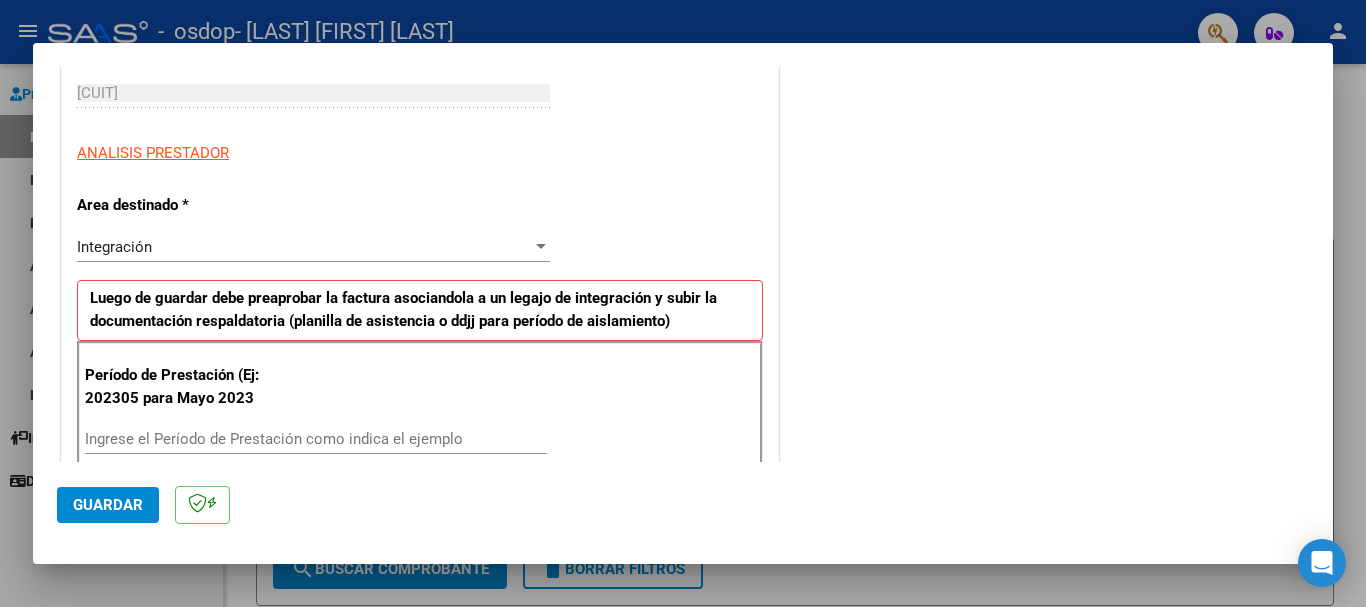 scroll, scrollTop: 400, scrollLeft: 0, axis: vertical 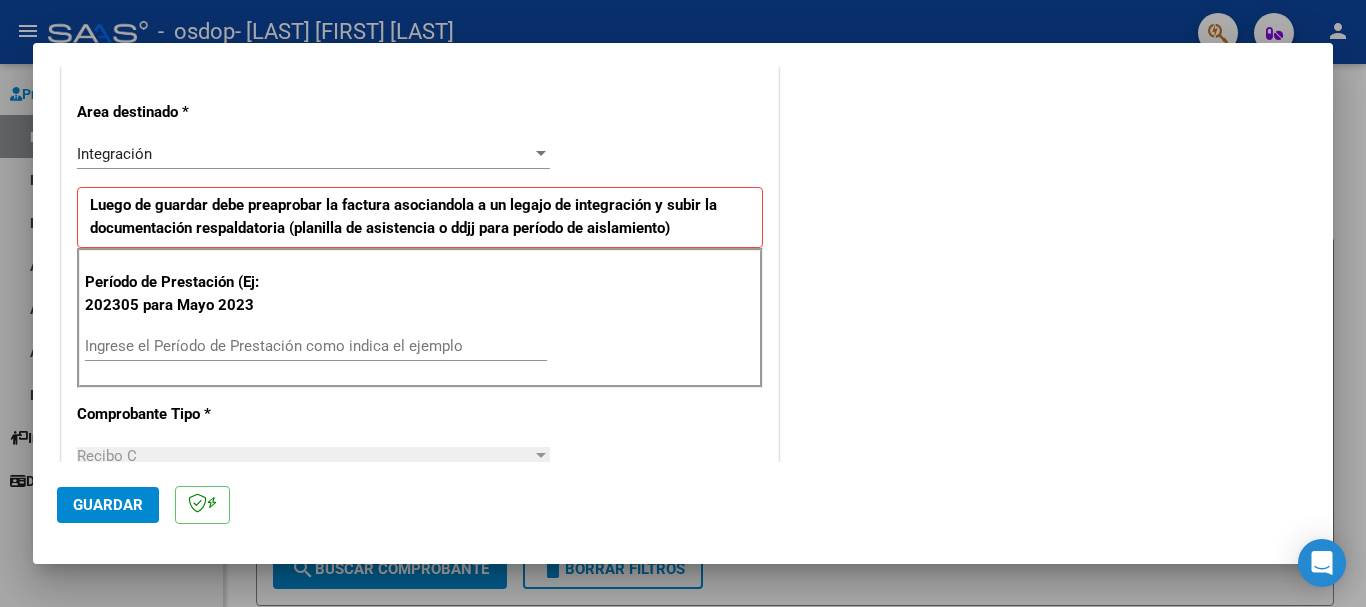 click on "Ingrese el Período de Prestación como indica el ejemplo" at bounding box center [316, 346] 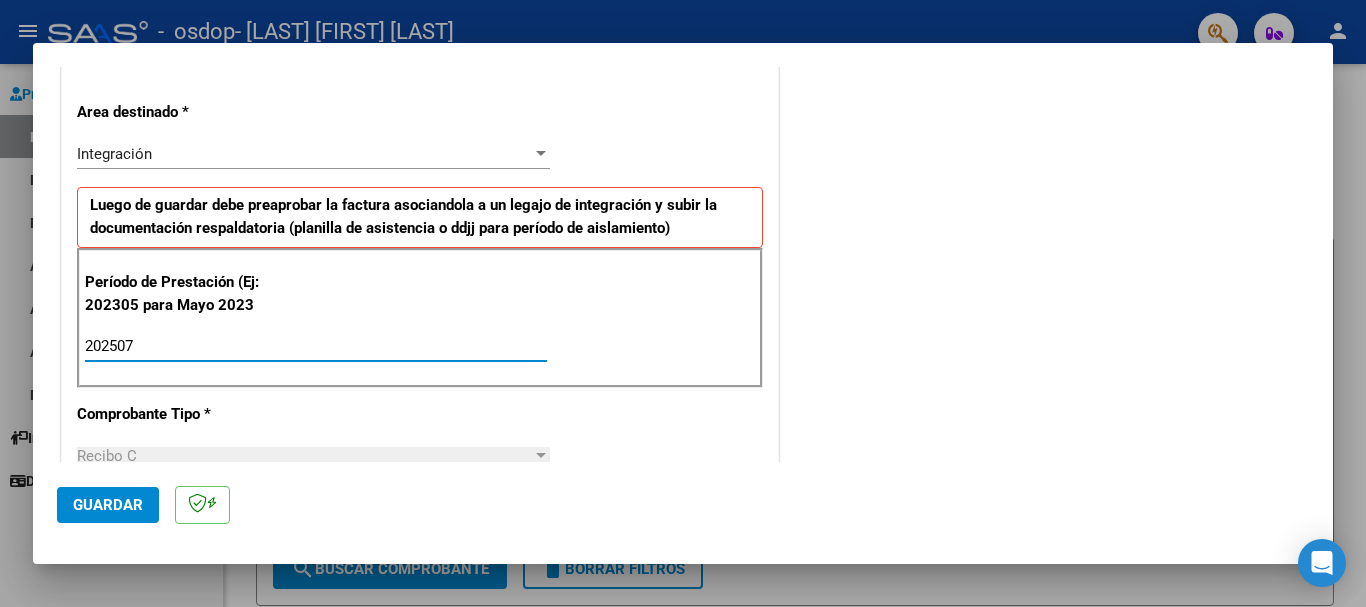type on "202507" 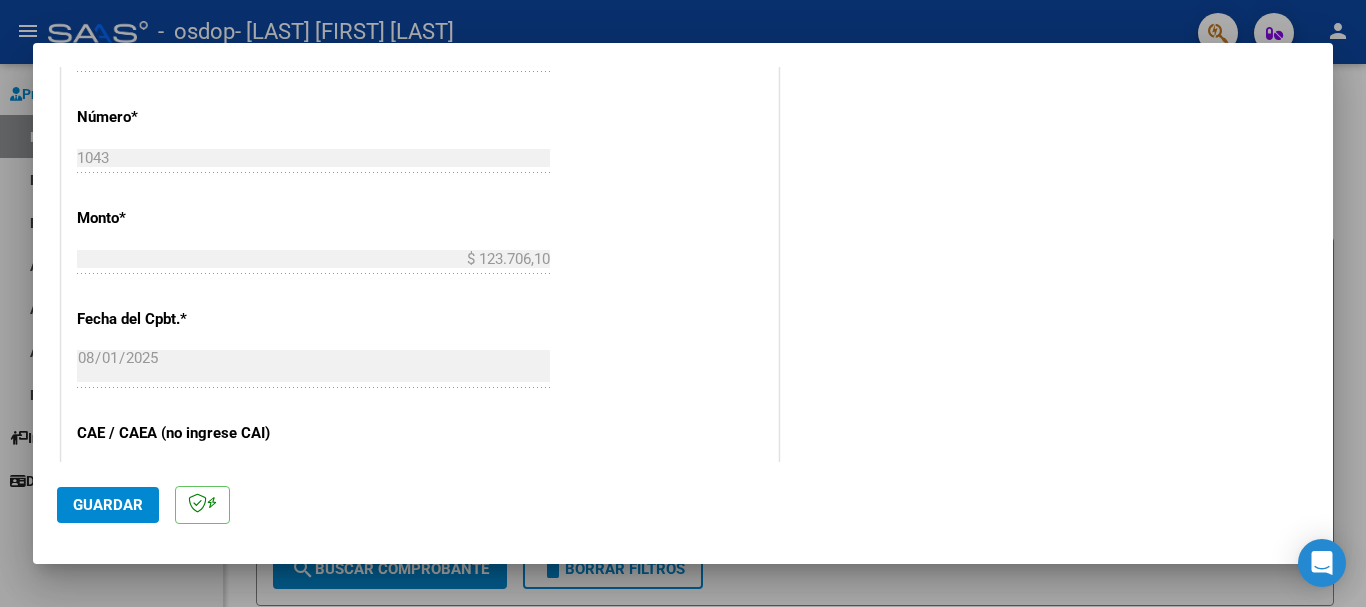 scroll, scrollTop: 1327, scrollLeft: 0, axis: vertical 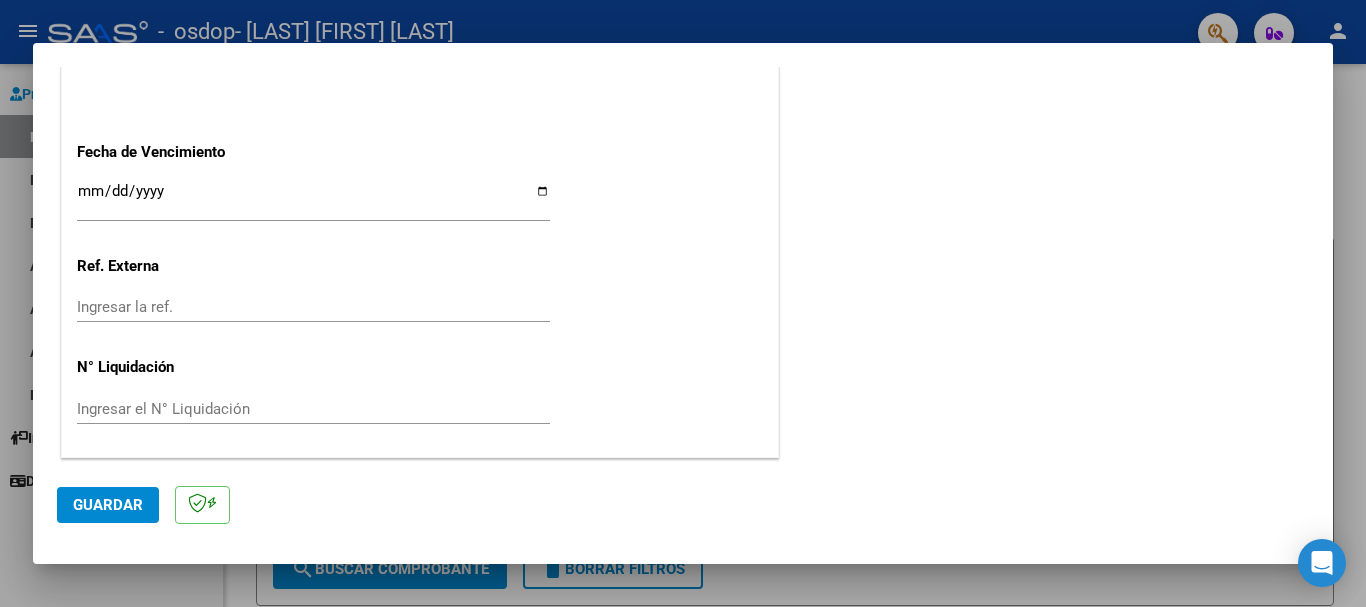 click on "Guardar" 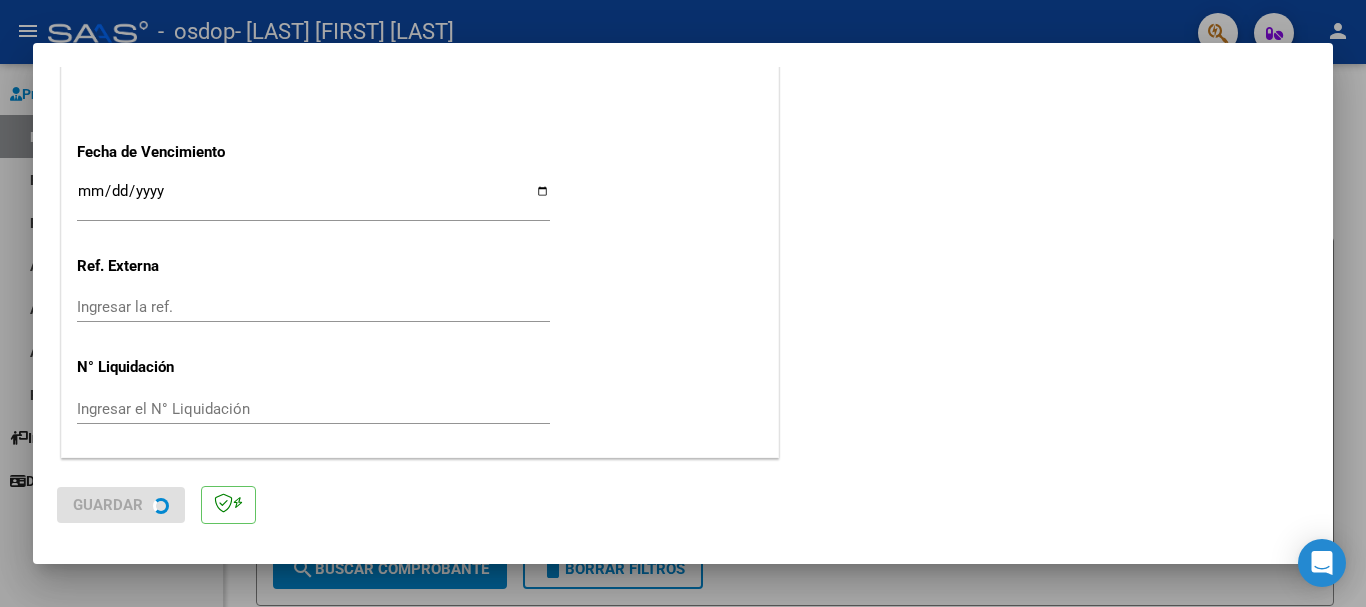 scroll, scrollTop: 0, scrollLeft: 0, axis: both 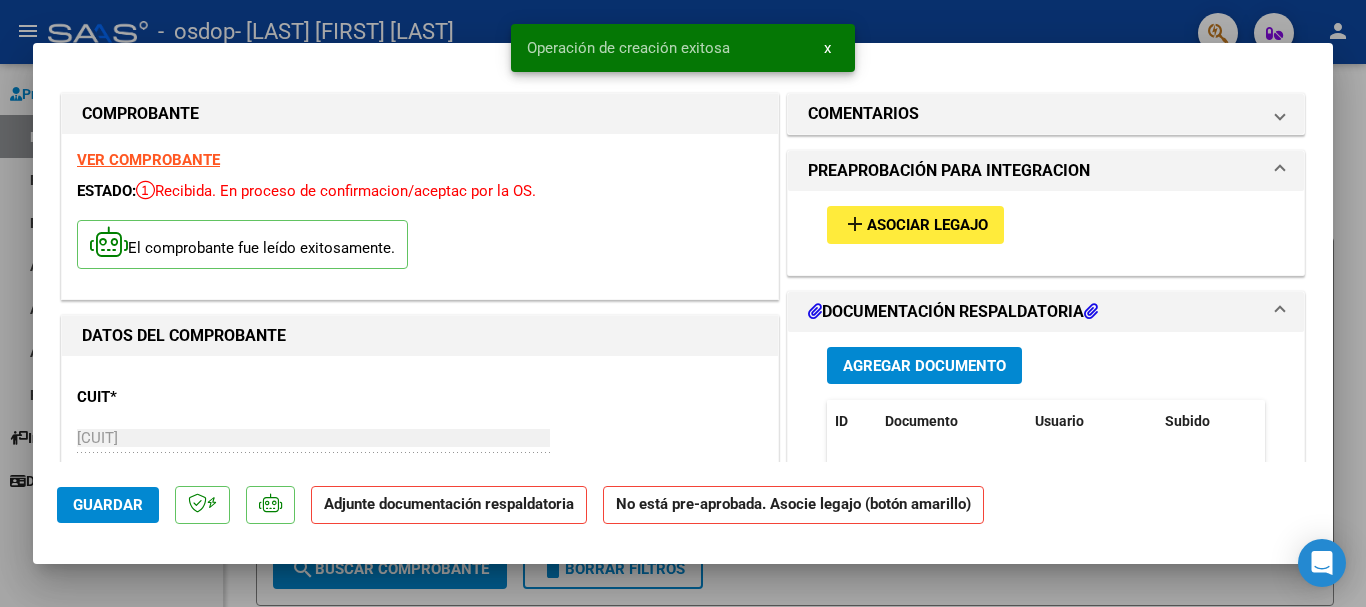 click on "Asociar Legajo" at bounding box center [927, 226] 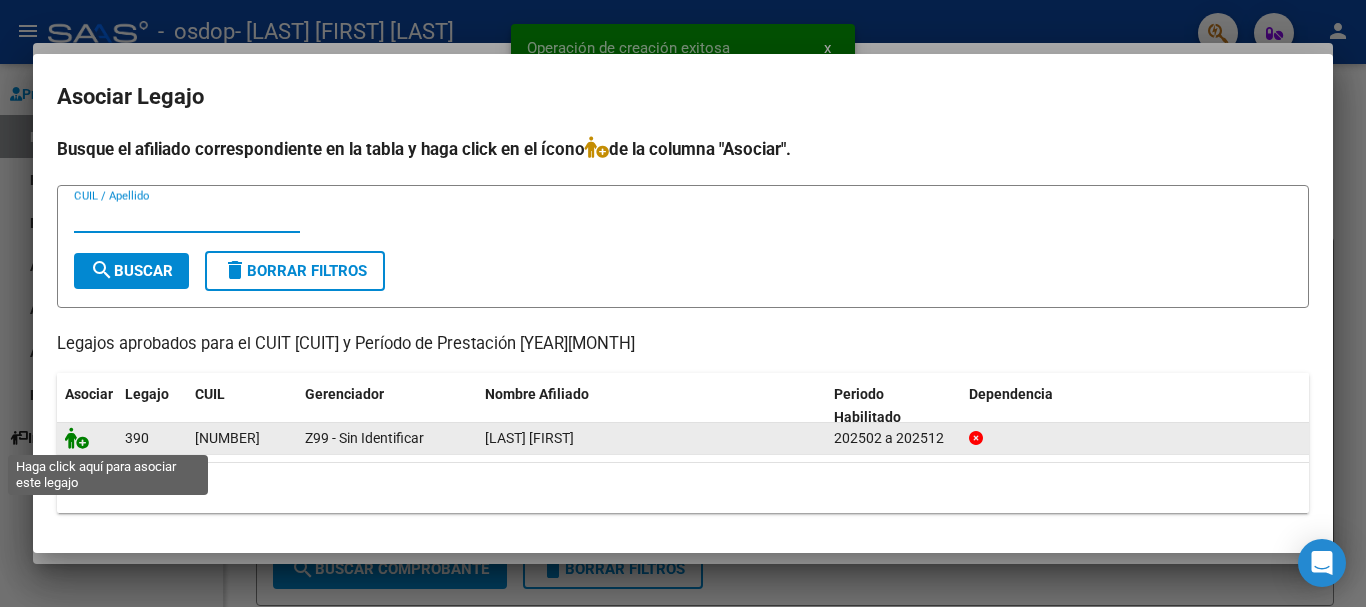 click 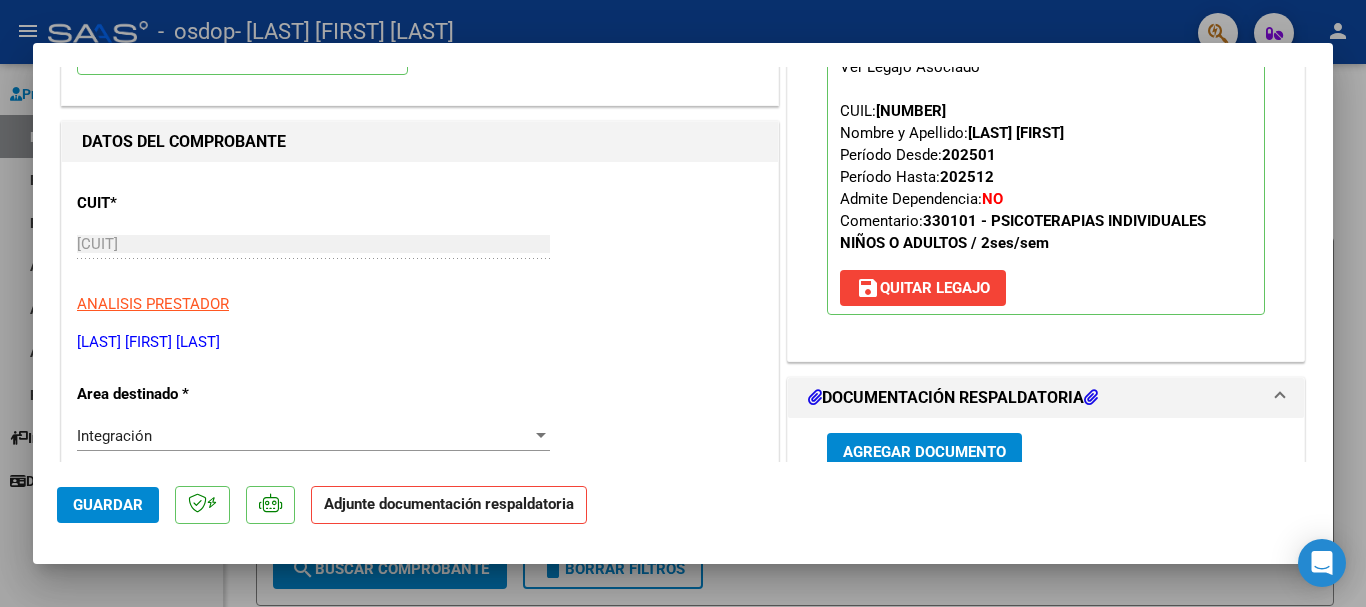scroll, scrollTop: 300, scrollLeft: 0, axis: vertical 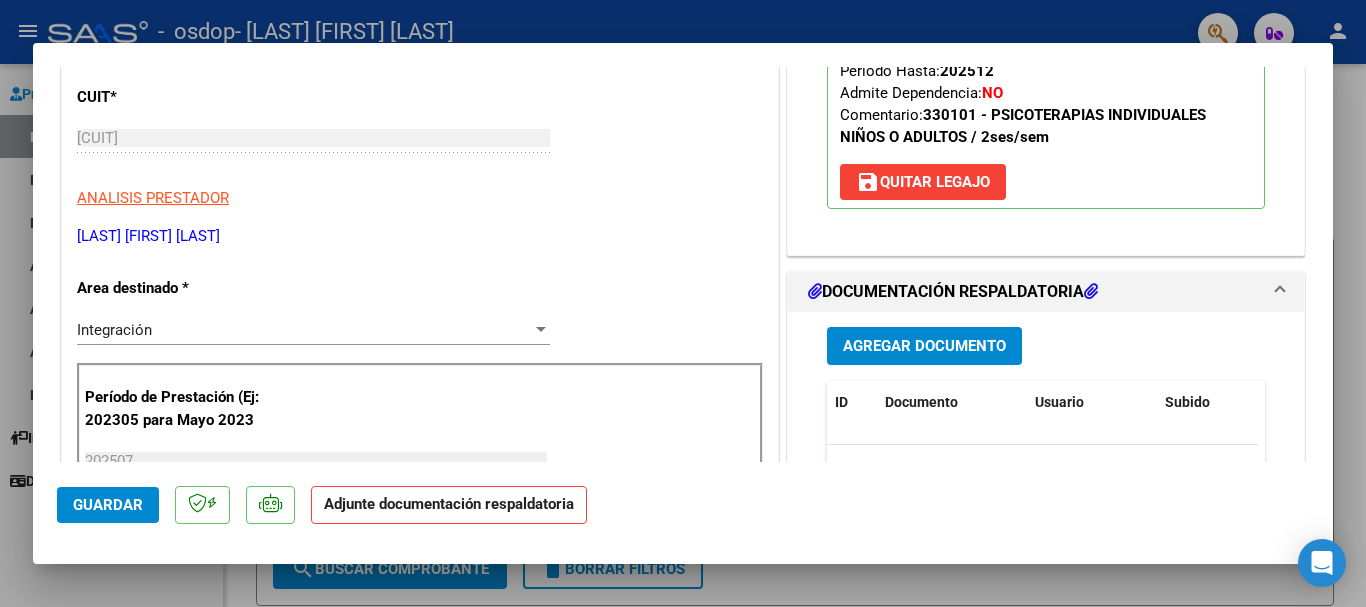 click on "Agregar Documento" at bounding box center [924, 347] 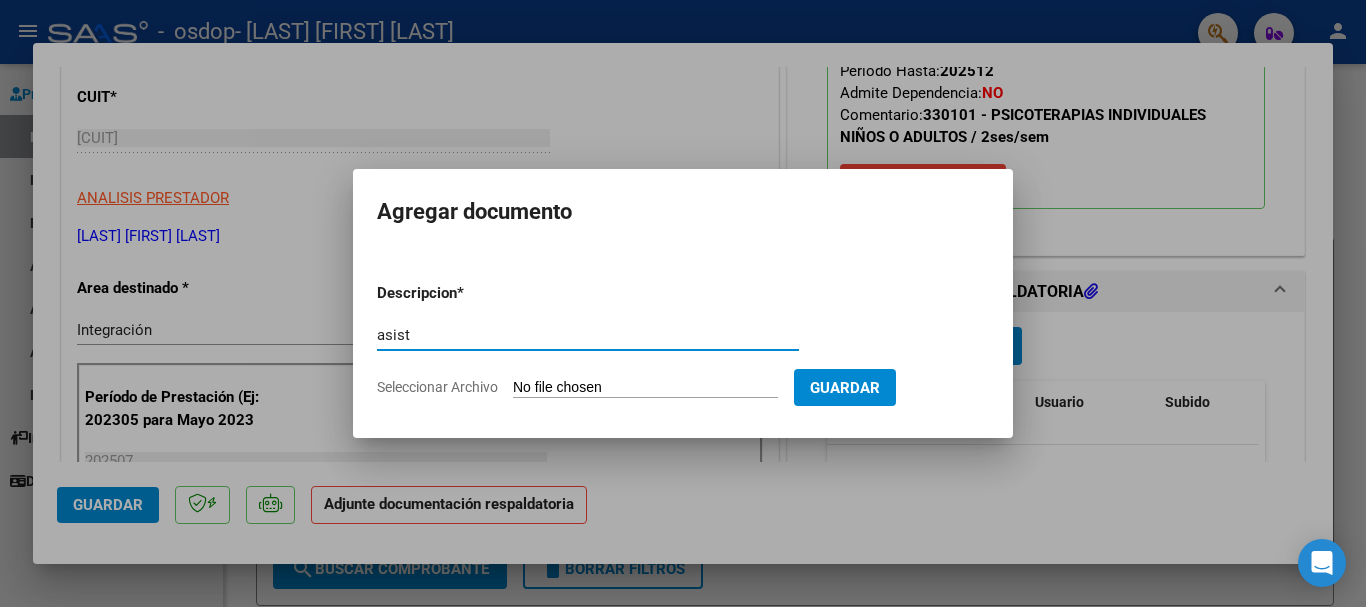 type on "asist" 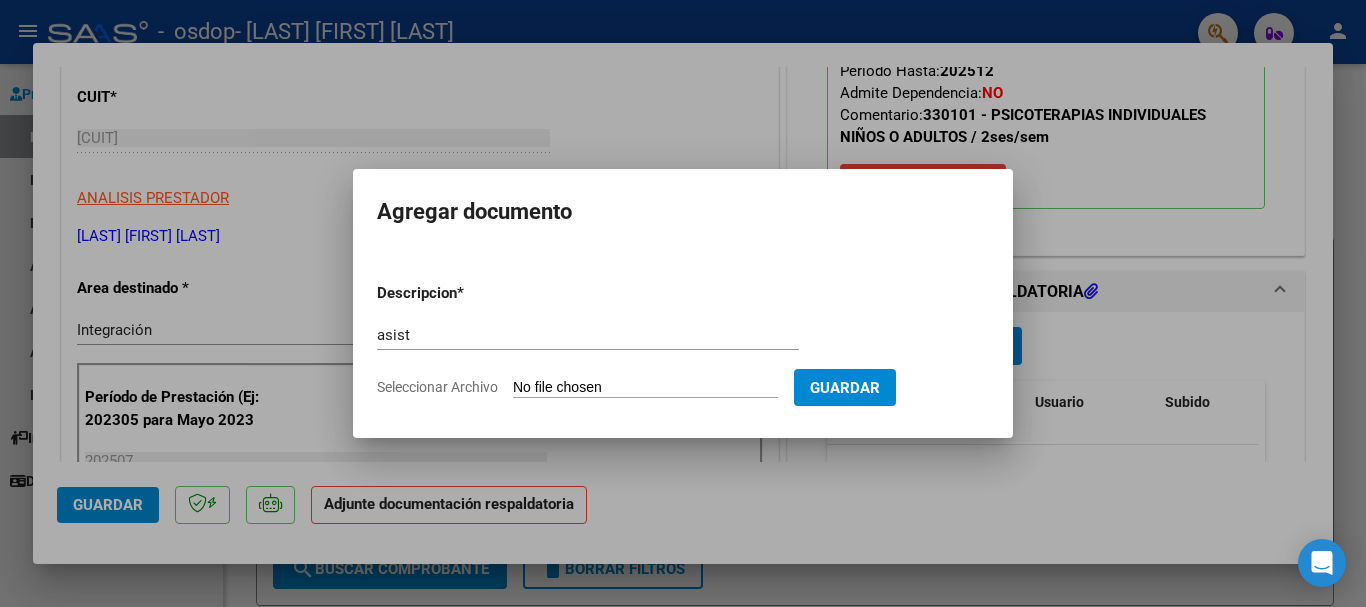 click on "Seleccionar Archivo" at bounding box center (645, 388) 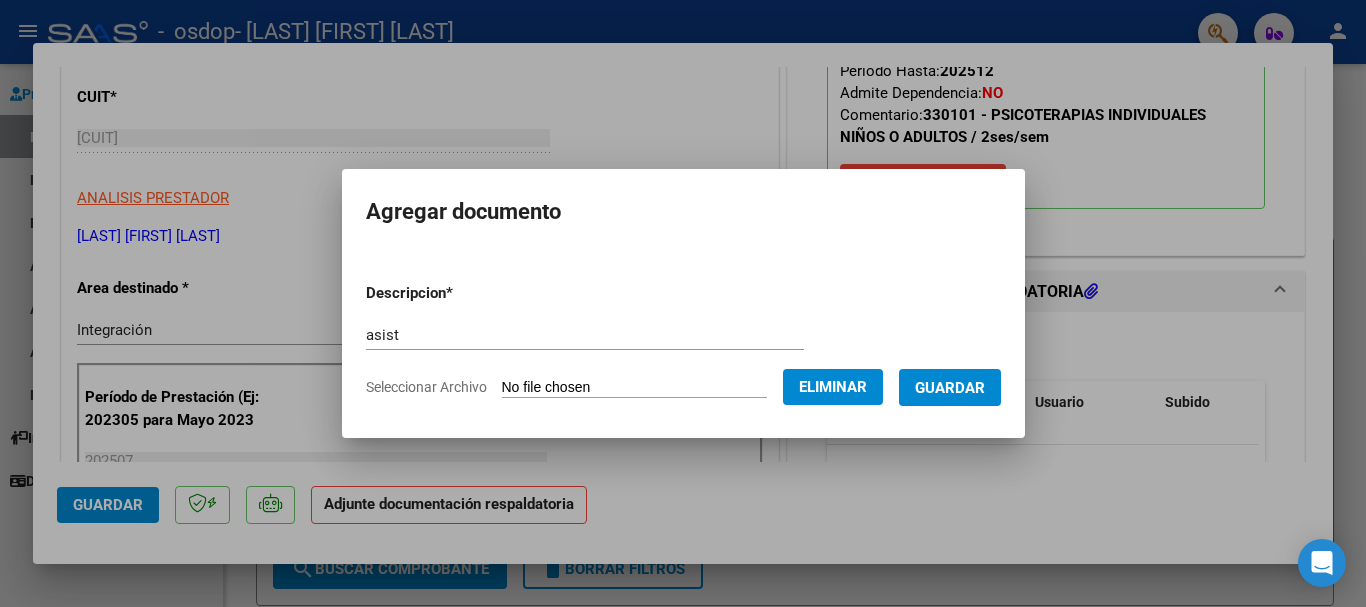 click on "Guardar" at bounding box center (950, 388) 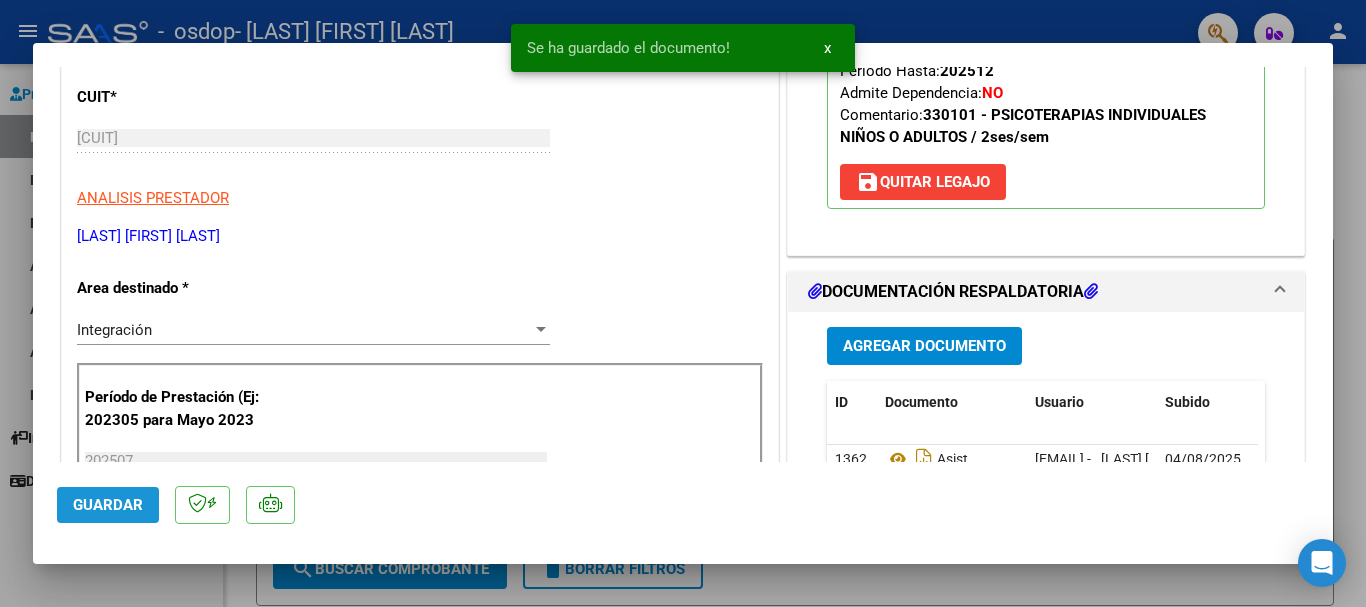 click on "Guardar" 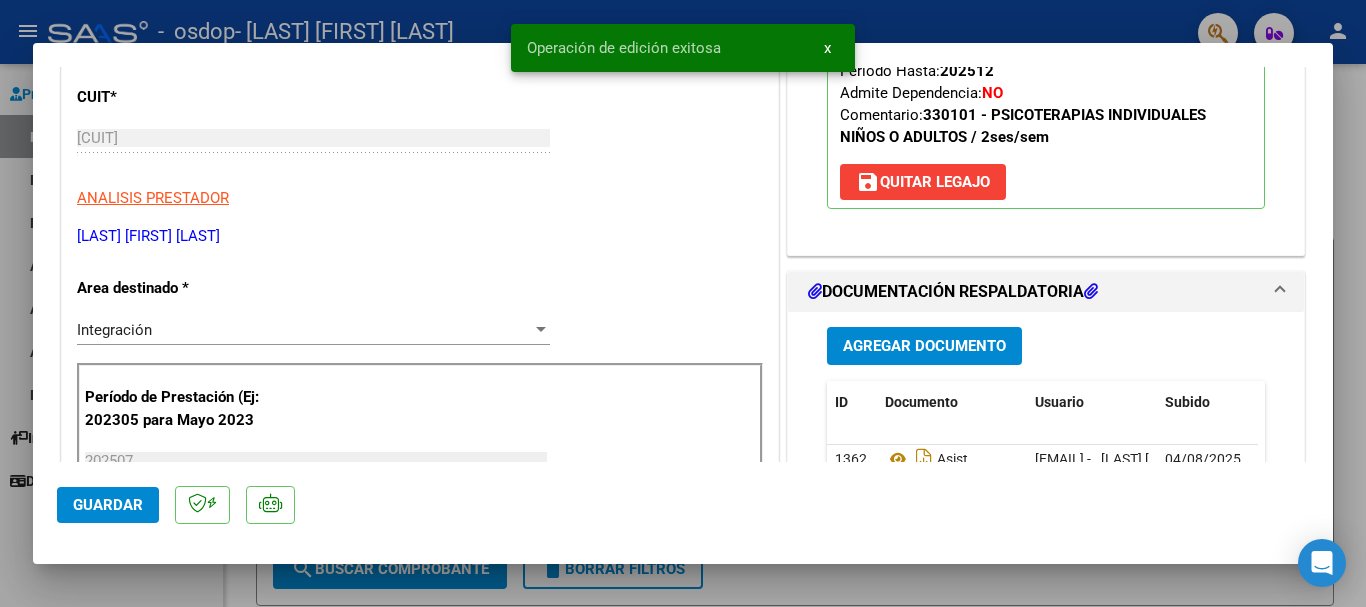 click at bounding box center [683, 303] 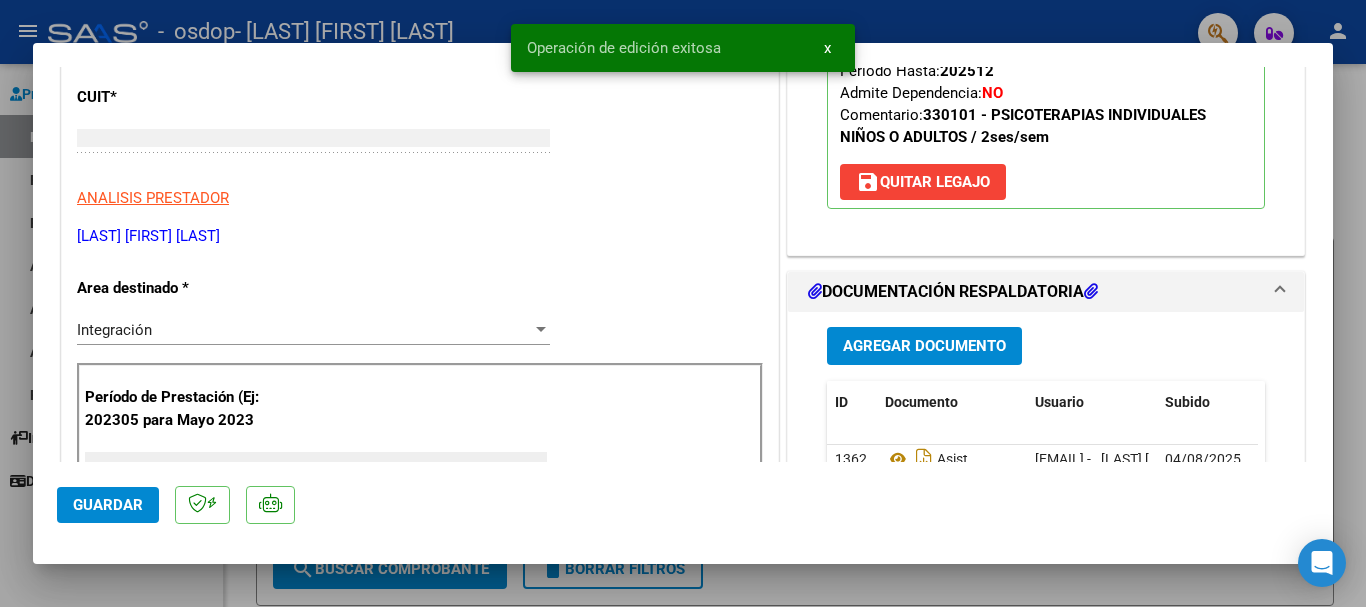 scroll, scrollTop: 239, scrollLeft: 0, axis: vertical 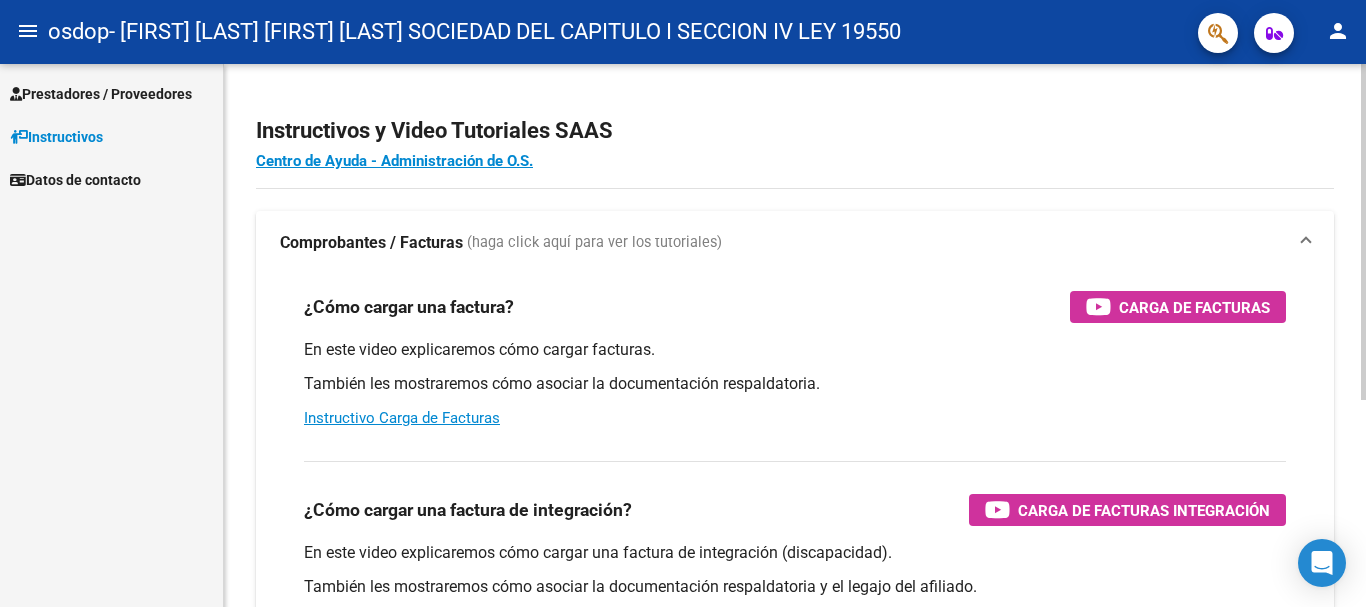 click on "Instructivos y Video Tutoriales SAAS" 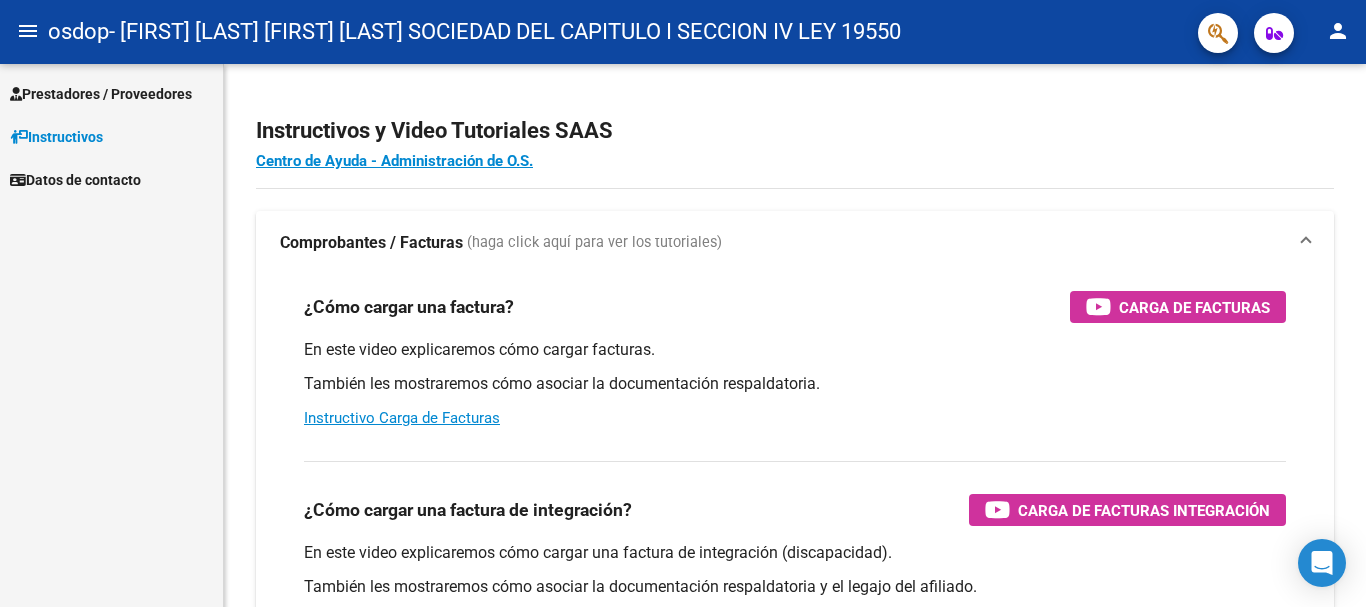 click on "Prestadores / Proveedores" at bounding box center [101, 94] 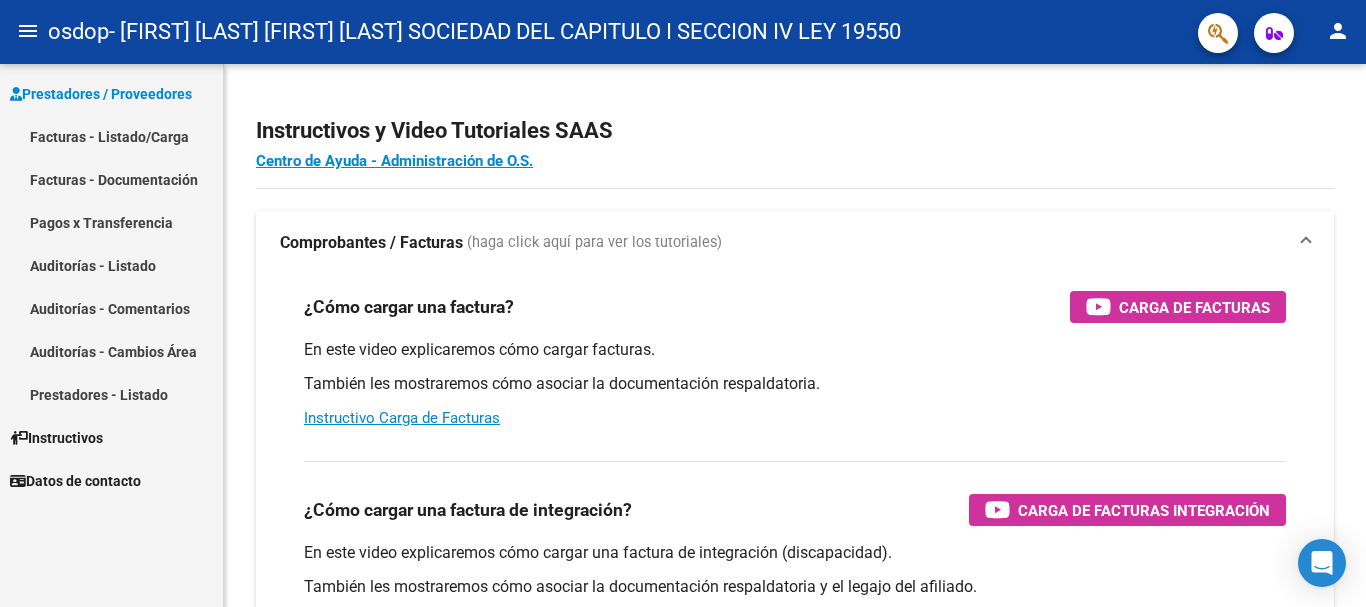 click on "Facturas - Listado/Carga" at bounding box center [111, 136] 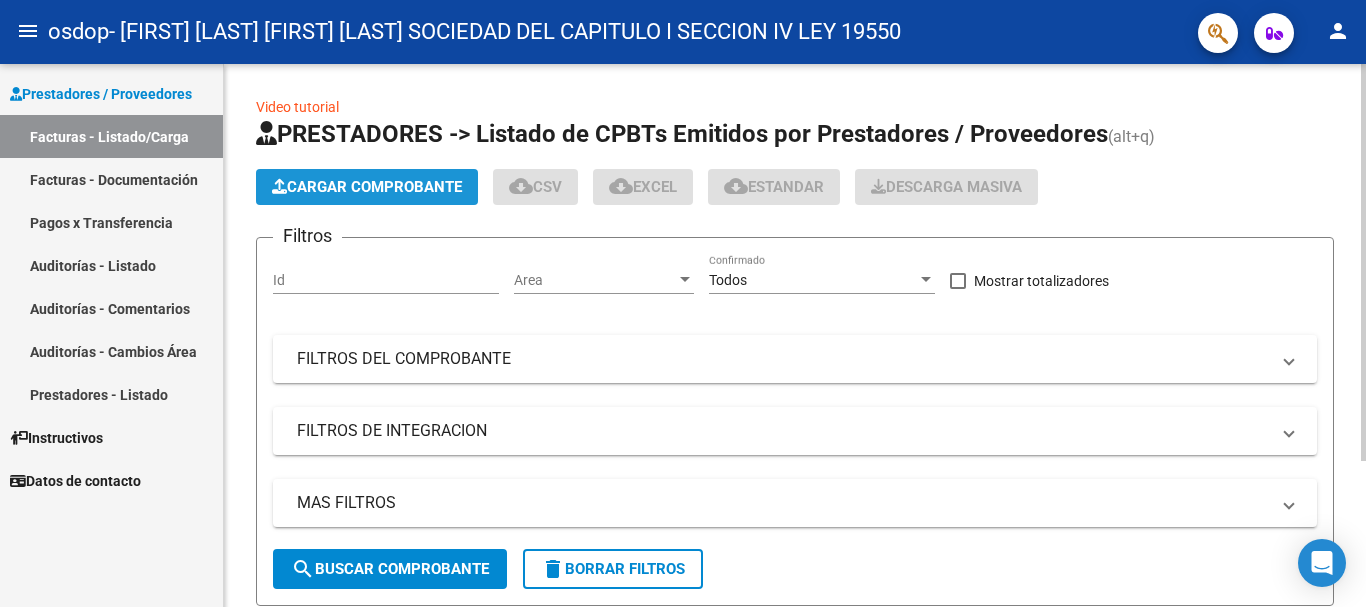 click on "Cargar Comprobante" 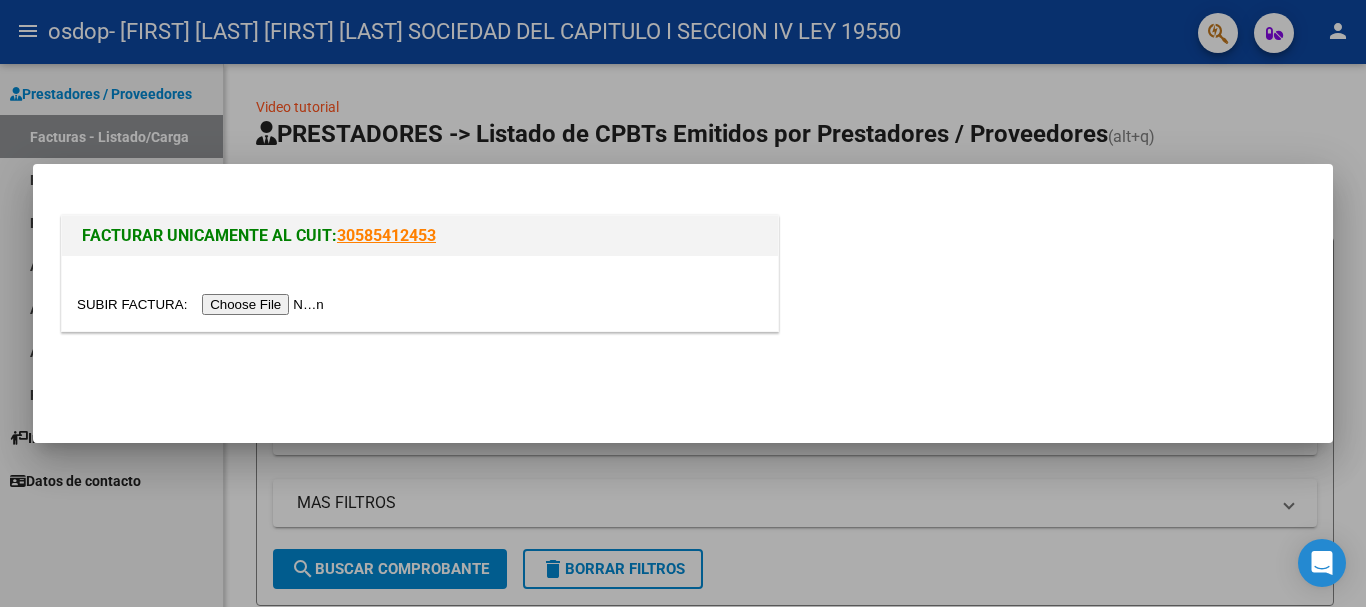 click at bounding box center (203, 304) 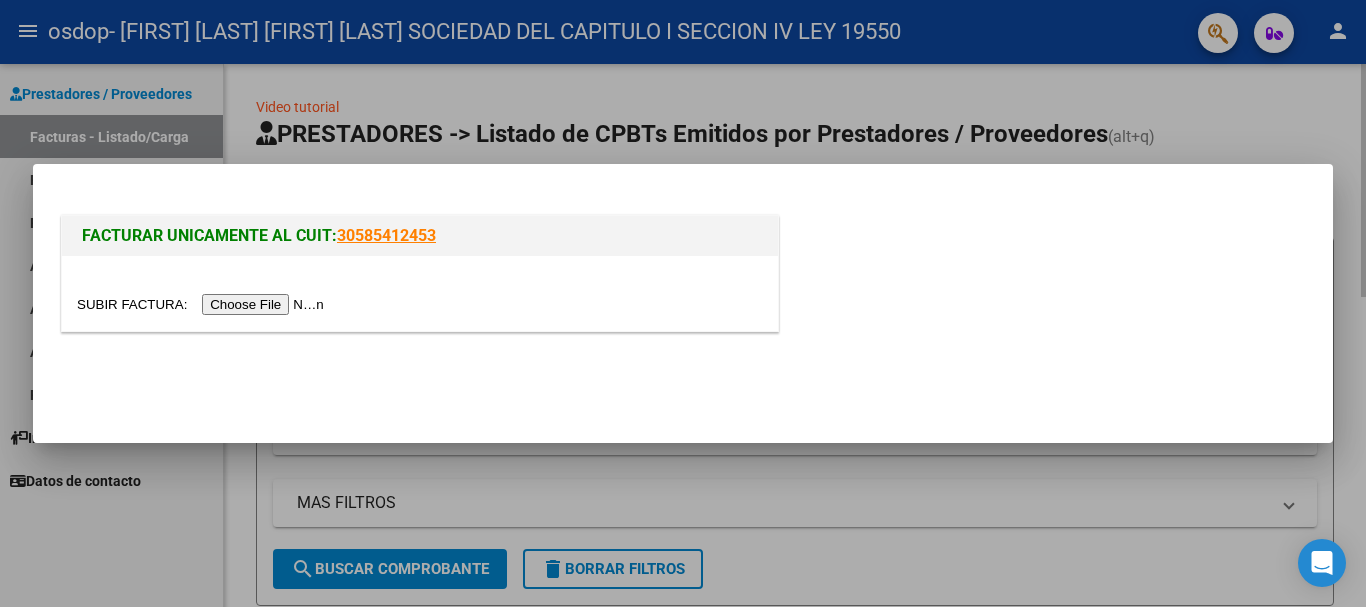 click at bounding box center (683, 303) 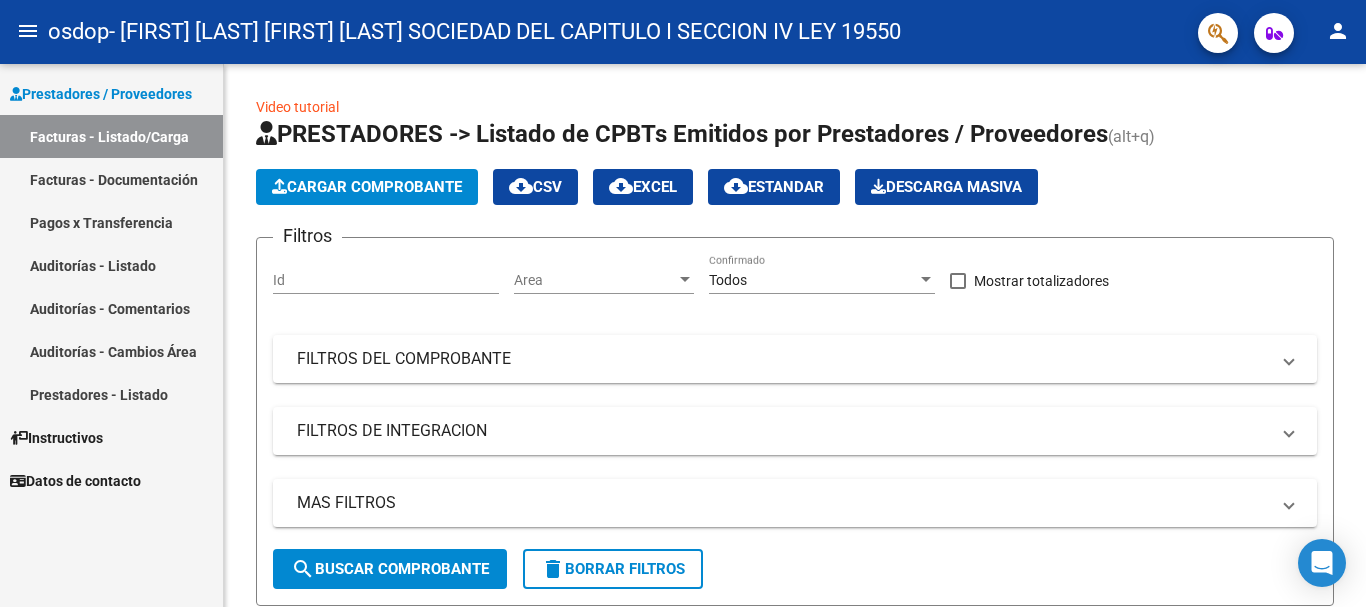 click on "Prestadores / Proveedores" at bounding box center [101, 94] 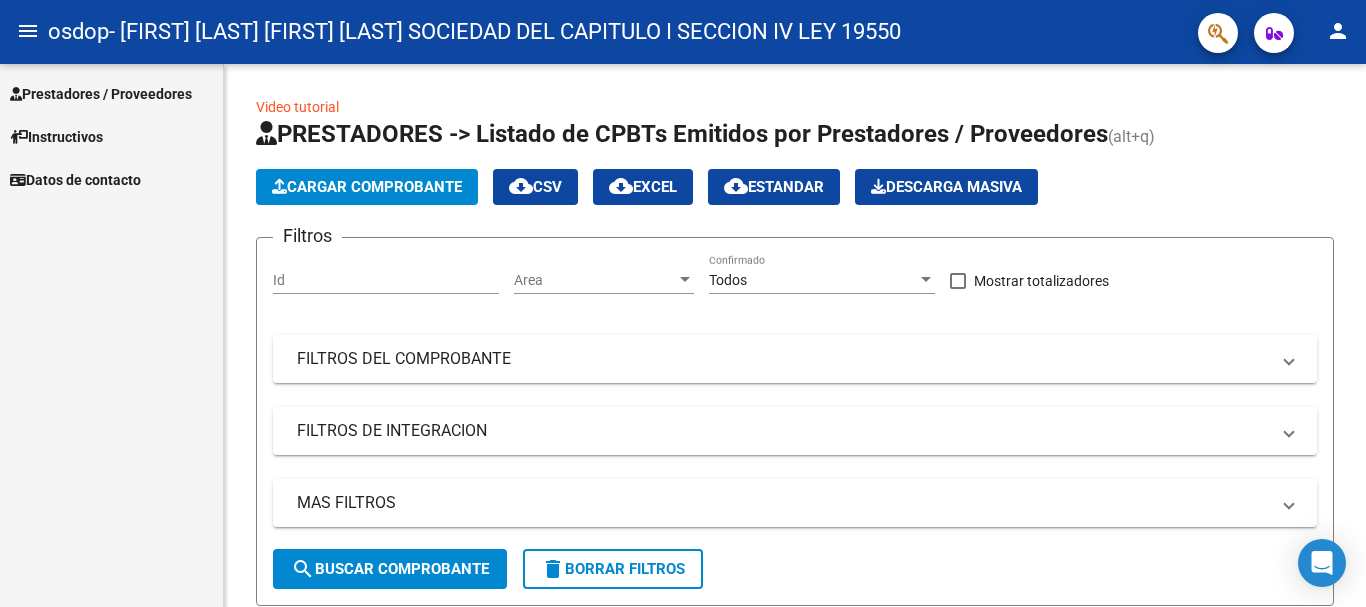 click on "person" 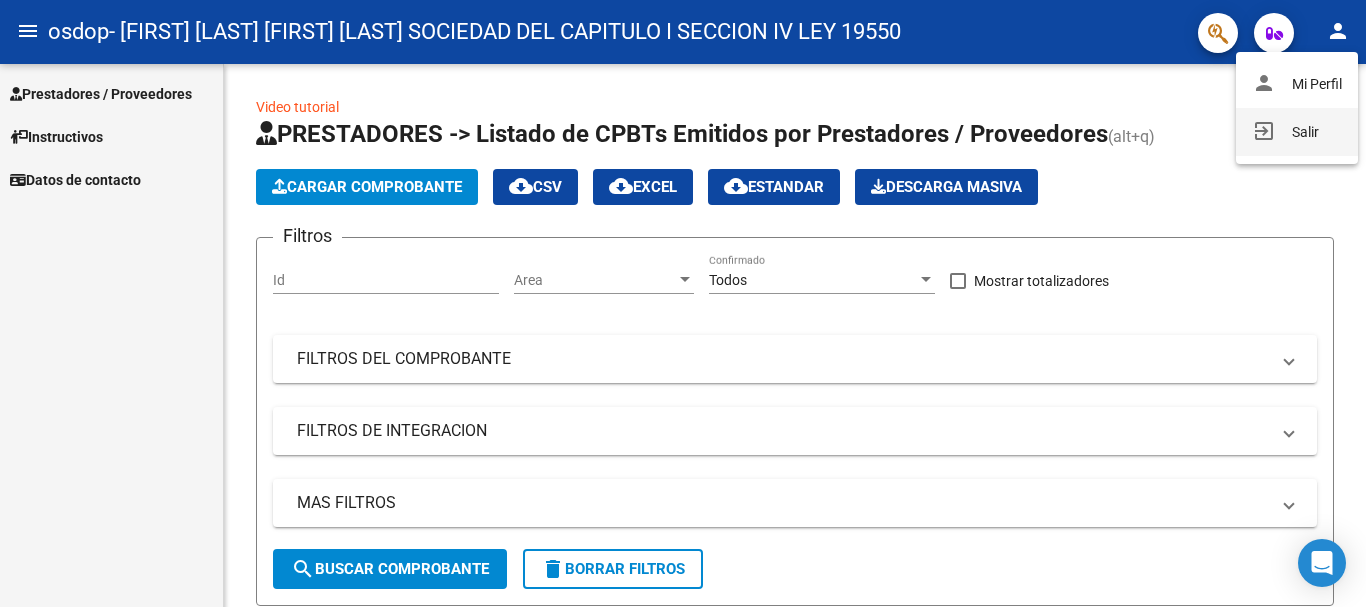 click on "exit_to_app  Salir" at bounding box center (1297, 132) 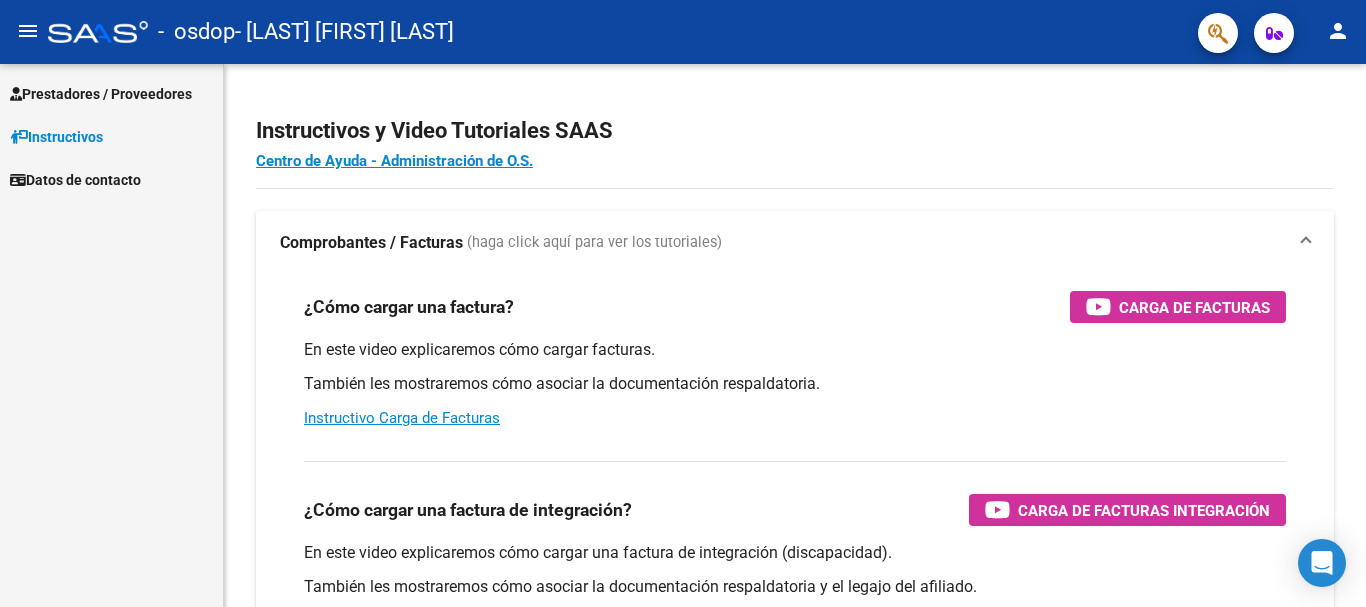 scroll, scrollTop: 0, scrollLeft: 0, axis: both 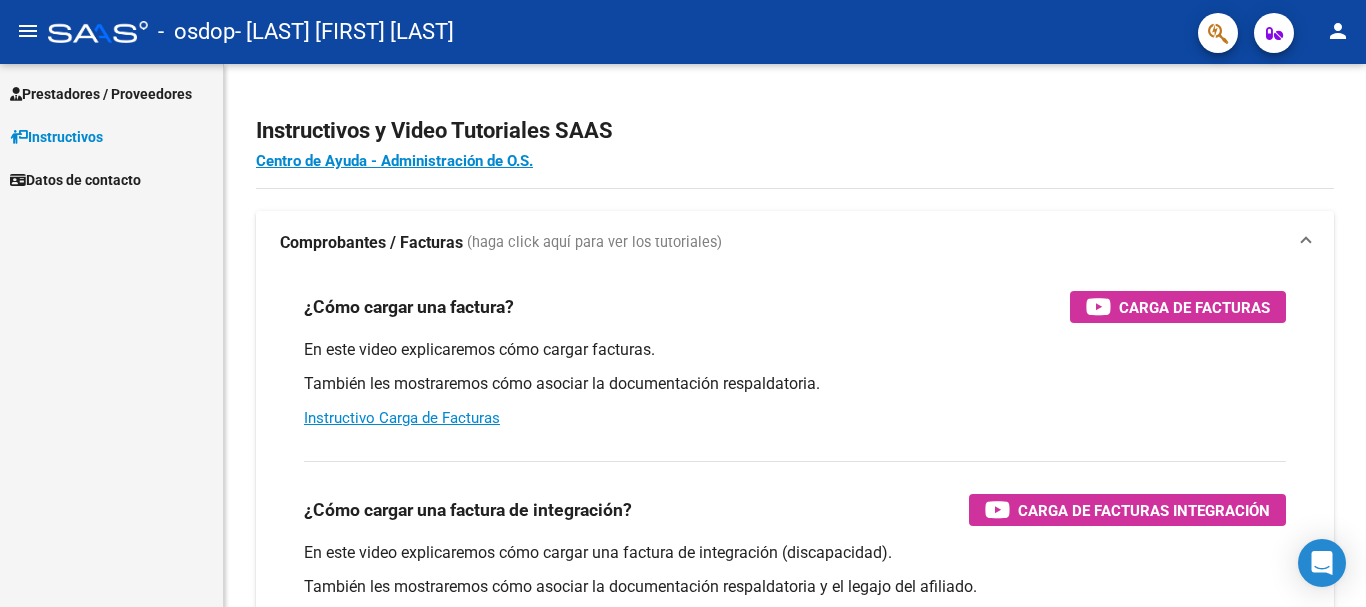 click on "Prestadores / Proveedores" at bounding box center (101, 94) 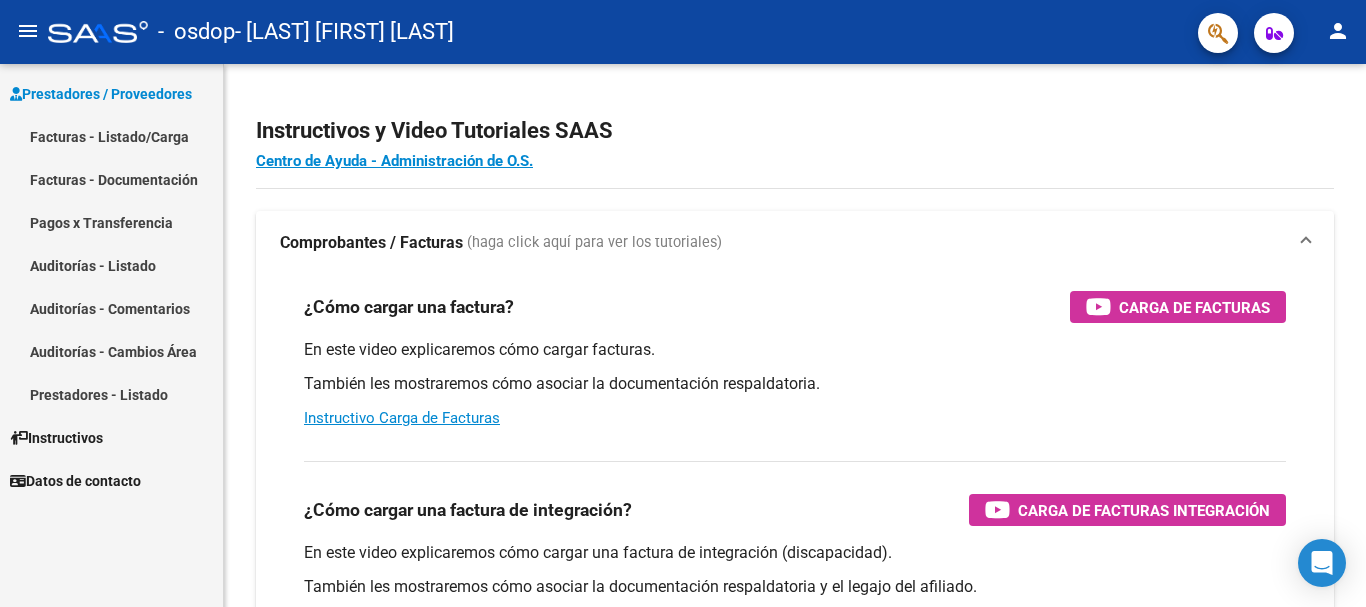 click on "Facturas - Listado/Carga" at bounding box center [111, 136] 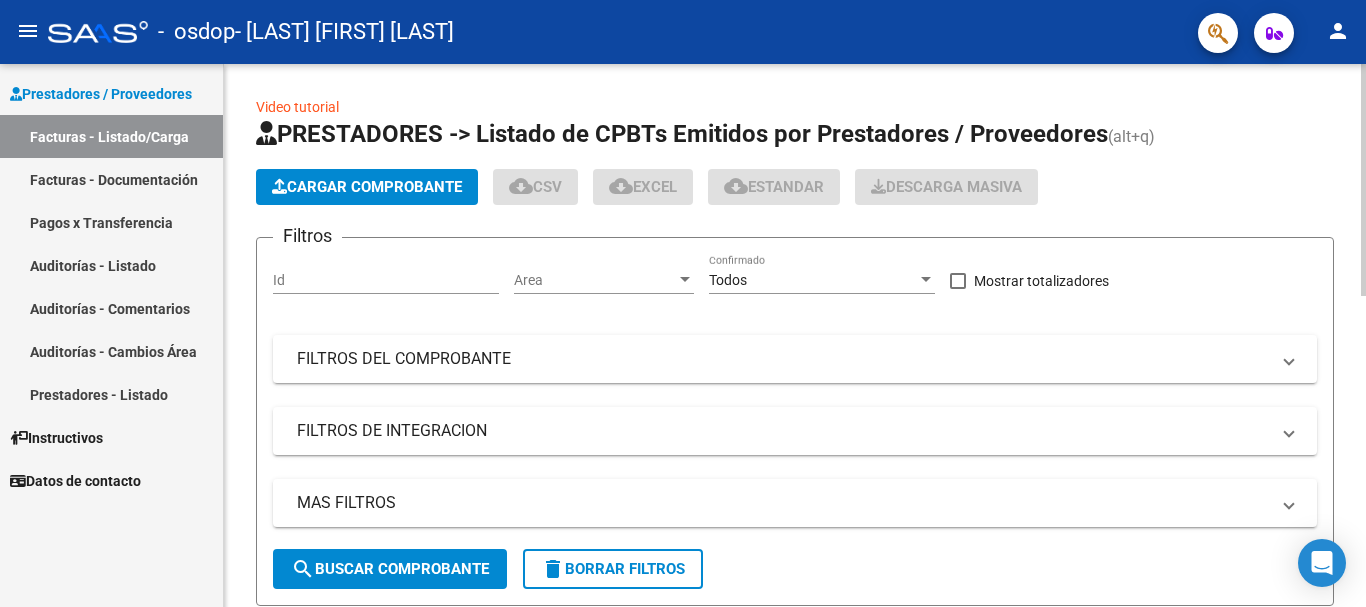 click on "Cargar Comprobante" 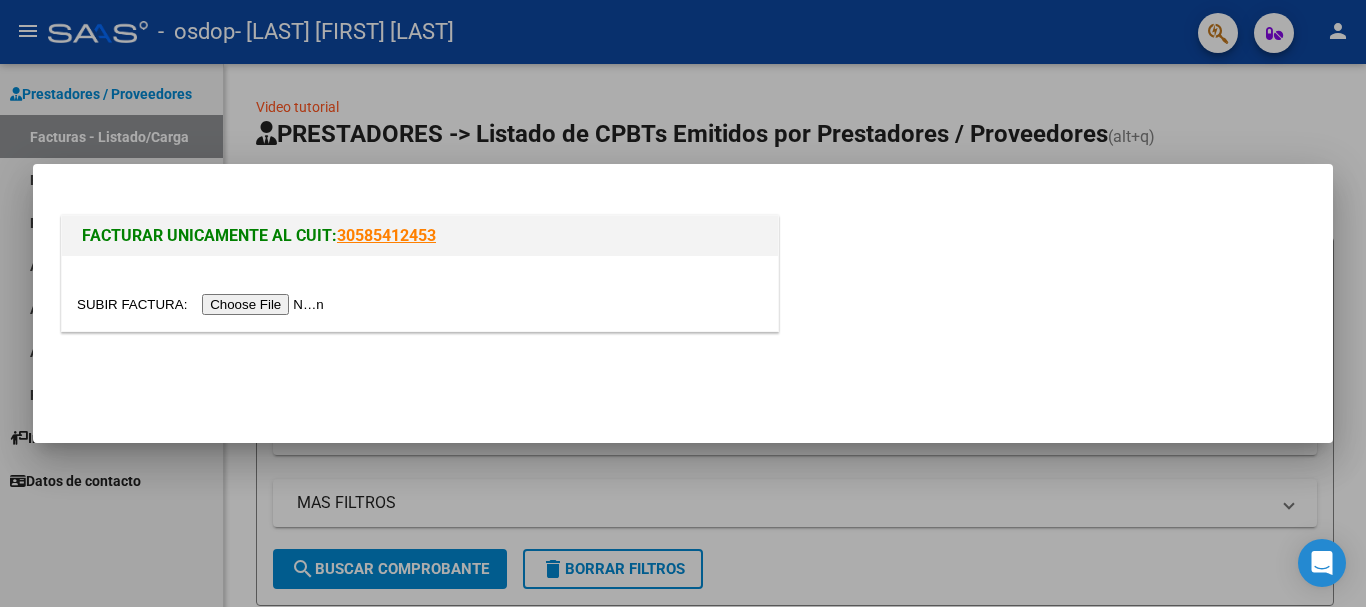 click at bounding box center [203, 304] 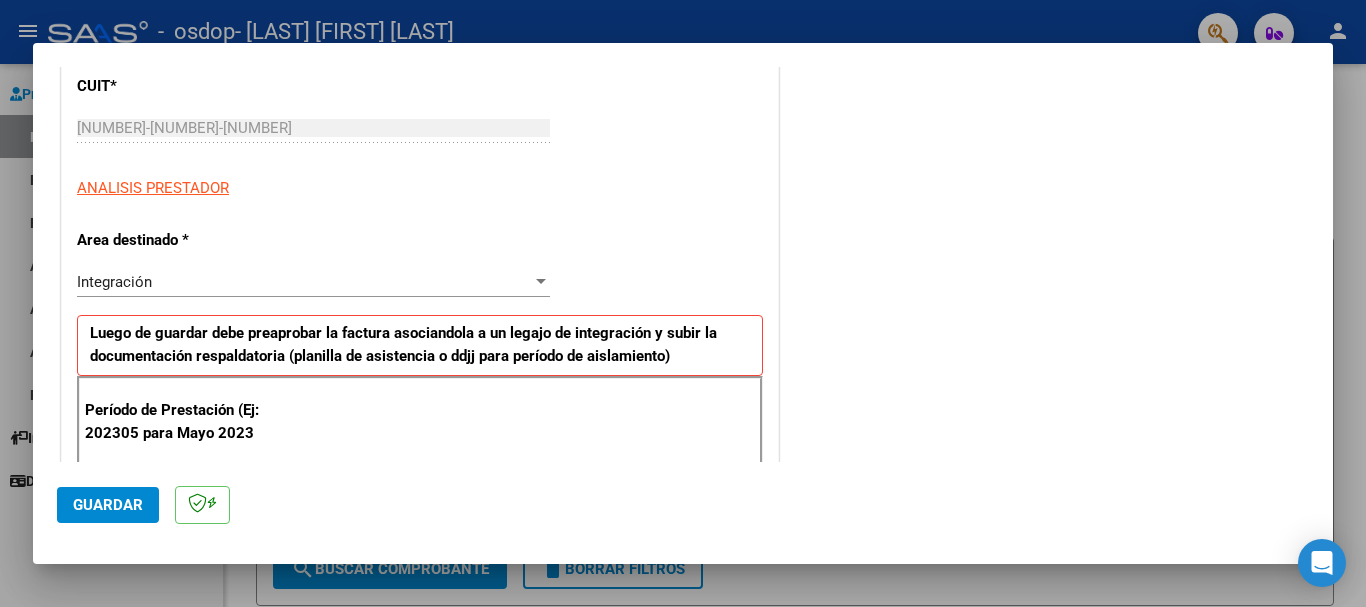 scroll, scrollTop: 300, scrollLeft: 0, axis: vertical 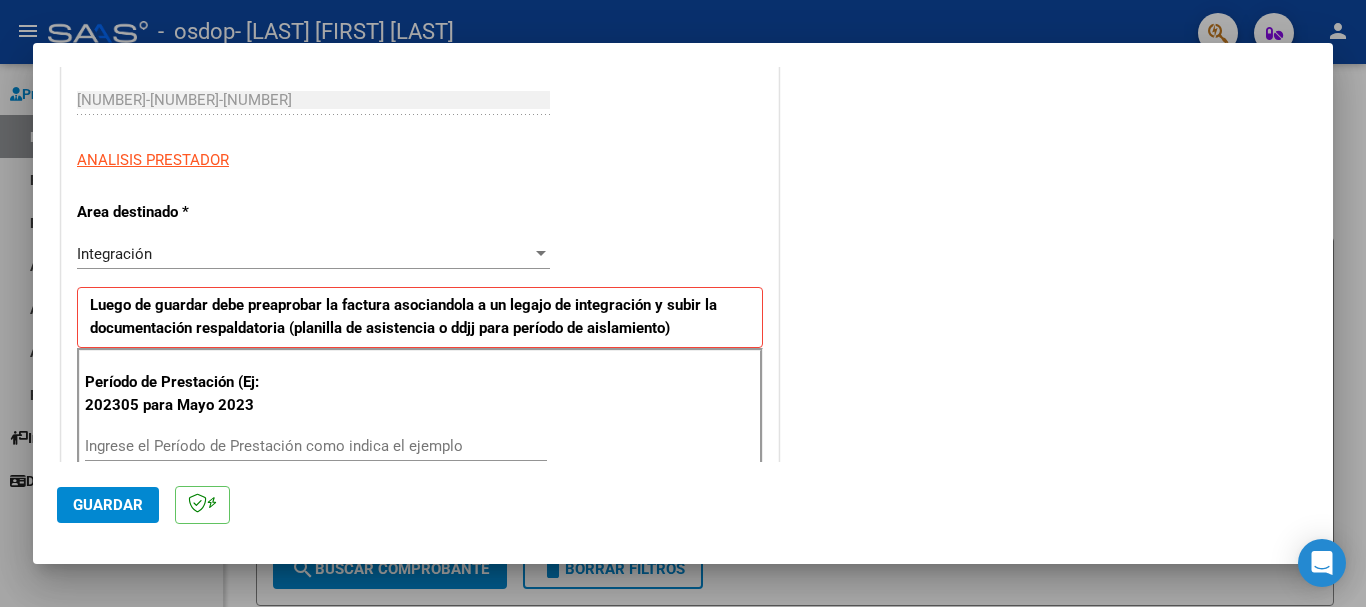 click on "Ingrese el Período de Prestación como indica el ejemplo" at bounding box center [316, 446] 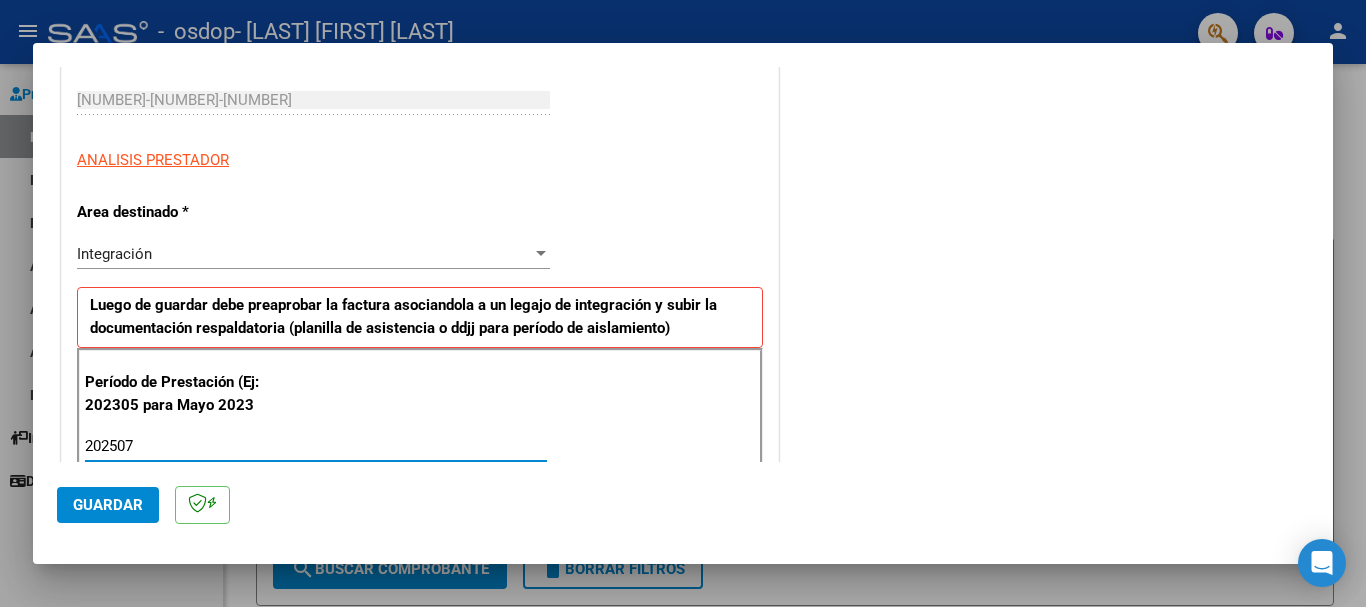 type on "202507" 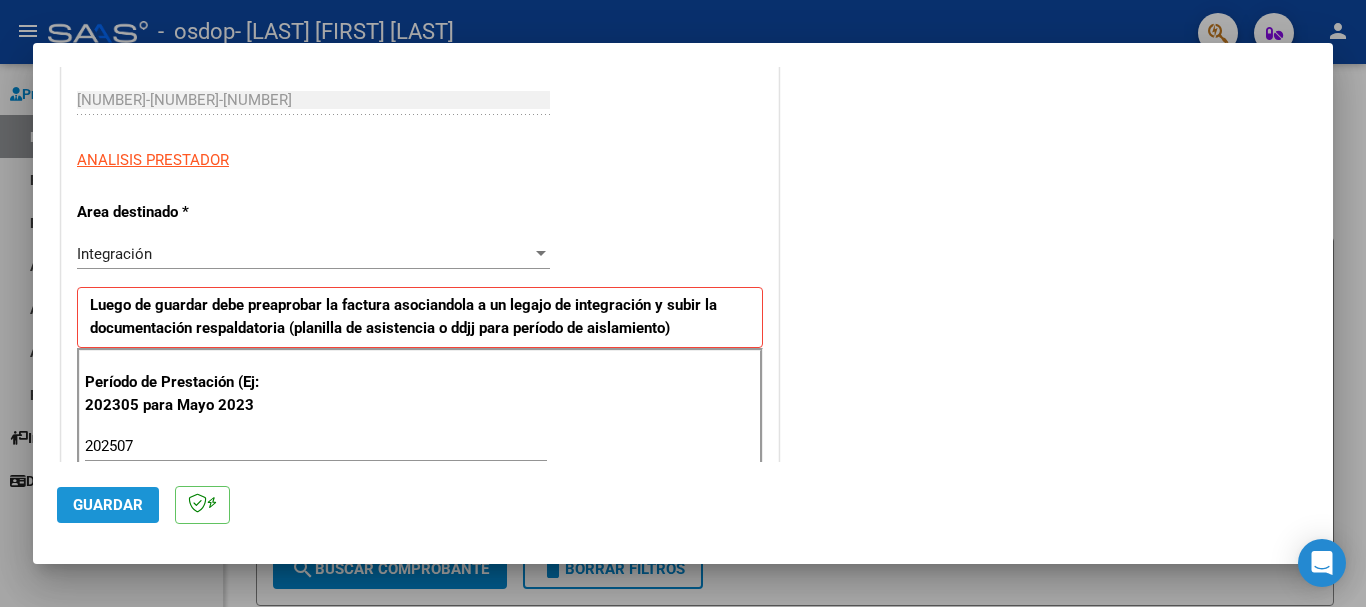 click on "Guardar" 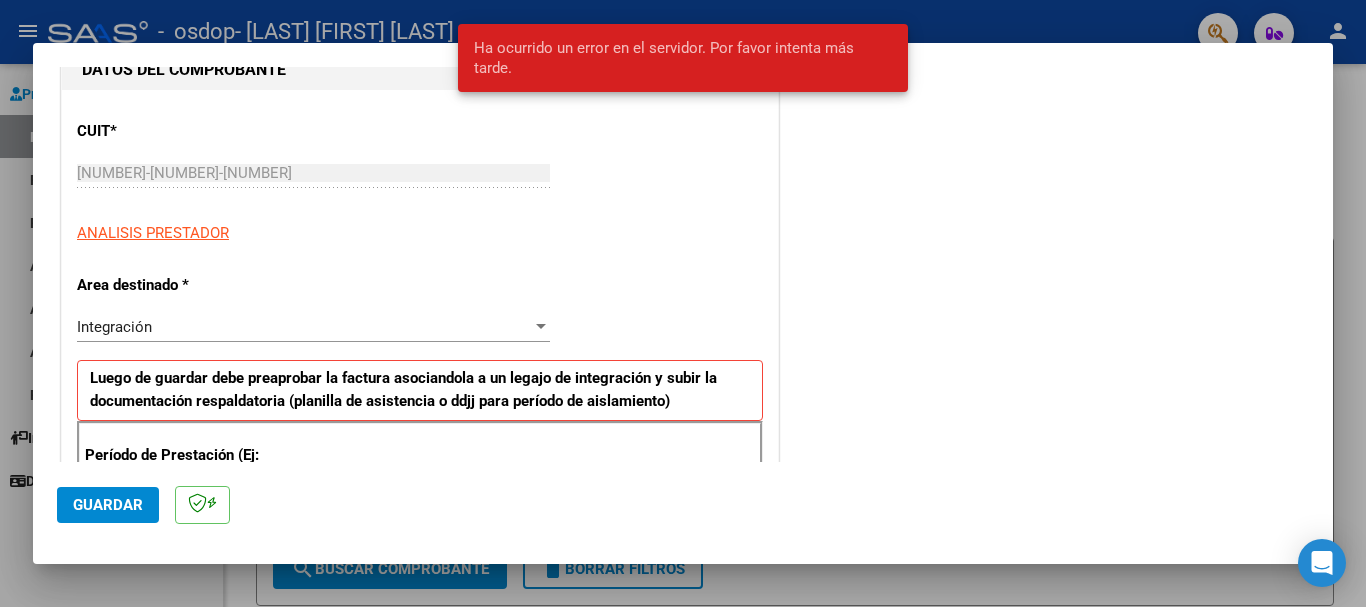 scroll, scrollTop: 0, scrollLeft: 0, axis: both 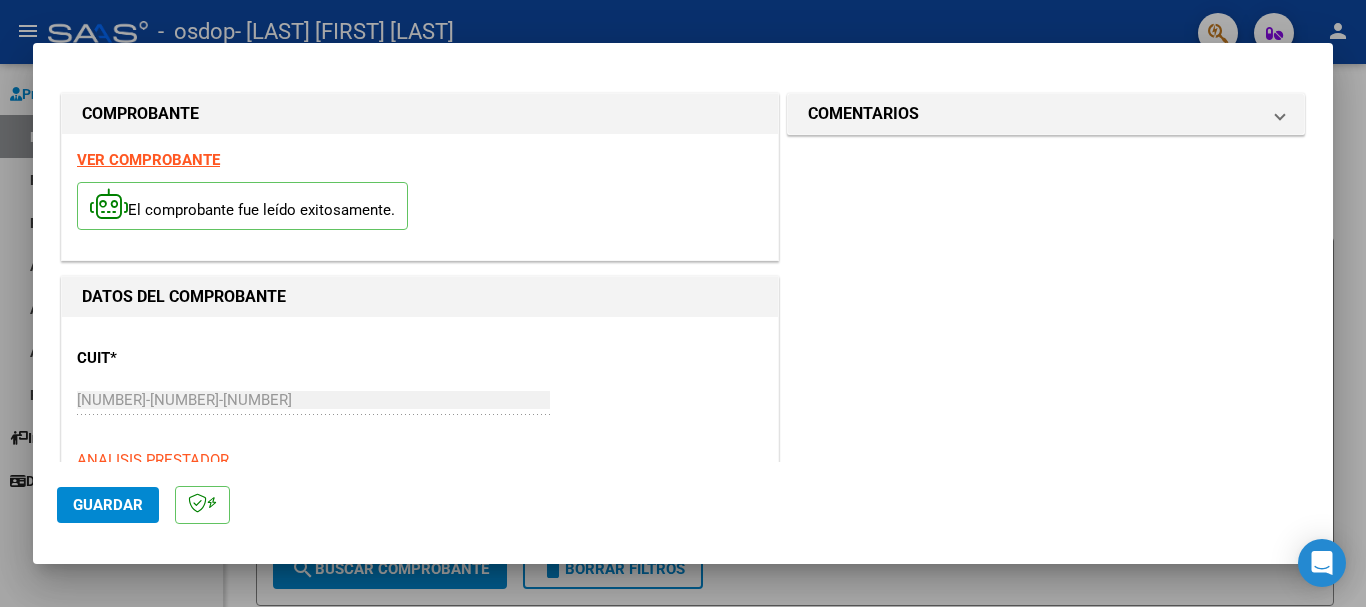 click at bounding box center (683, 303) 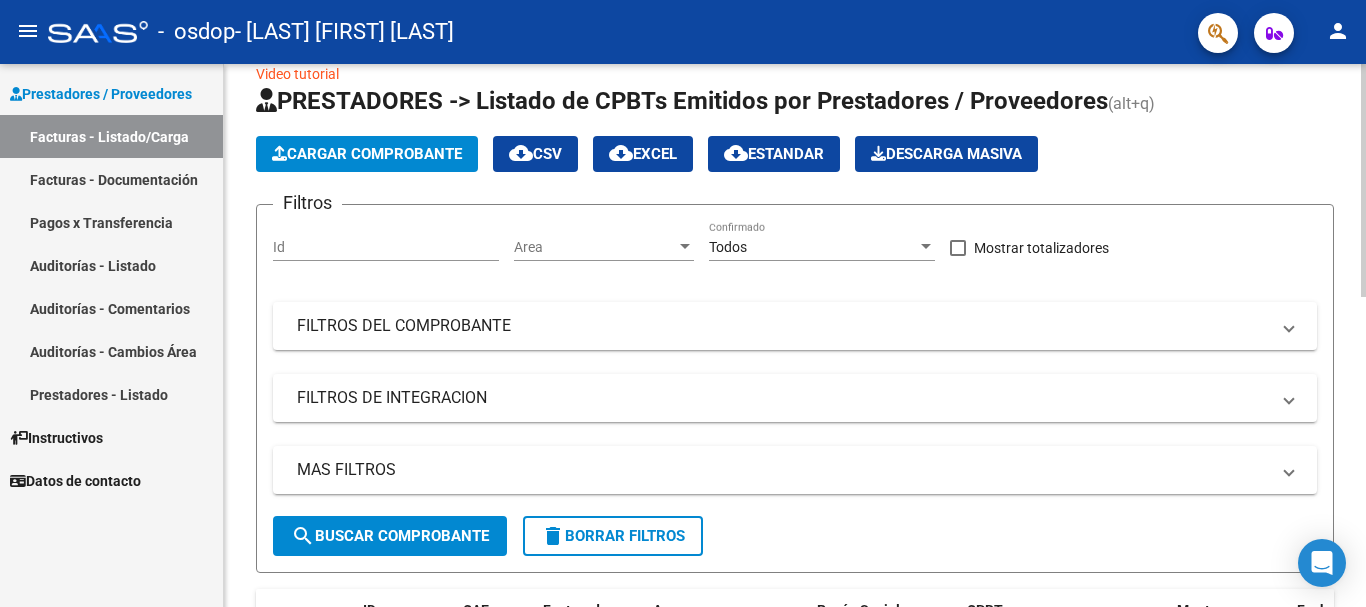 scroll, scrollTop: 0, scrollLeft: 0, axis: both 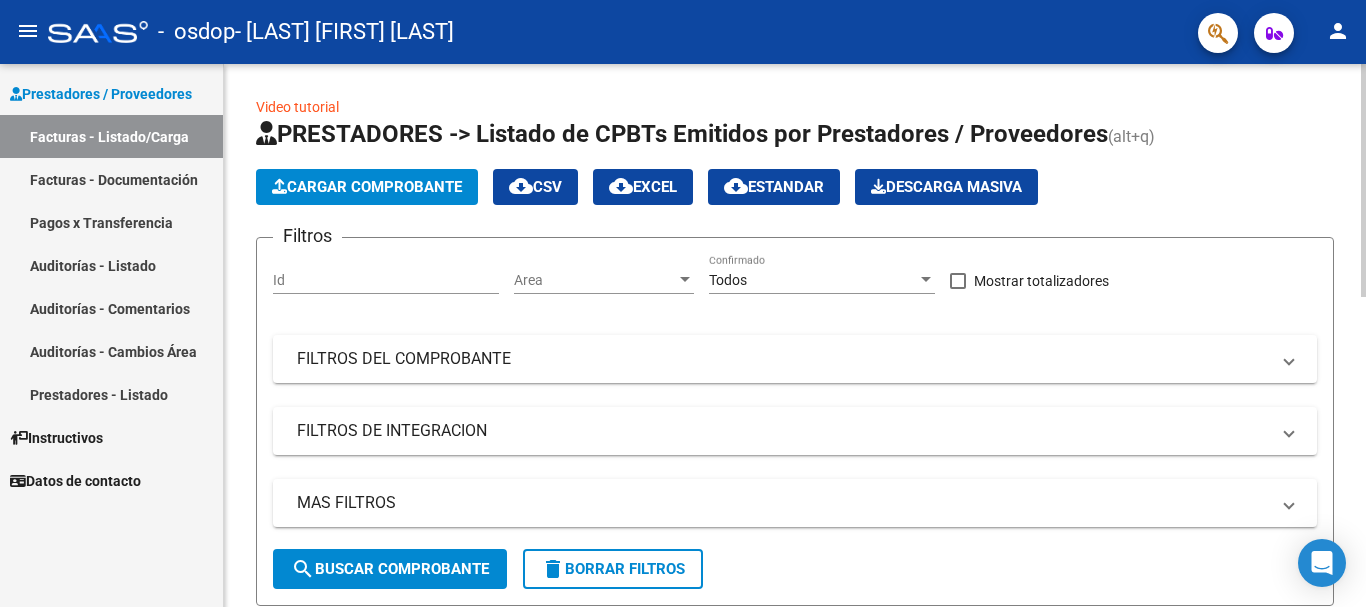 click on "Cargar Comprobante" 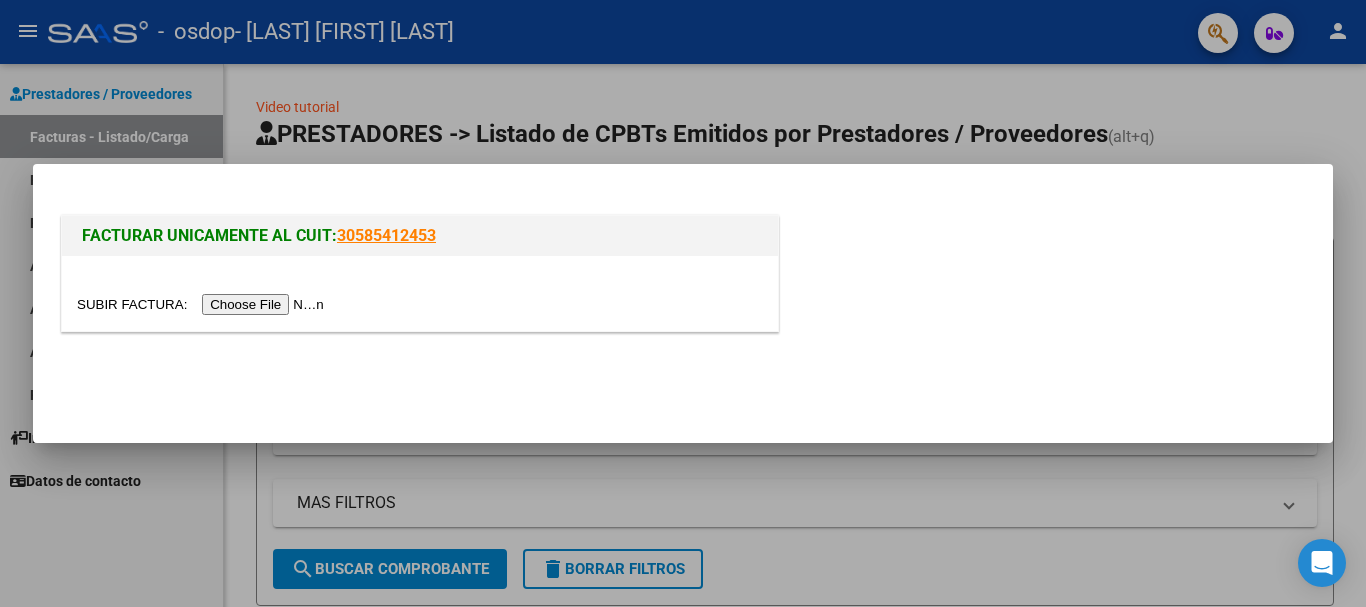 click at bounding box center [203, 304] 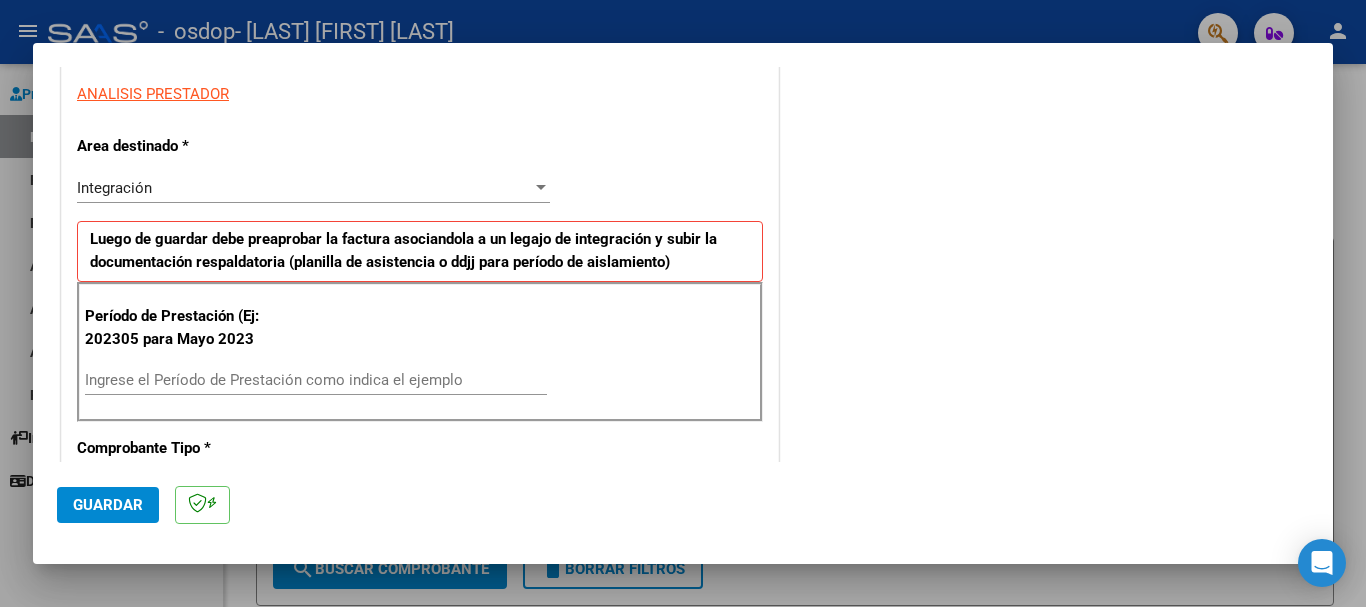 scroll, scrollTop: 400, scrollLeft: 0, axis: vertical 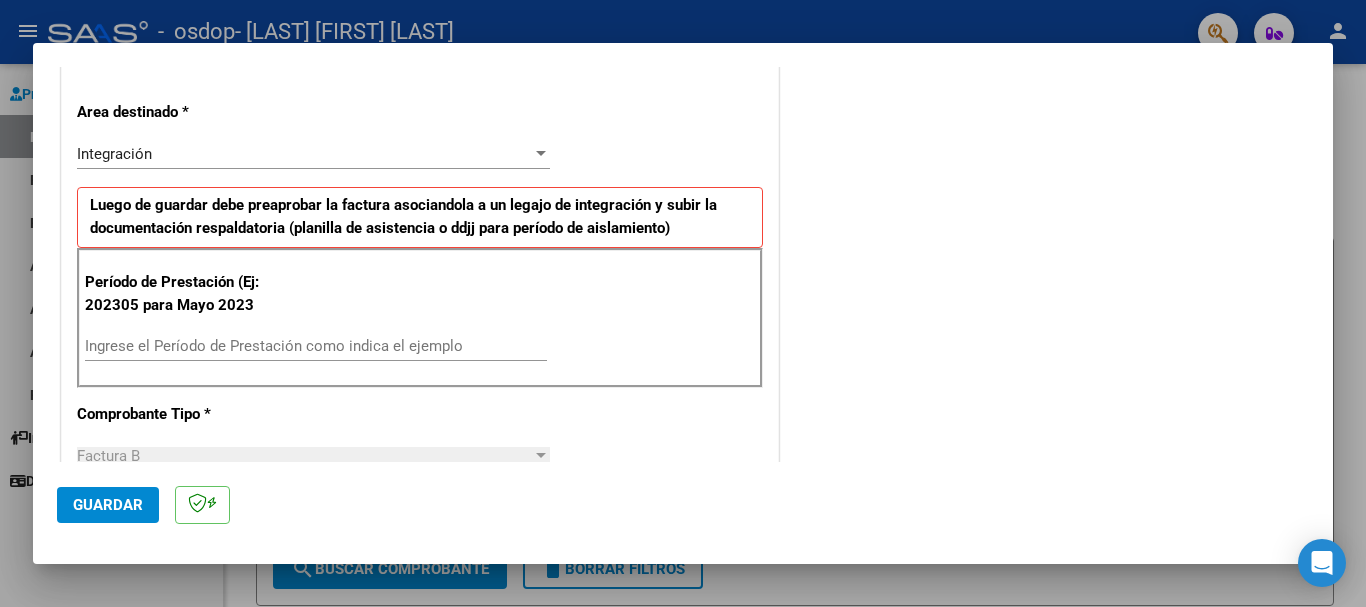 click on "Ingrese el Período de Prestación como indica el ejemplo" at bounding box center (316, 346) 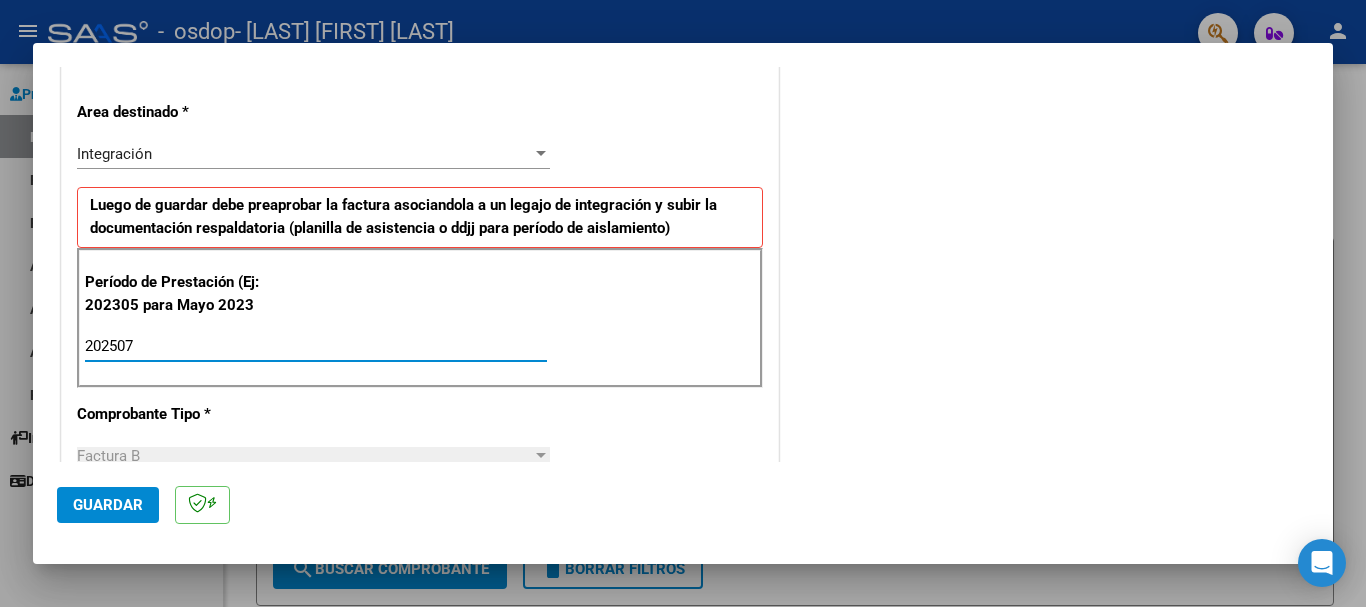 type on "202507" 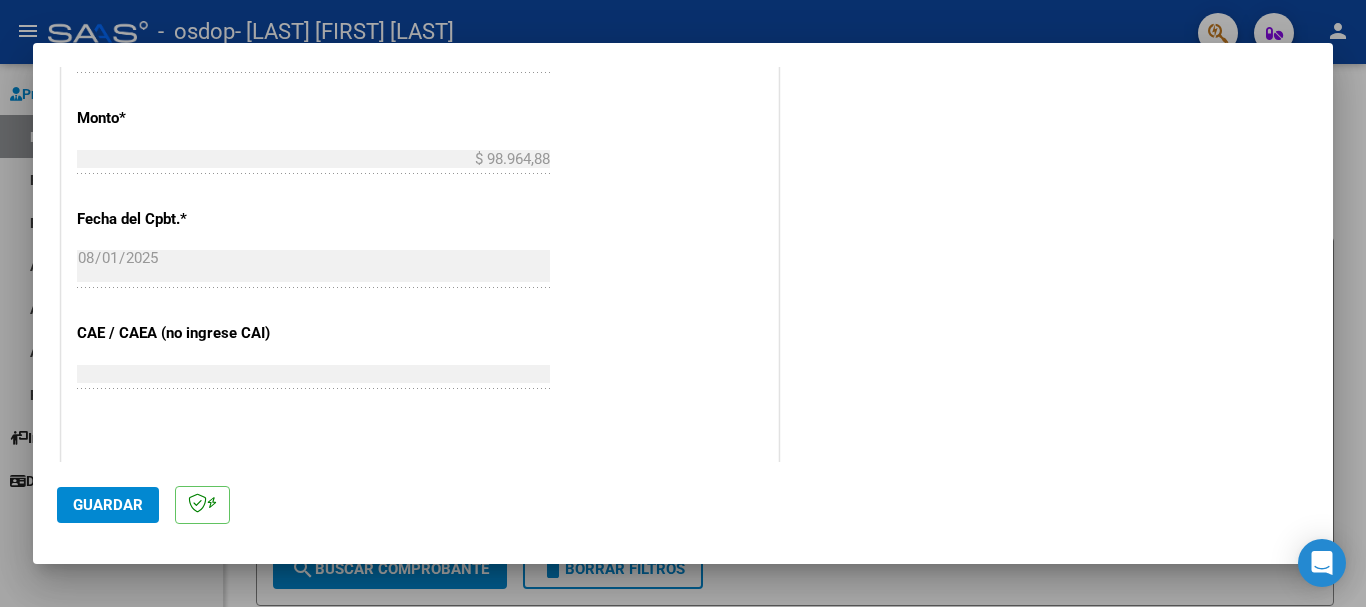scroll, scrollTop: 1327, scrollLeft: 0, axis: vertical 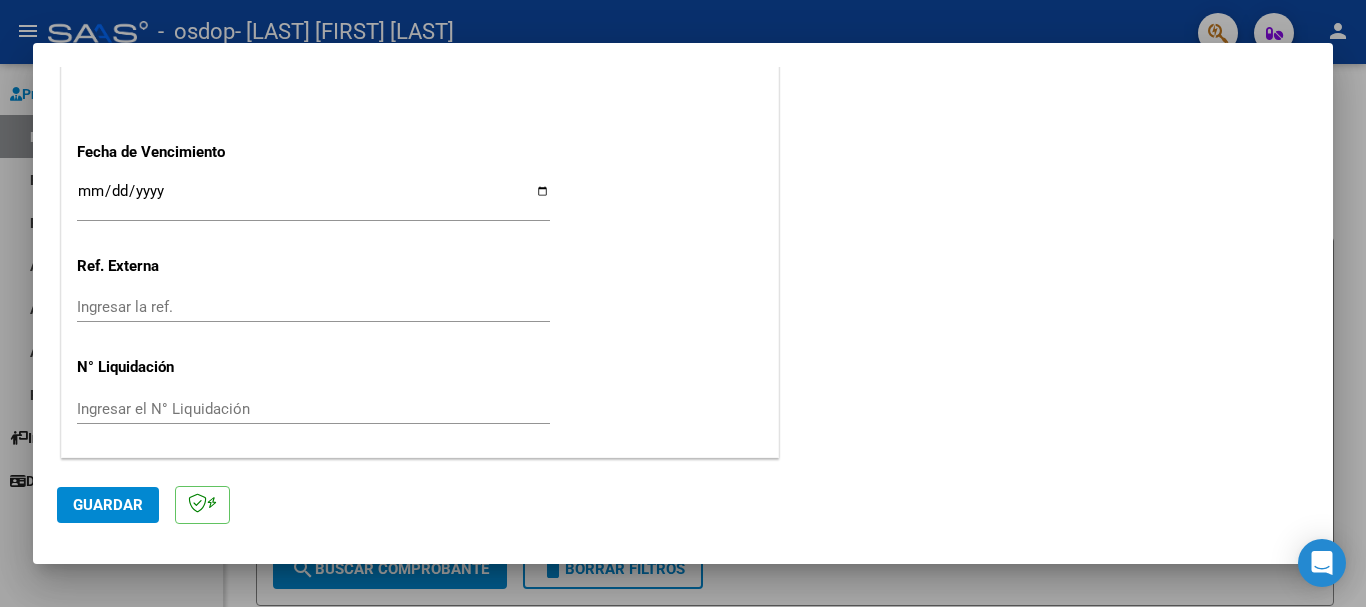 click on "Guardar" 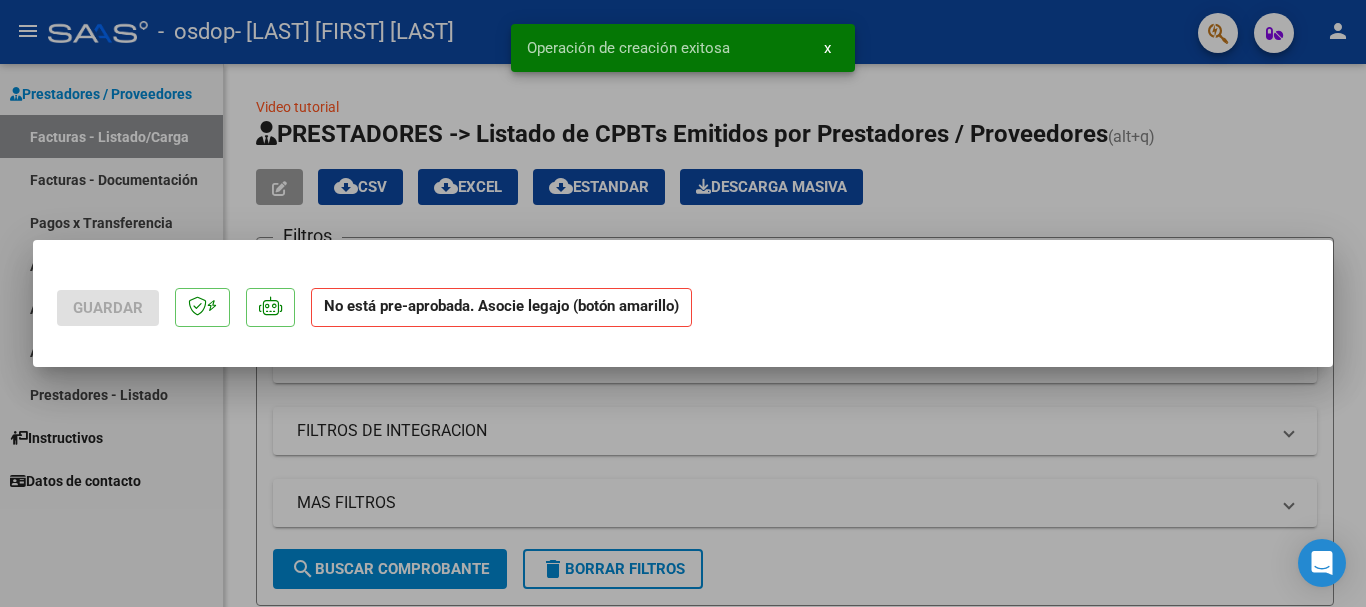 scroll, scrollTop: 0, scrollLeft: 0, axis: both 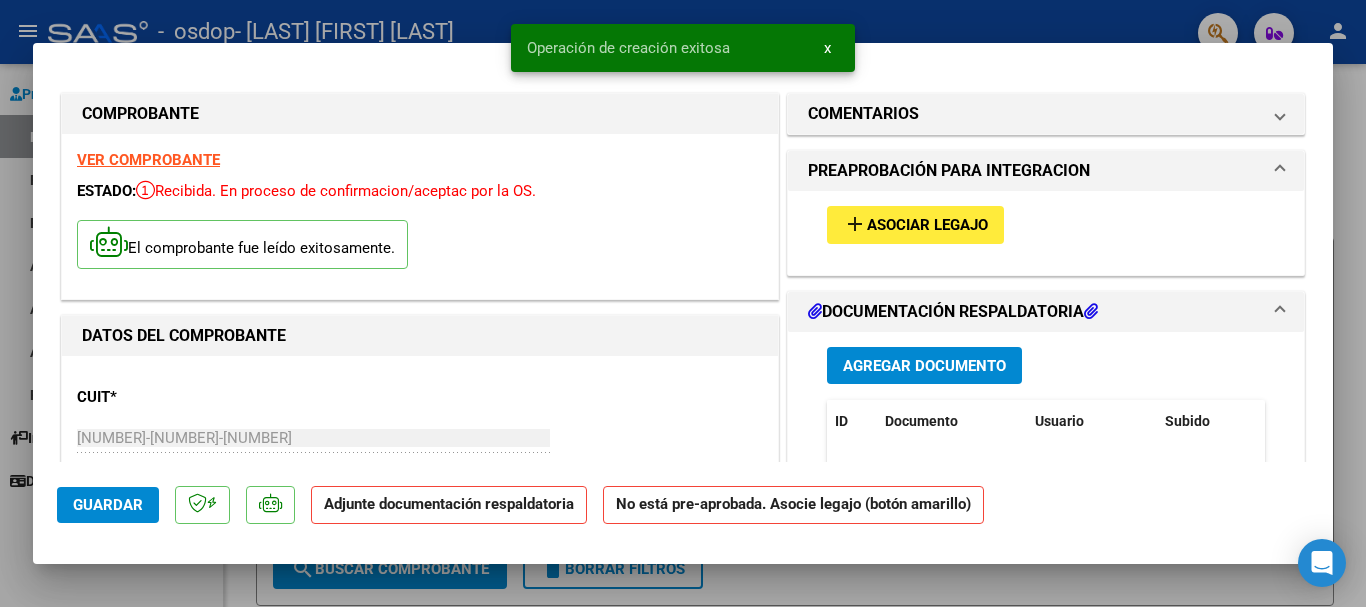 click on "add" at bounding box center (855, 224) 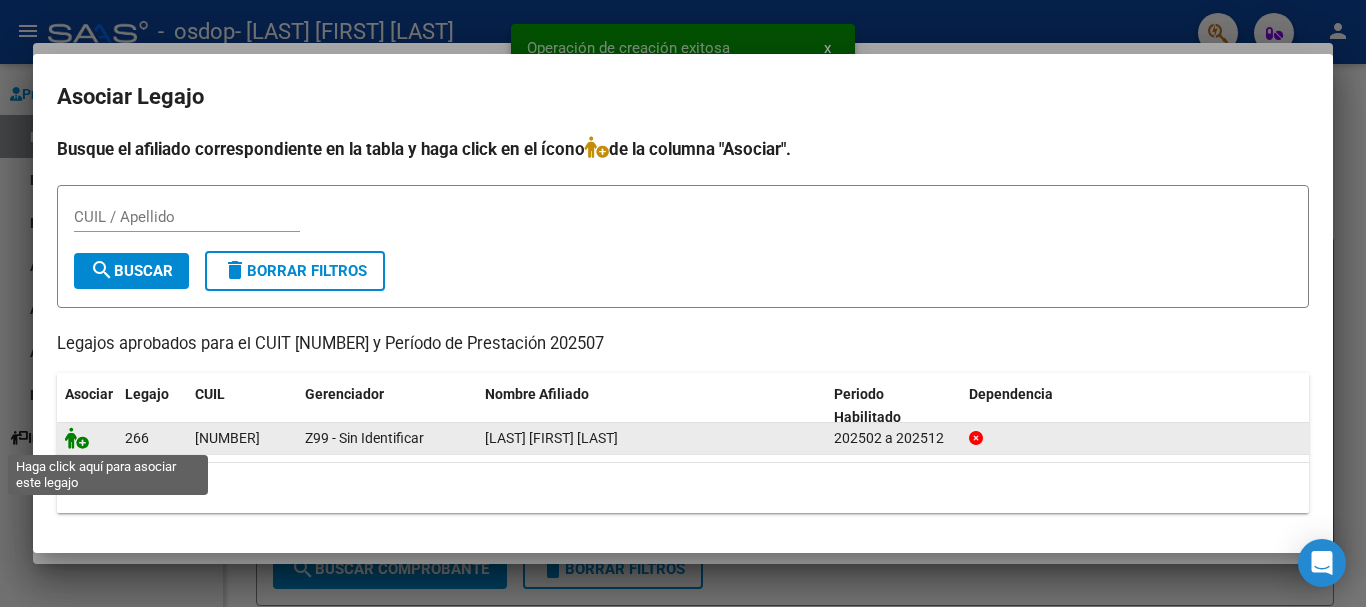 click 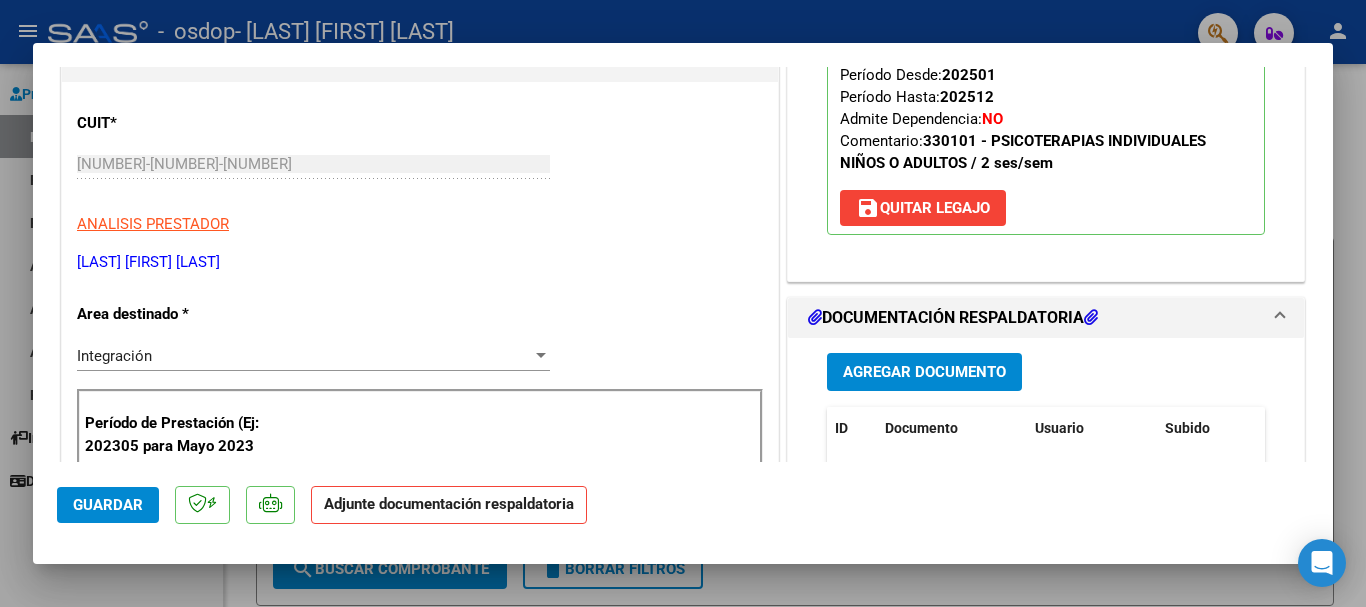 scroll, scrollTop: 300, scrollLeft: 0, axis: vertical 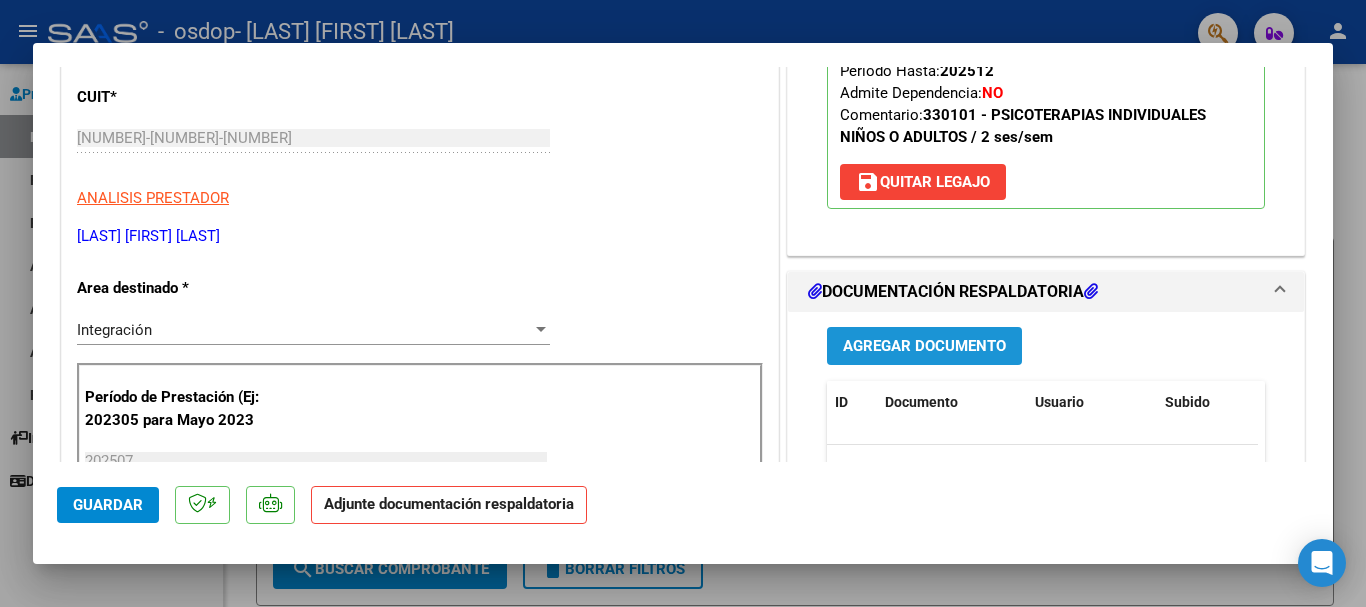 click on "Agregar Documento" at bounding box center (924, 345) 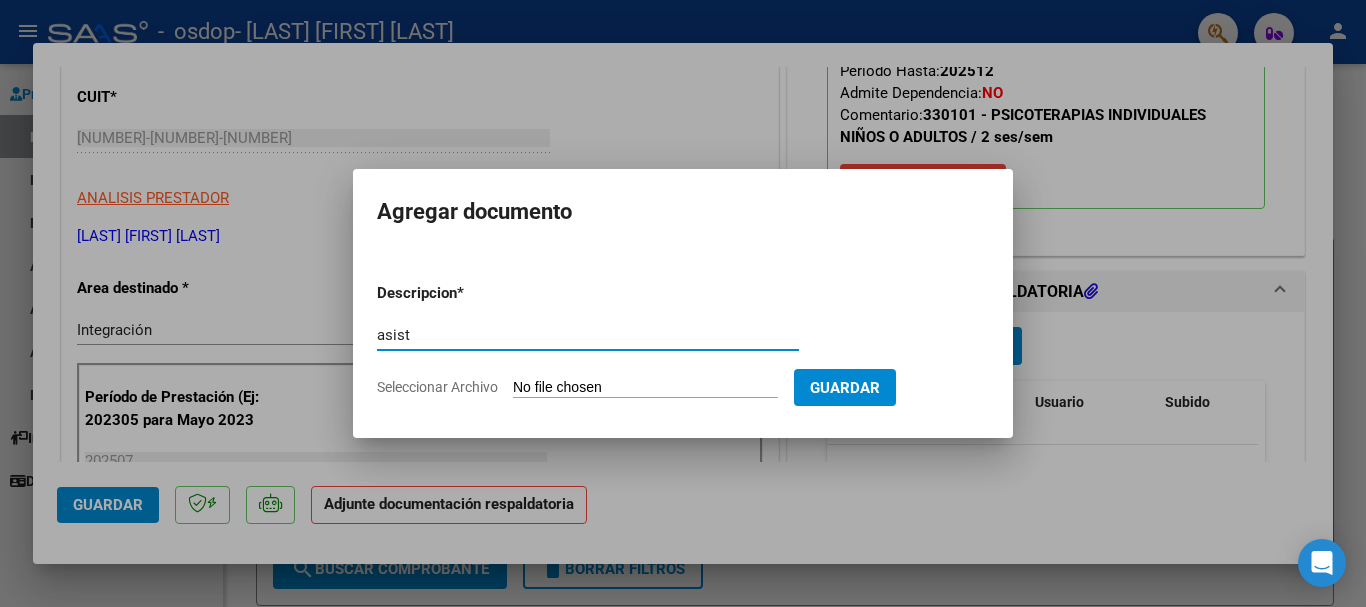 type on "asist" 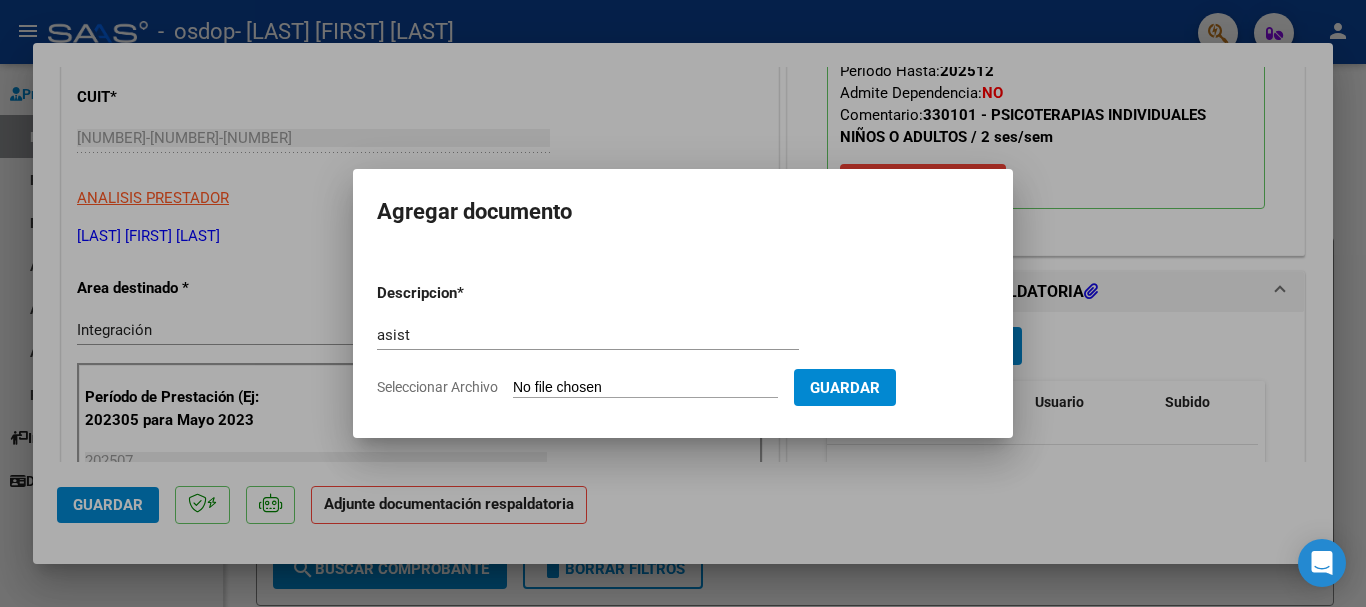 click on "Seleccionar Archivo" at bounding box center [645, 388] 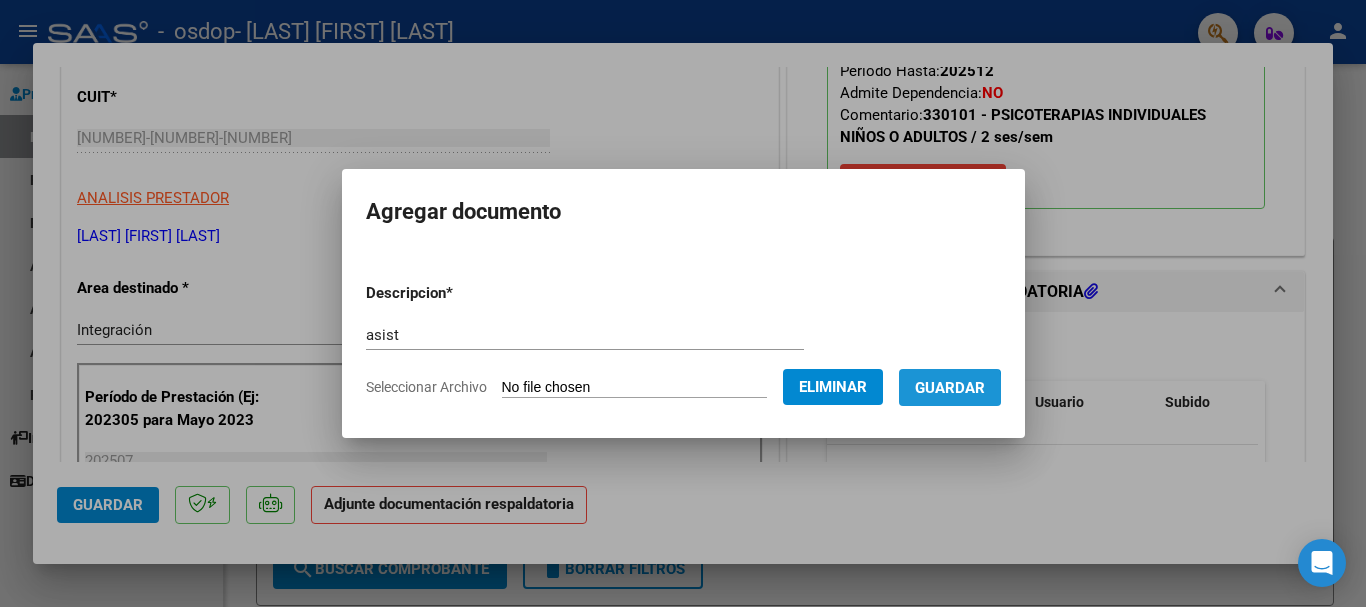 click on "Guardar" at bounding box center (950, 388) 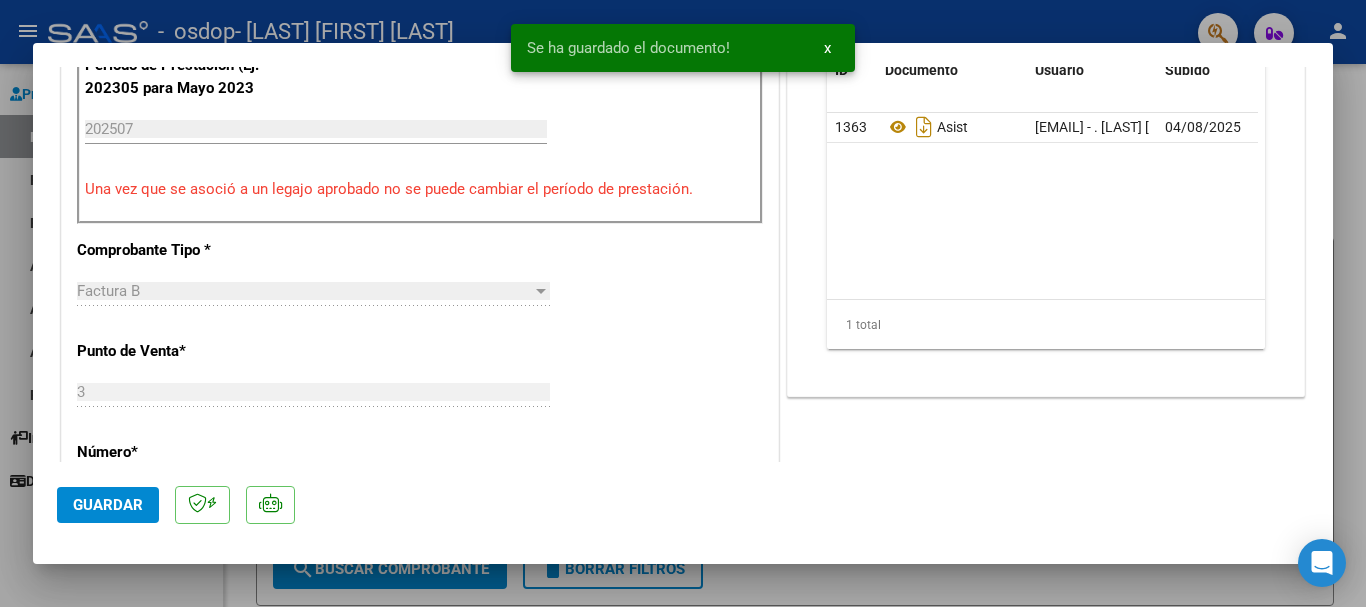 scroll, scrollTop: 700, scrollLeft: 0, axis: vertical 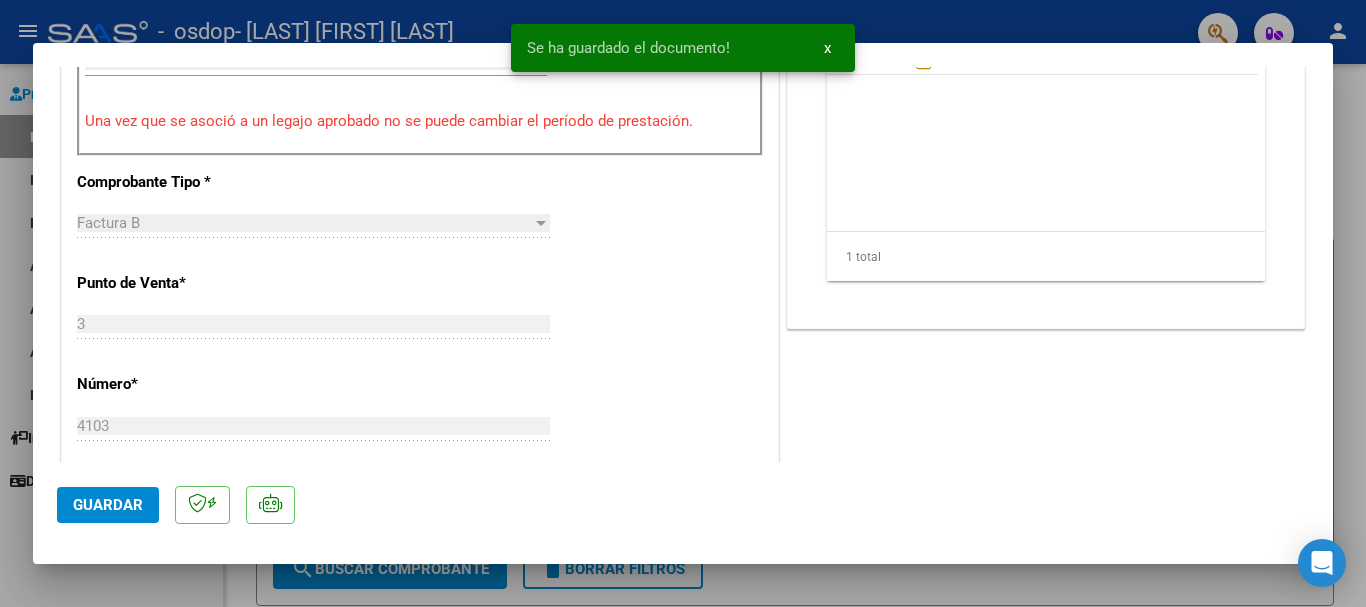 click on "Guardar" 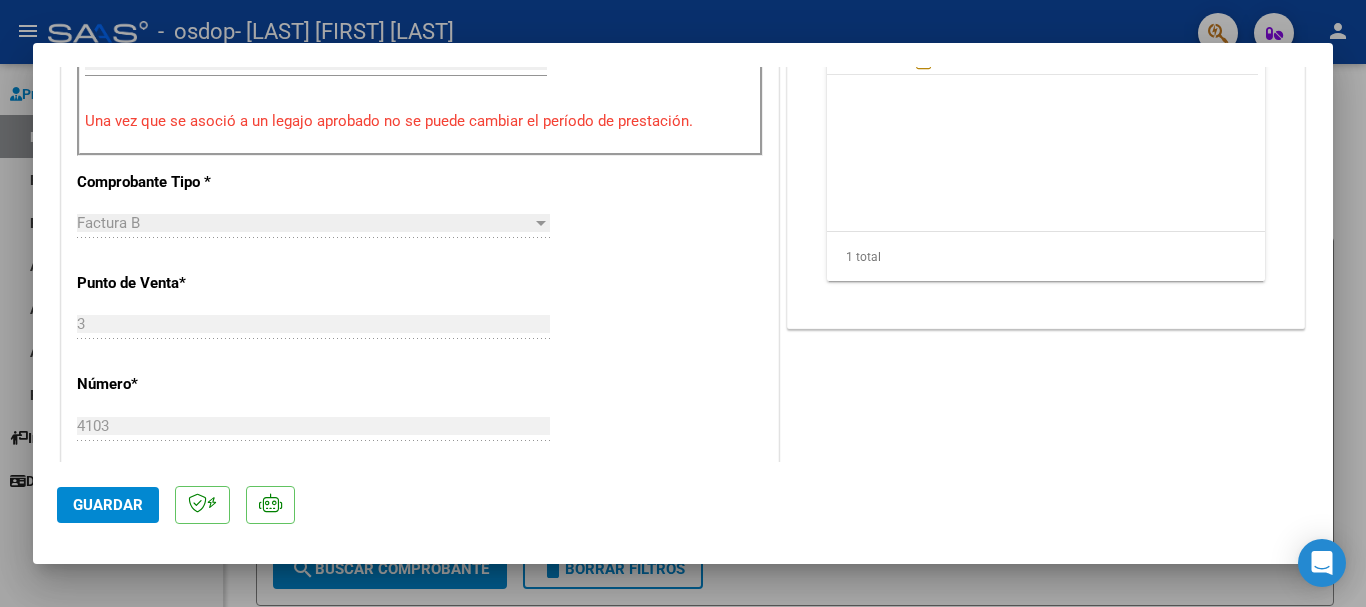 click at bounding box center (683, 303) 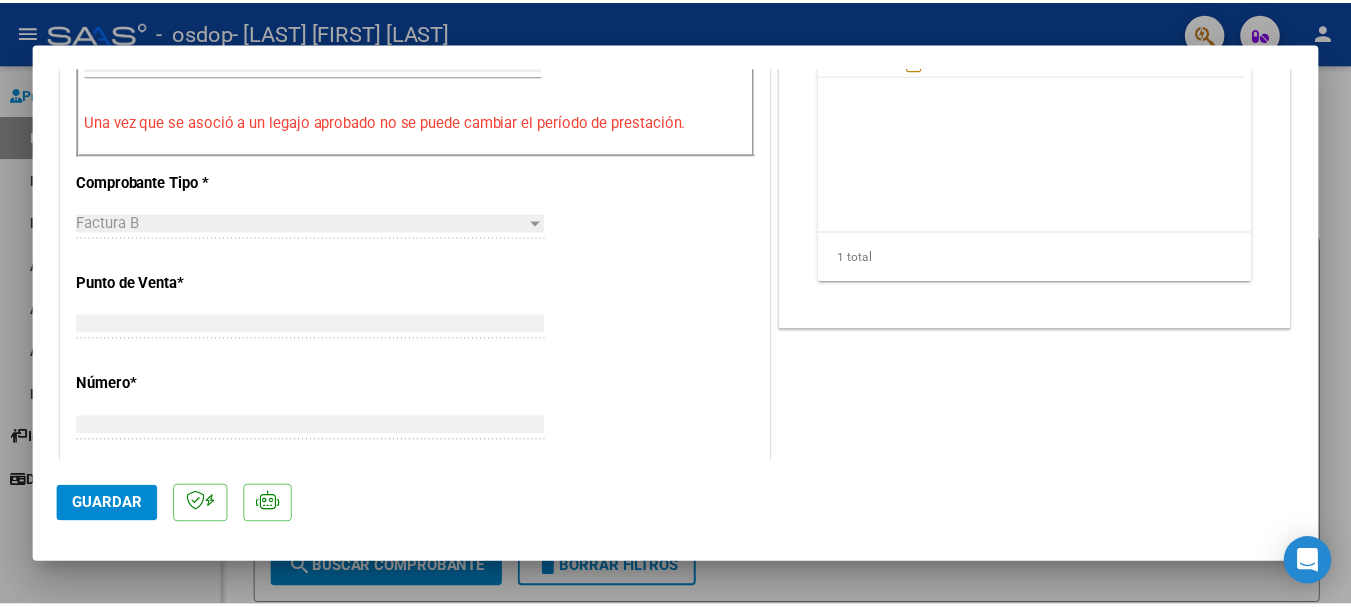scroll, scrollTop: 659, scrollLeft: 0, axis: vertical 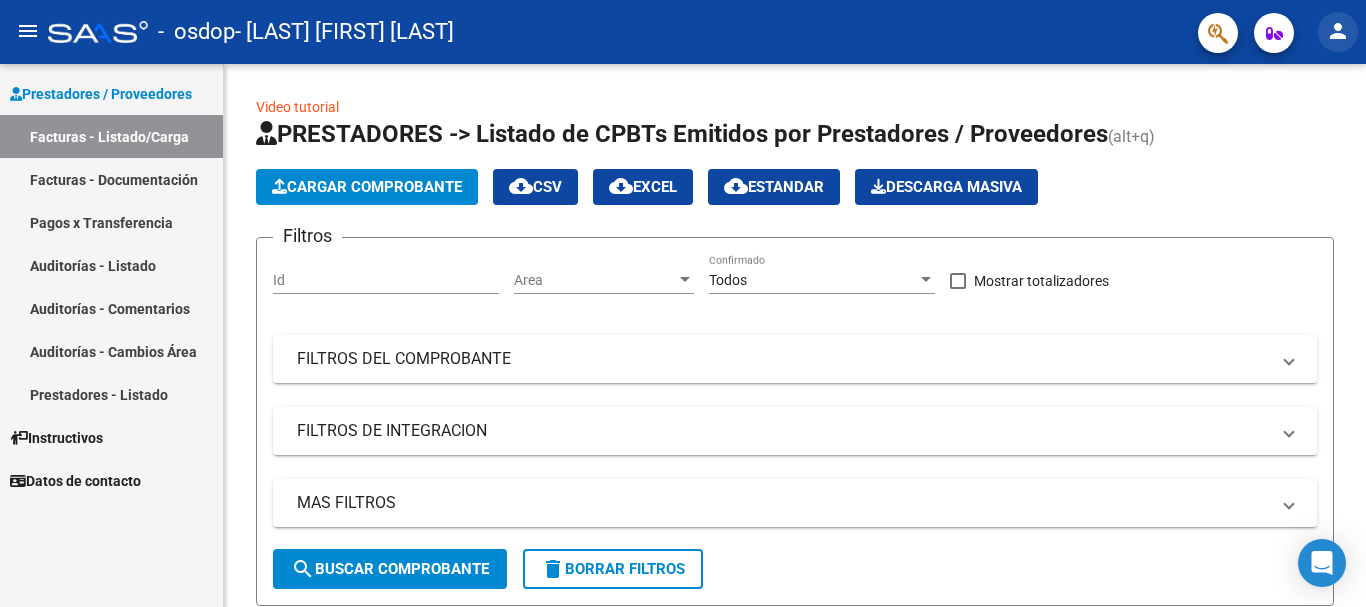 click on "person" 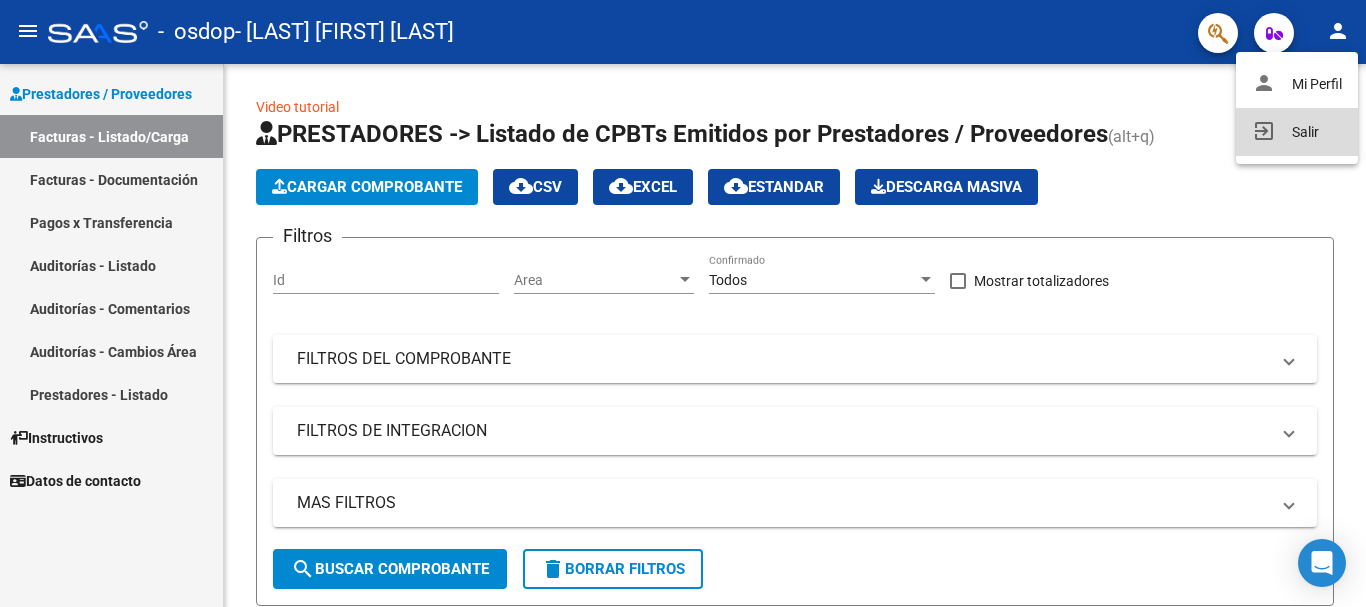 click on "exit_to_app  Salir" at bounding box center (1297, 132) 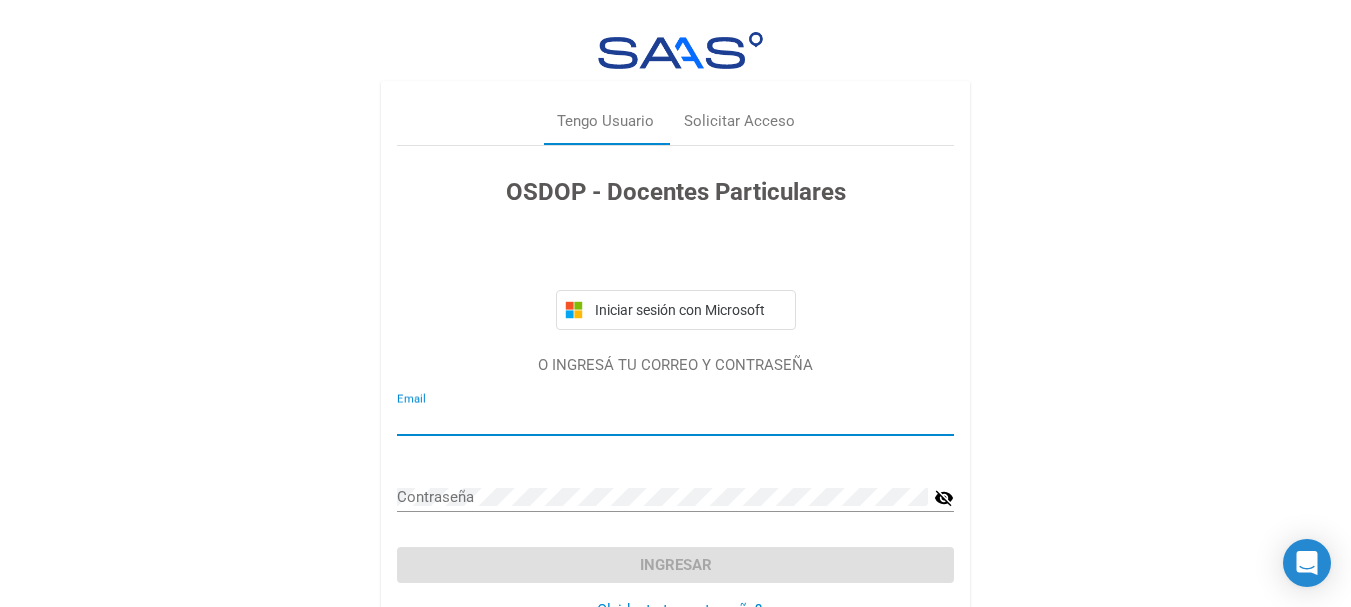 type on "formentinanahi@hotmail.com" 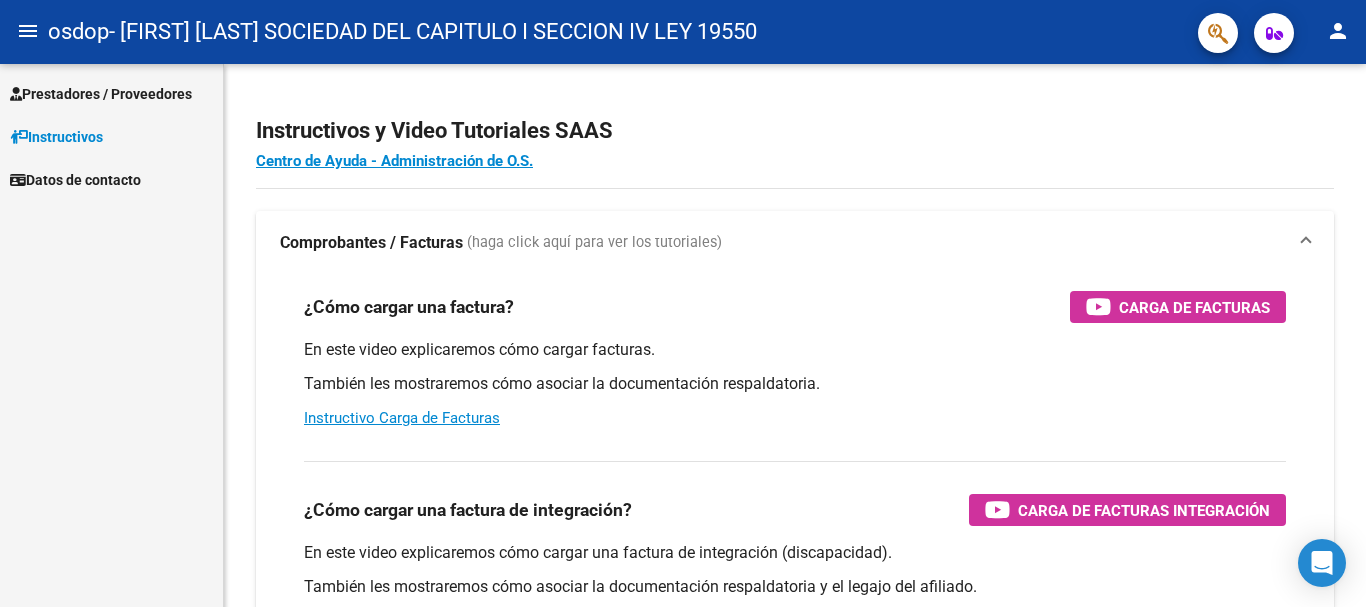 scroll, scrollTop: 0, scrollLeft: 0, axis: both 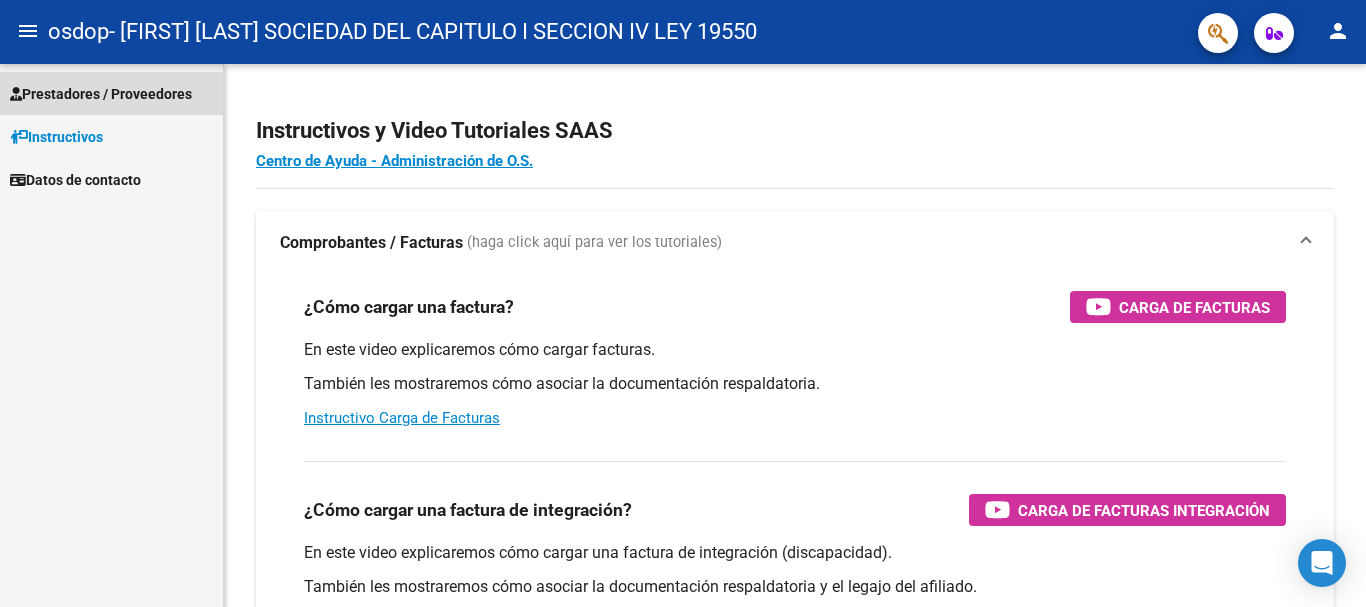click on "Prestadores / Proveedores" at bounding box center [101, 94] 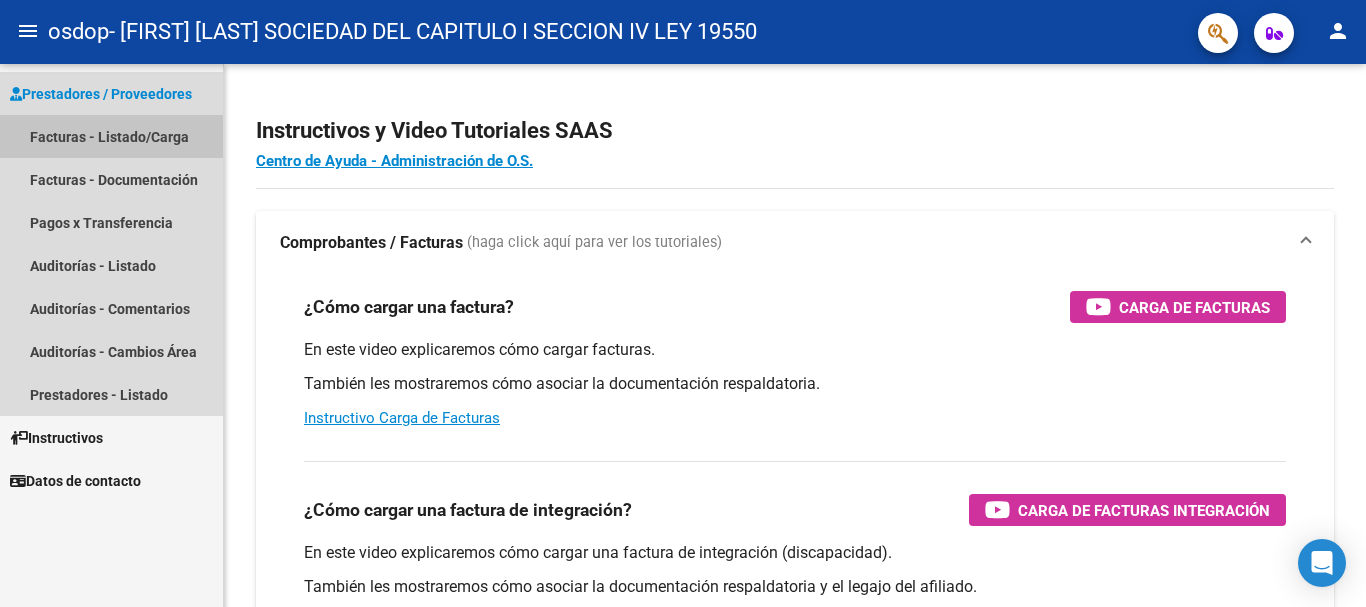 click on "Facturas - Listado/Carga" at bounding box center (111, 136) 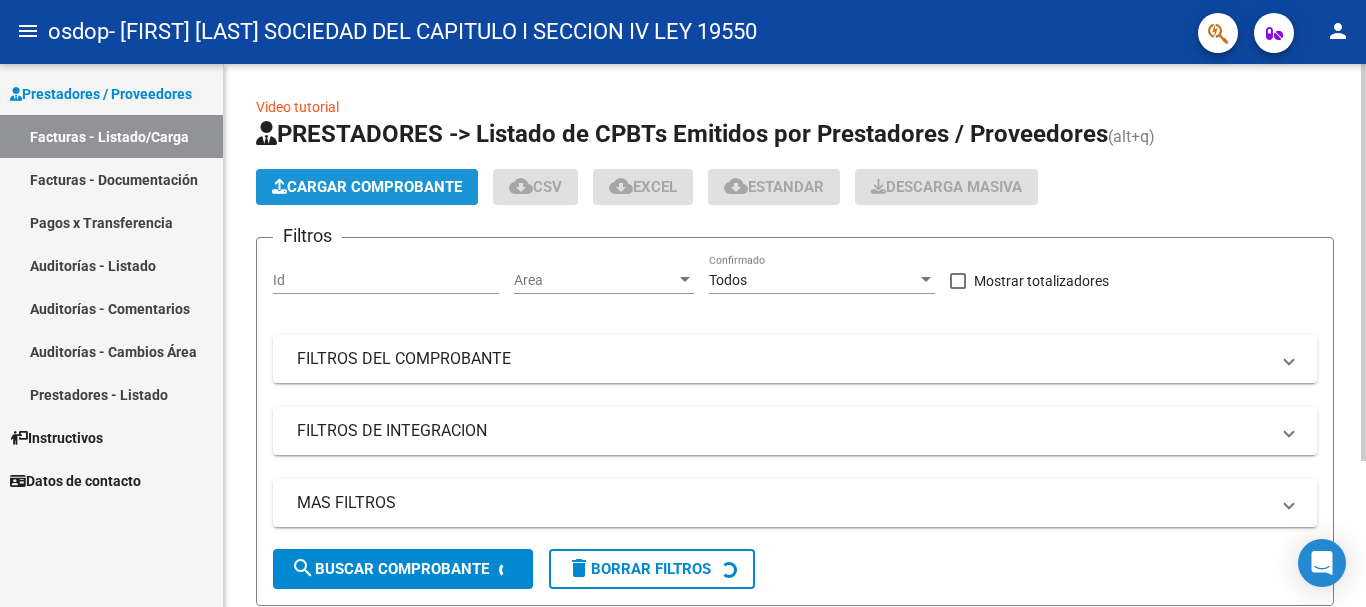 click on "Cargar Comprobante" 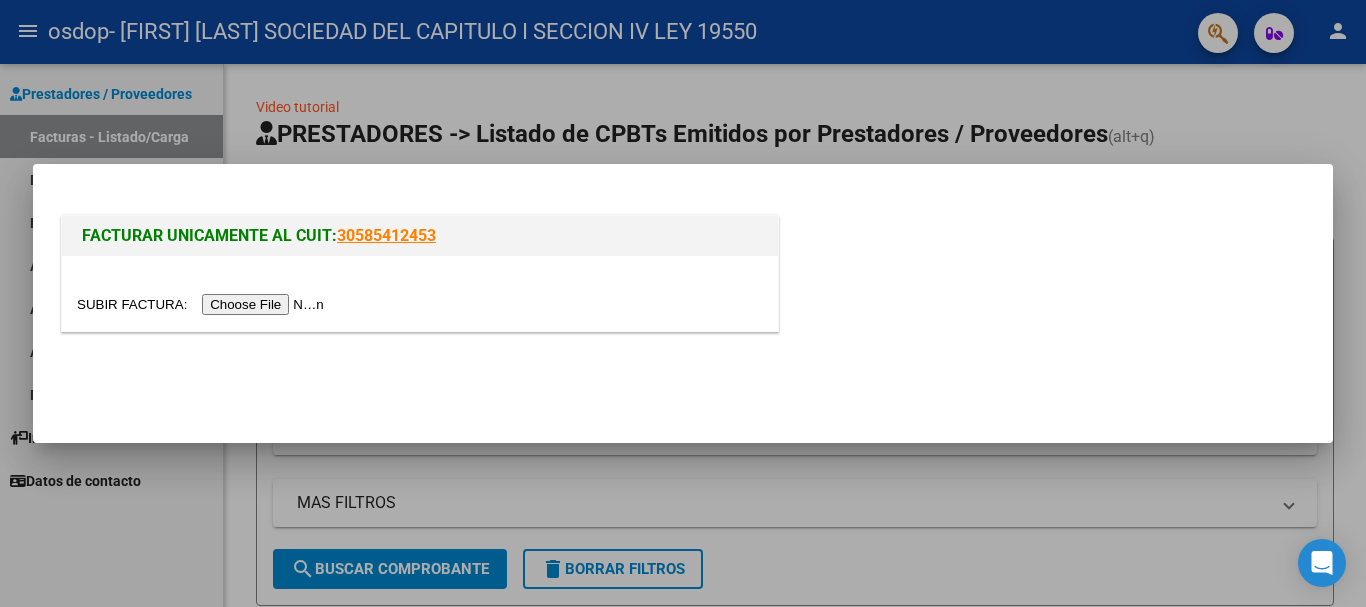click at bounding box center (203, 304) 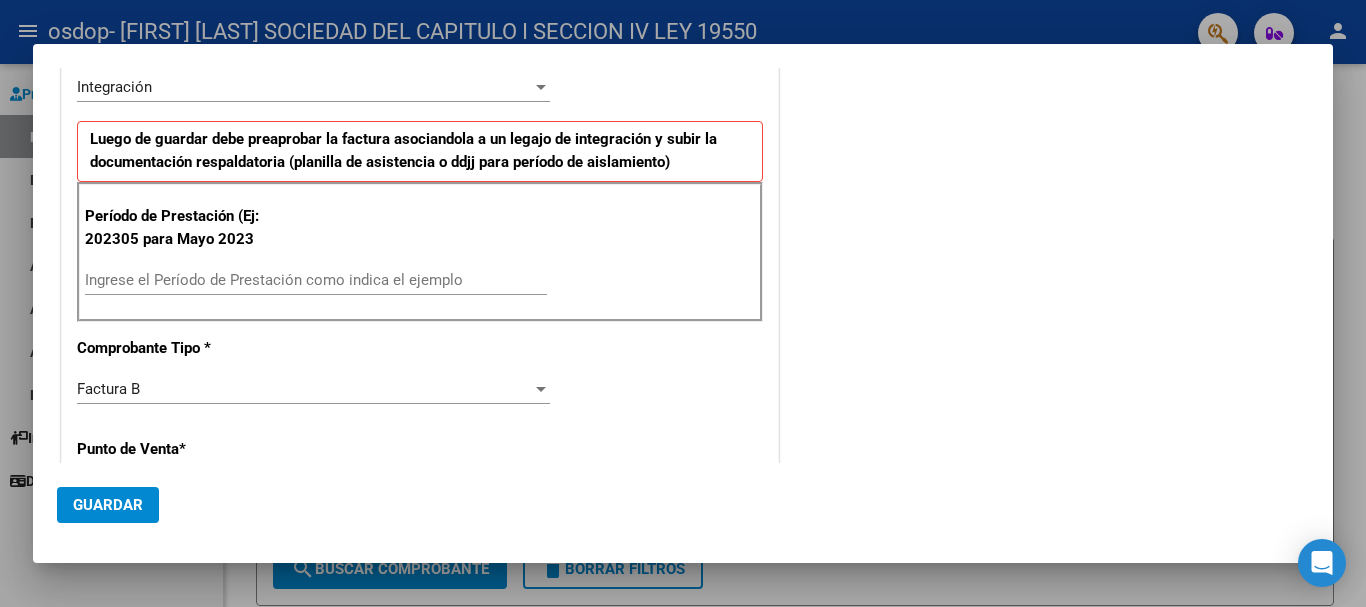 scroll, scrollTop: 400, scrollLeft: 0, axis: vertical 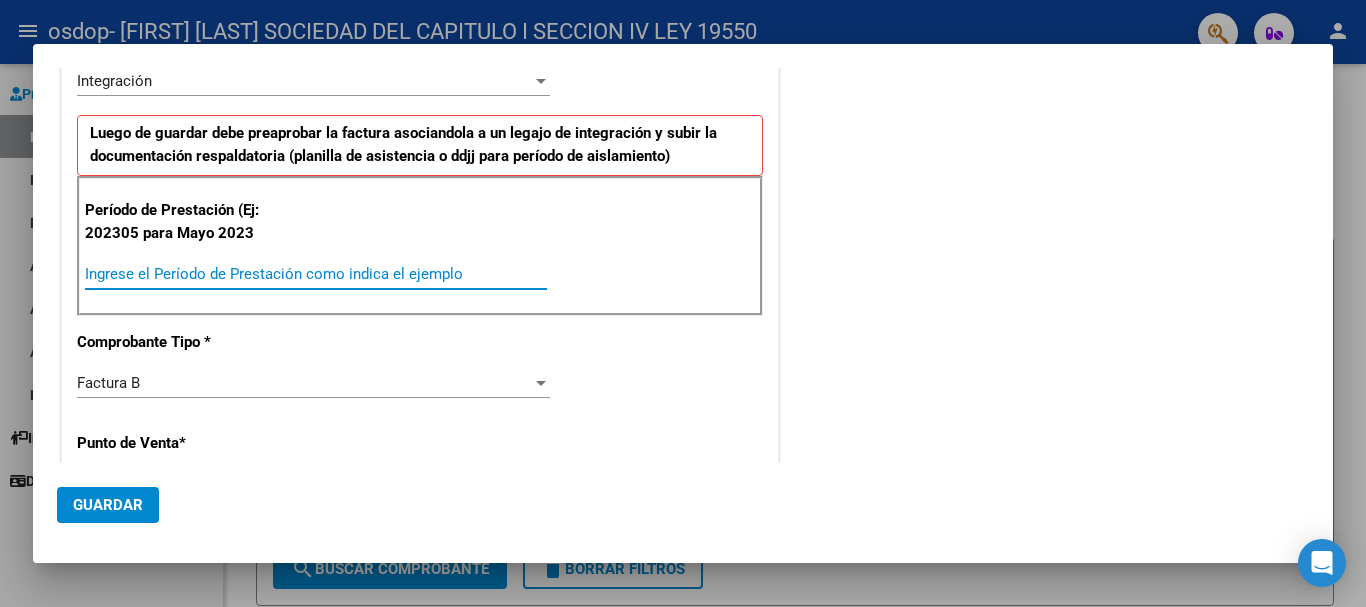 click on "Ingrese el Período de Prestación como indica el ejemplo" at bounding box center [316, 274] 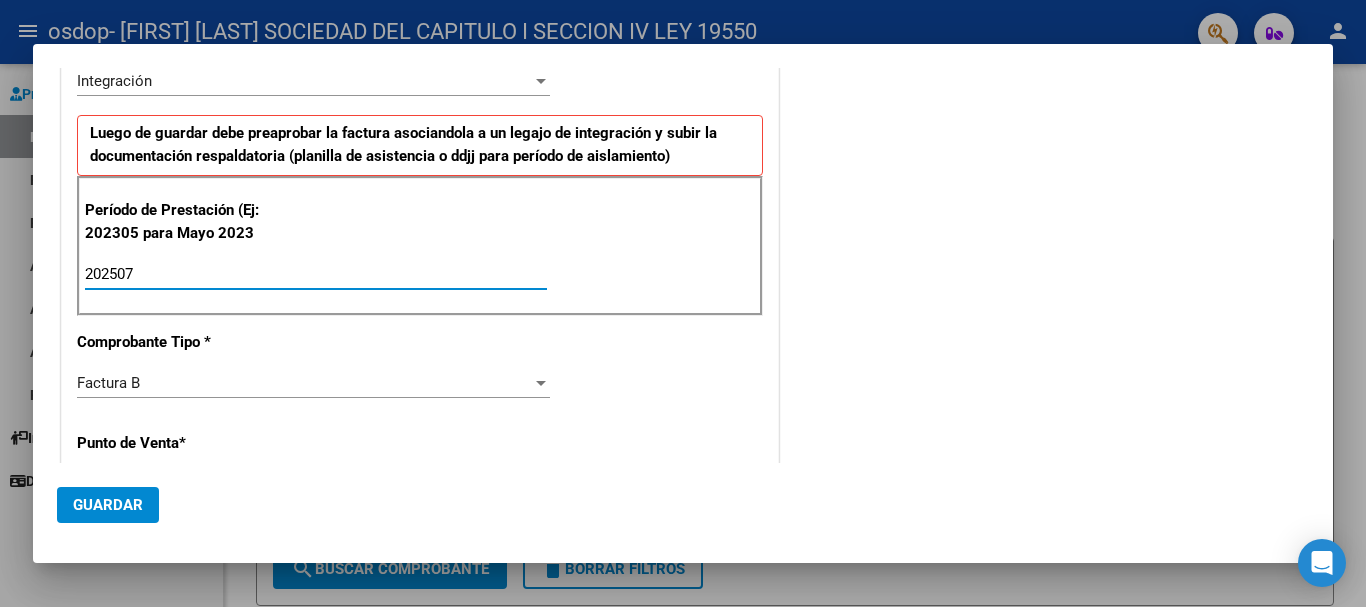 type on "202507" 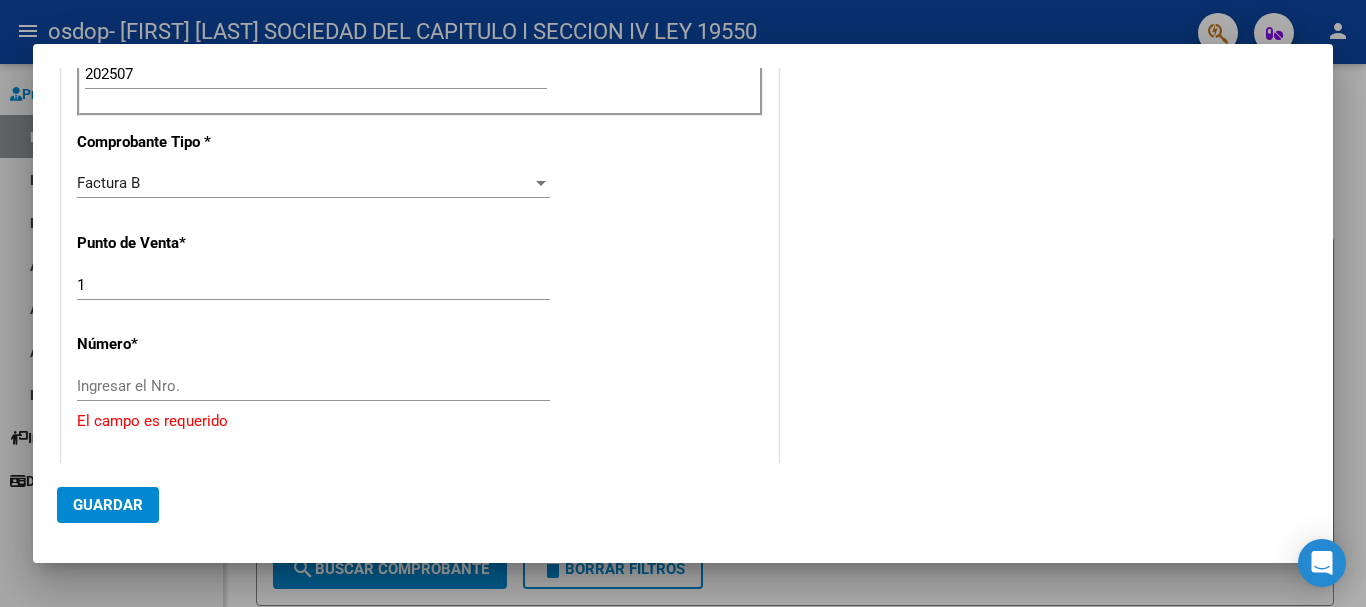 scroll, scrollTop: 700, scrollLeft: 0, axis: vertical 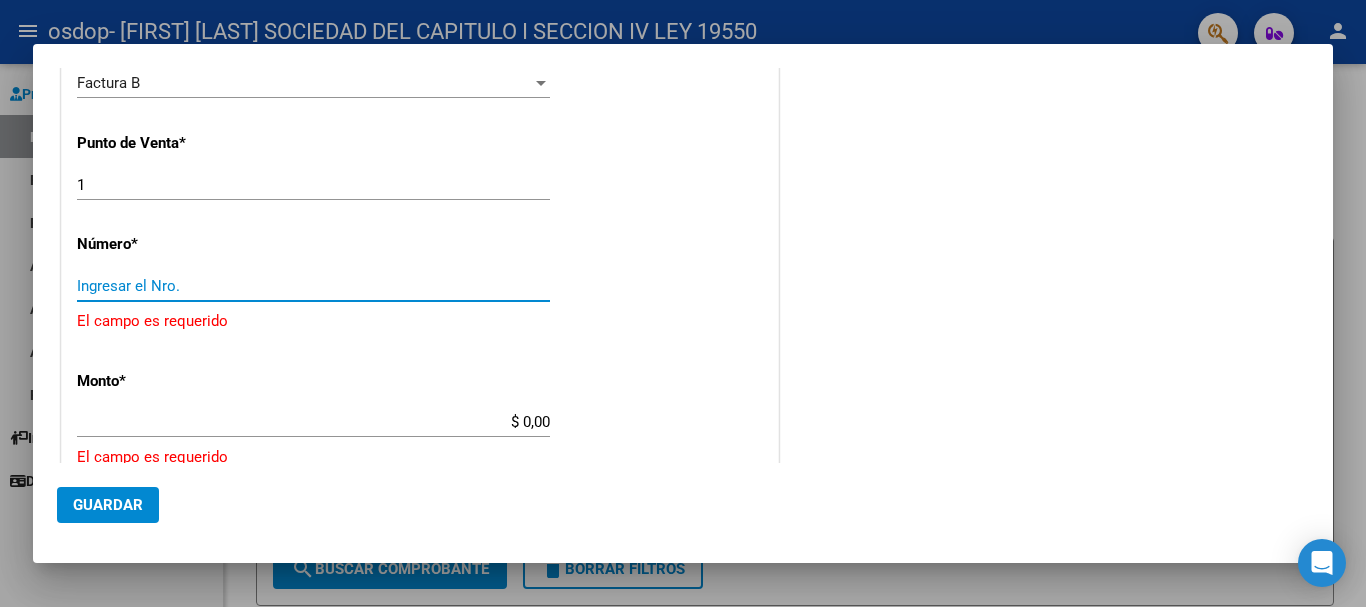 click on "Ingresar el Nro." at bounding box center [313, 286] 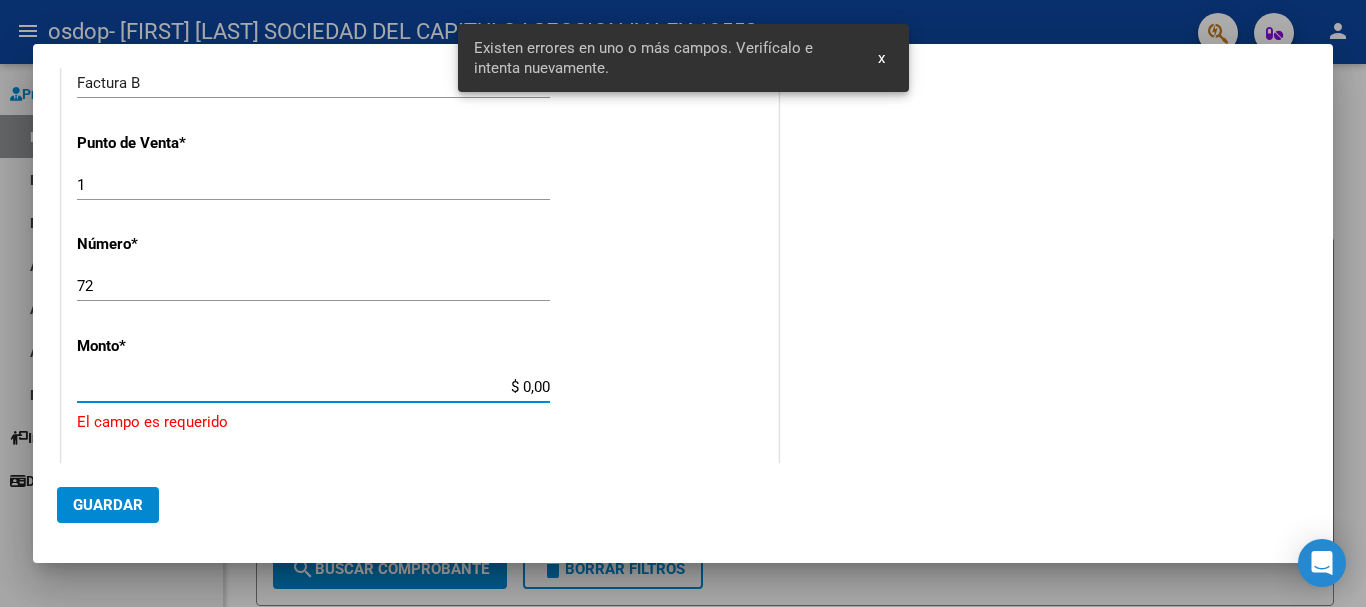 scroll, scrollTop: 819, scrollLeft: 0, axis: vertical 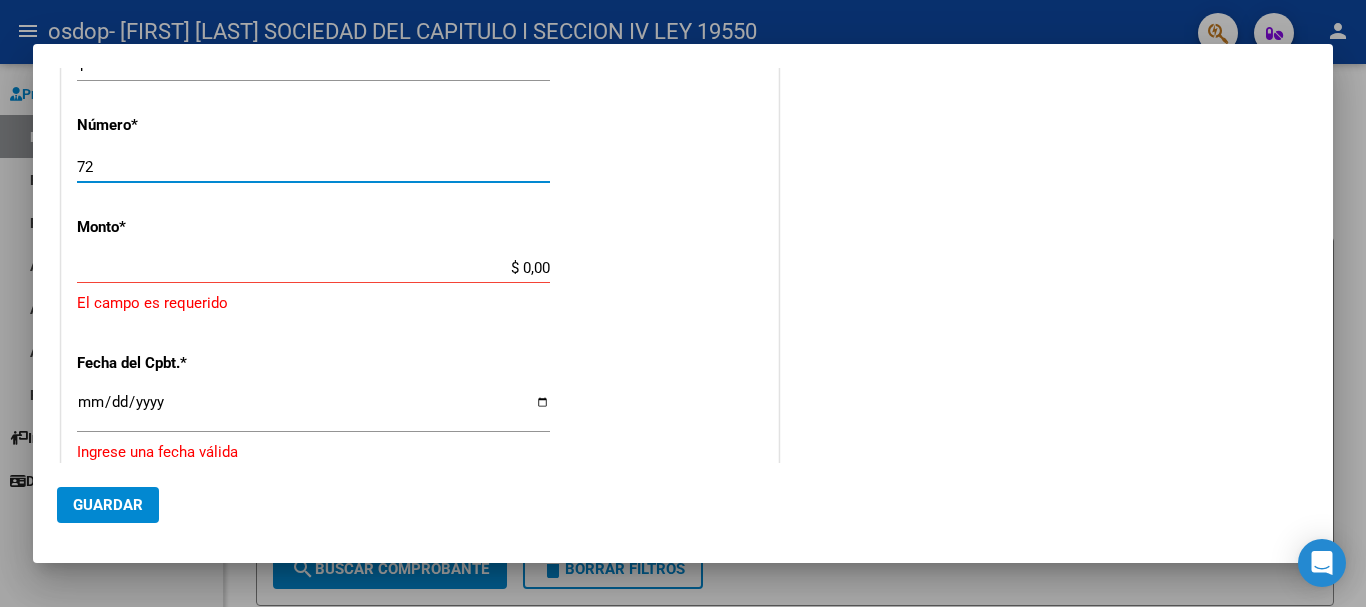 drag, startPoint x: 321, startPoint y: 171, endPoint x: 0, endPoint y: 166, distance: 321.03894 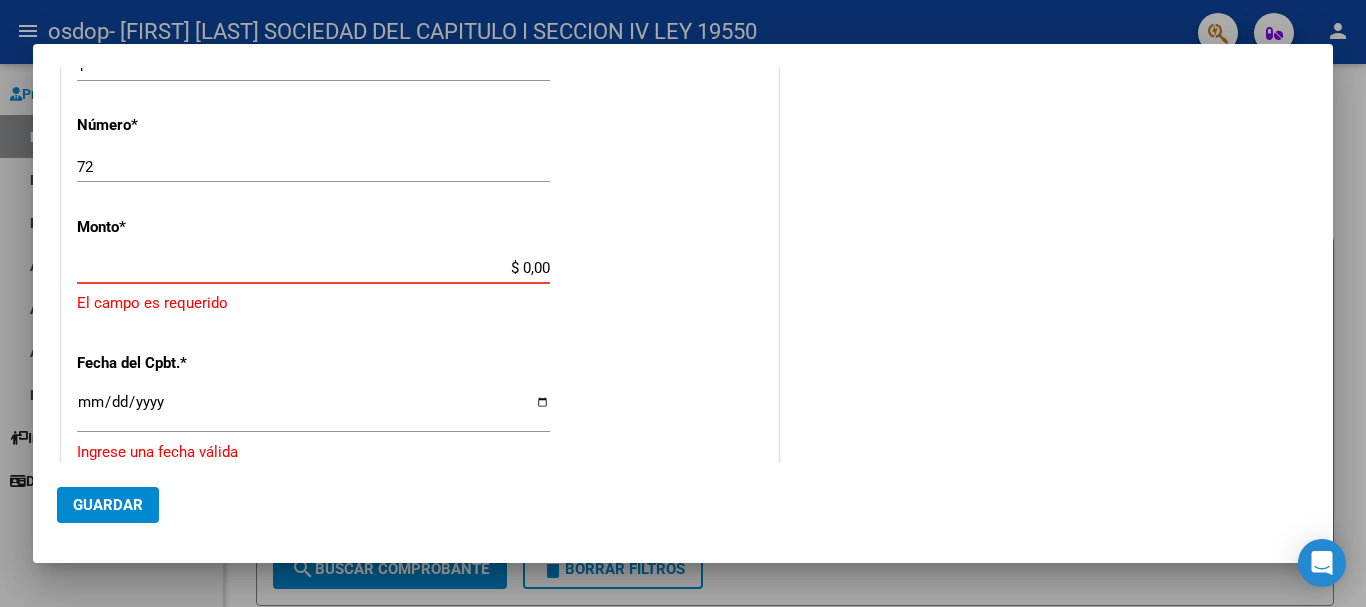 click on "$ 0,00" at bounding box center (313, 268) 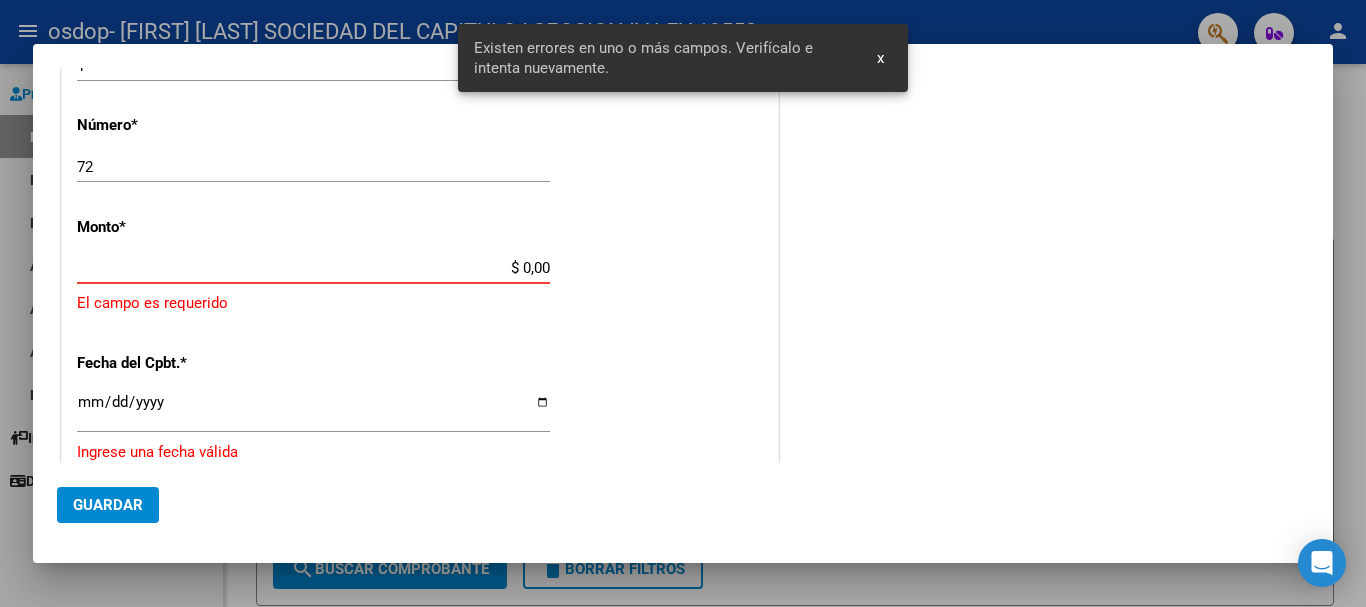 drag, startPoint x: 425, startPoint y: 274, endPoint x: 631, endPoint y: 271, distance: 206.02185 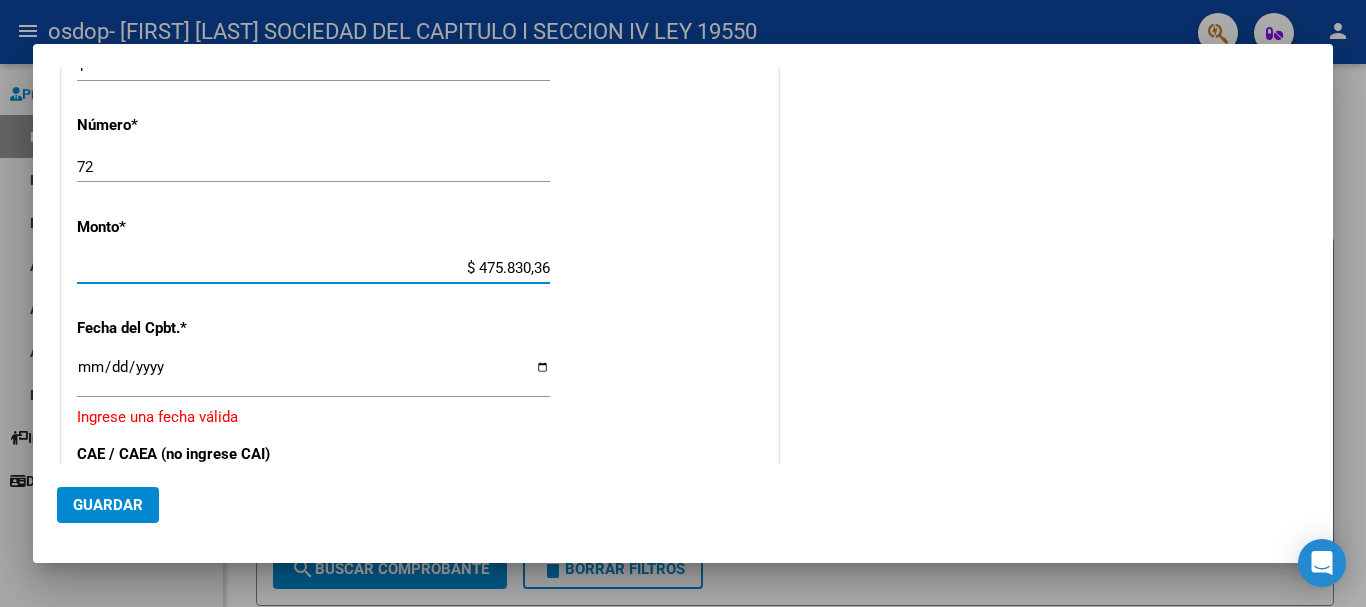 type on "$ 475.830,36" 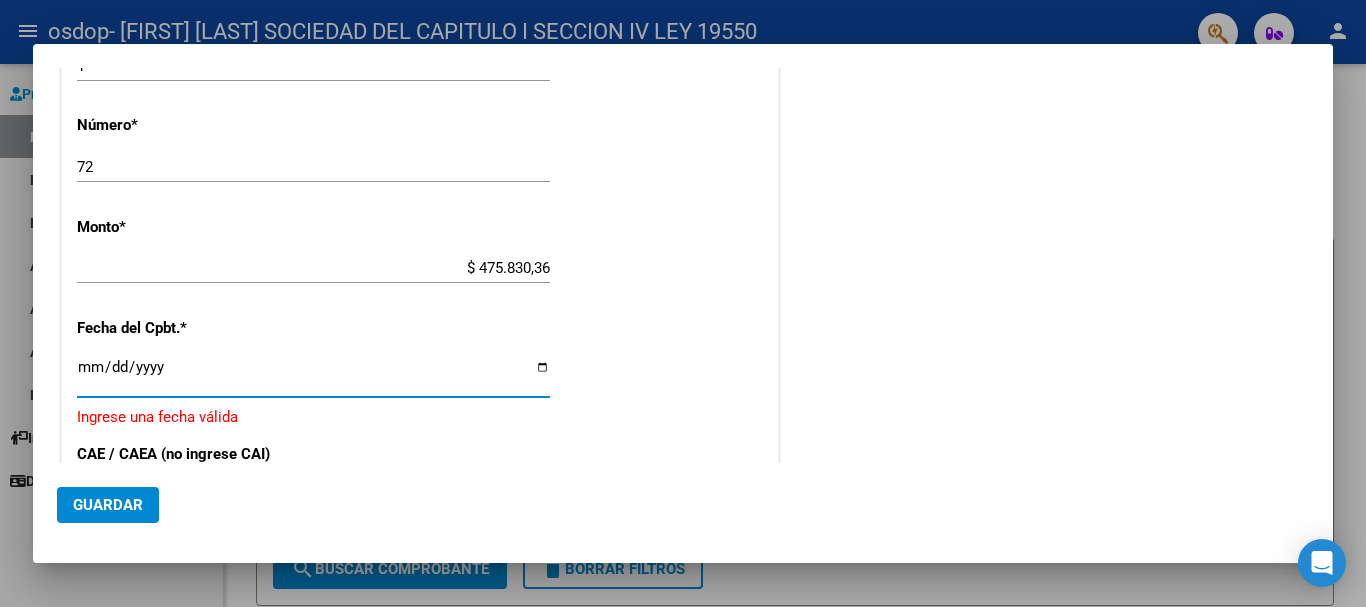 click on "Ingresar la fecha" at bounding box center (313, 375) 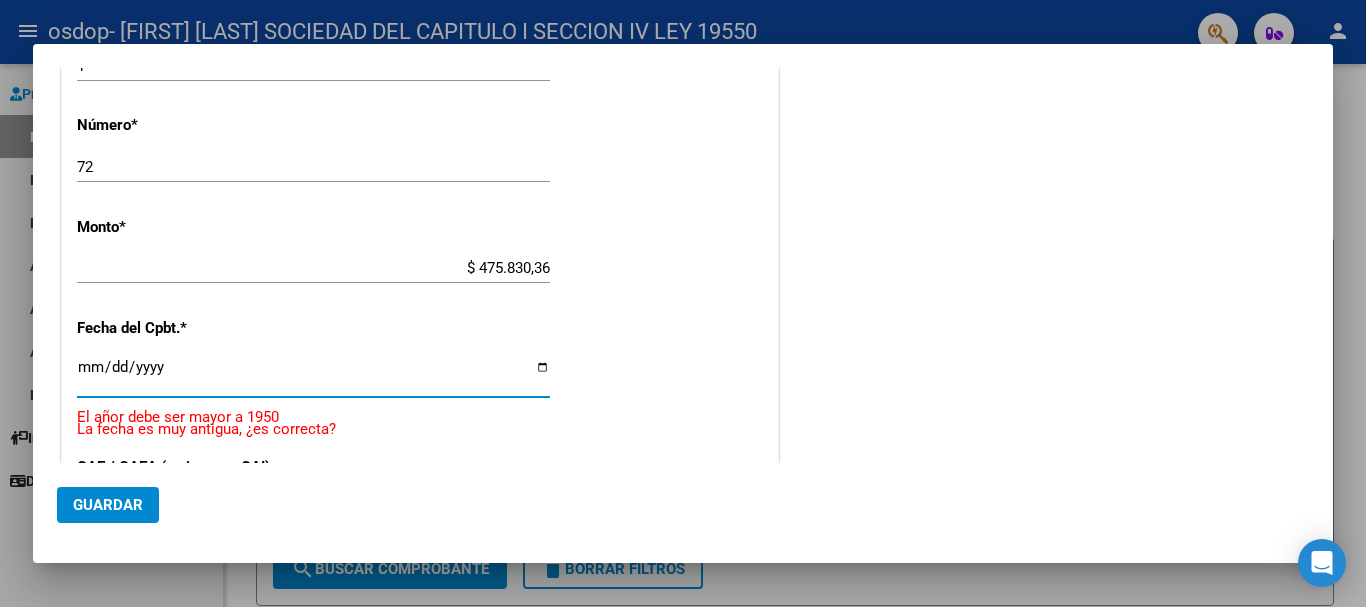 type on "2025-08-04" 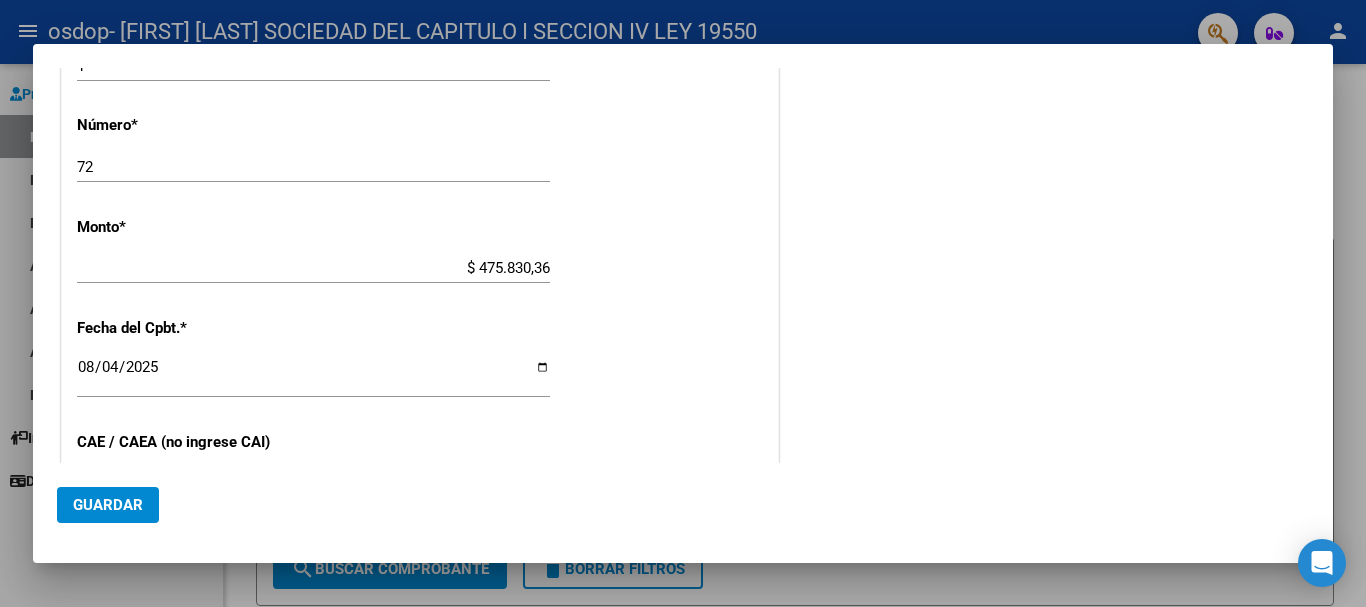 scroll, scrollTop: 919, scrollLeft: 0, axis: vertical 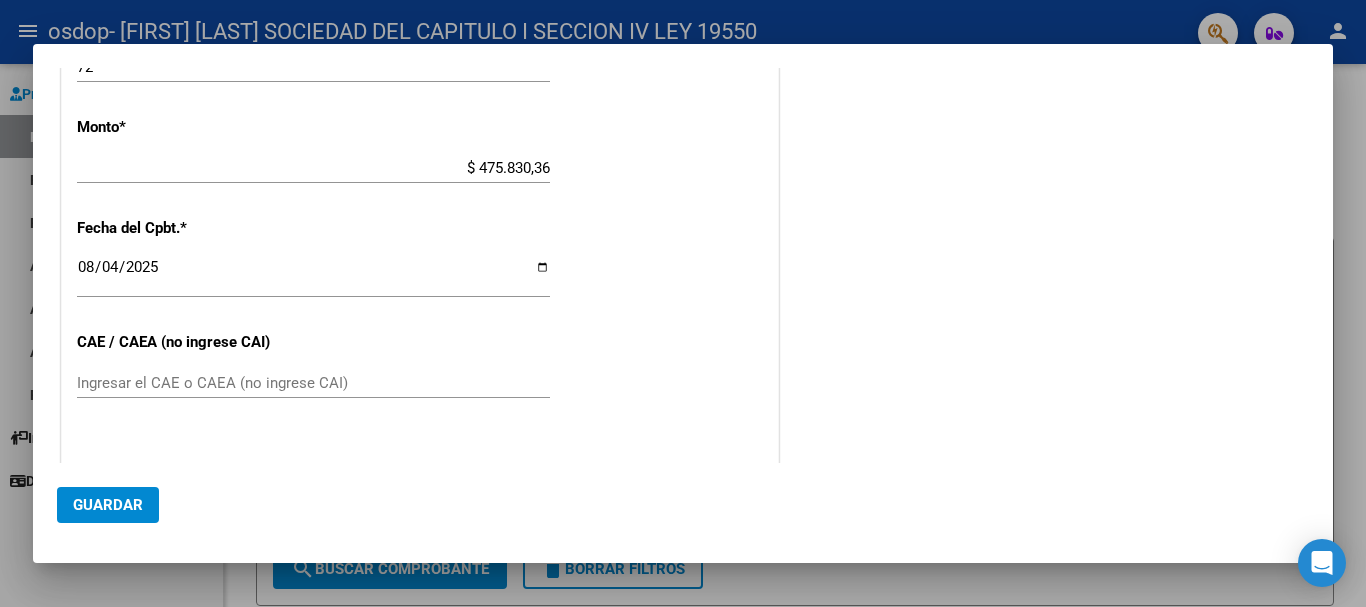 click on "Ingresar el CAE o CAEA (no ingrese CAI)" 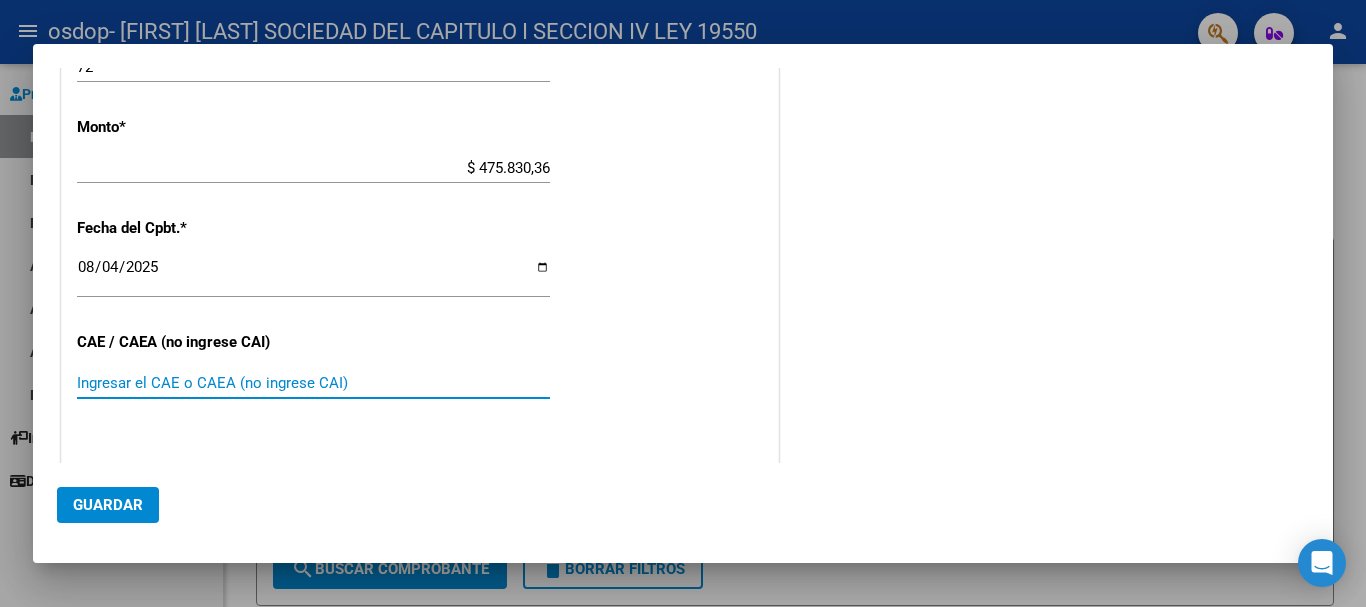 paste on "75313898583628" 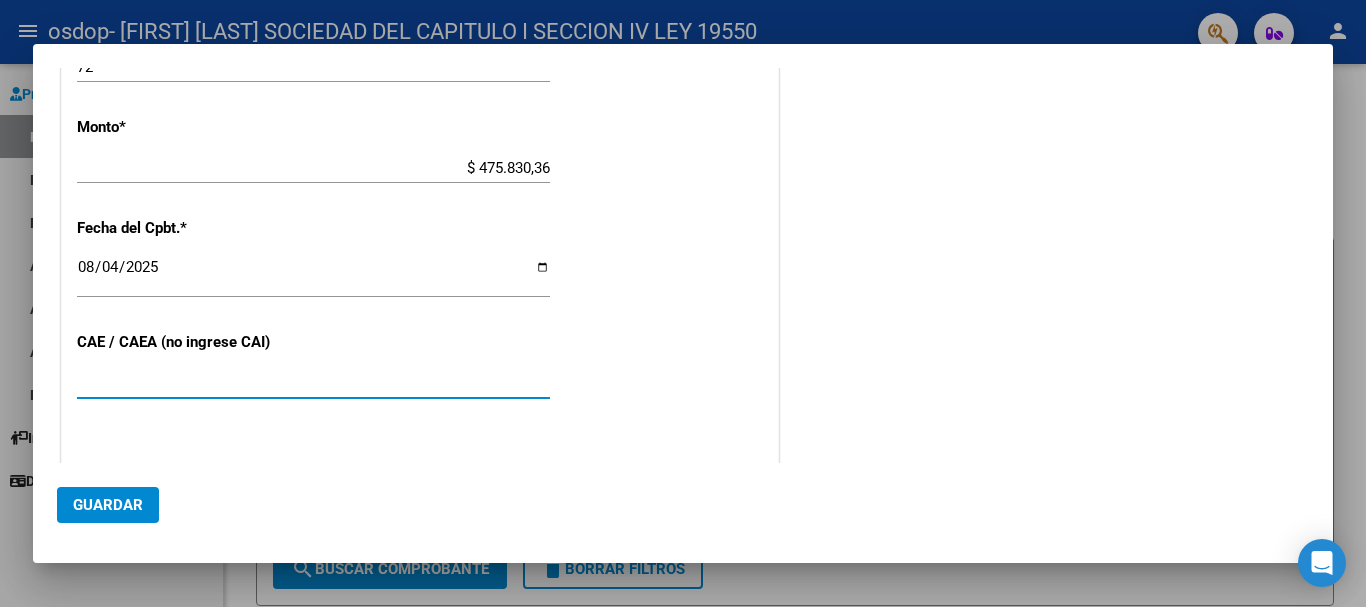 type on "75313898583628" 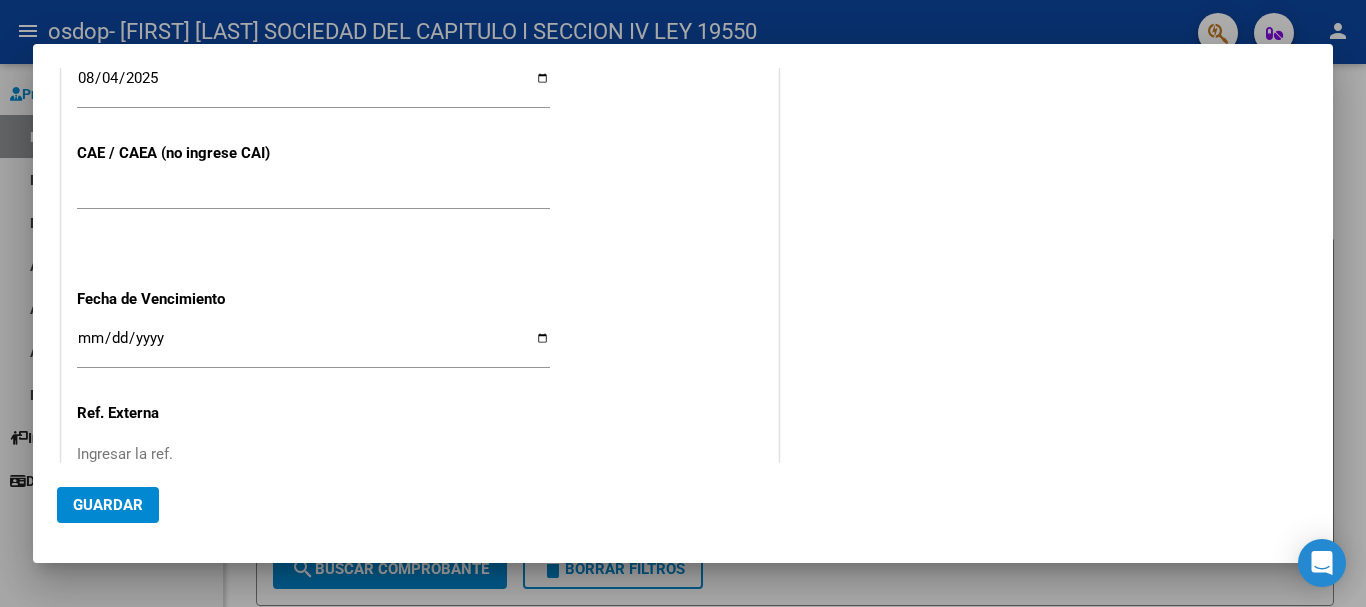 scroll, scrollTop: 1154, scrollLeft: 0, axis: vertical 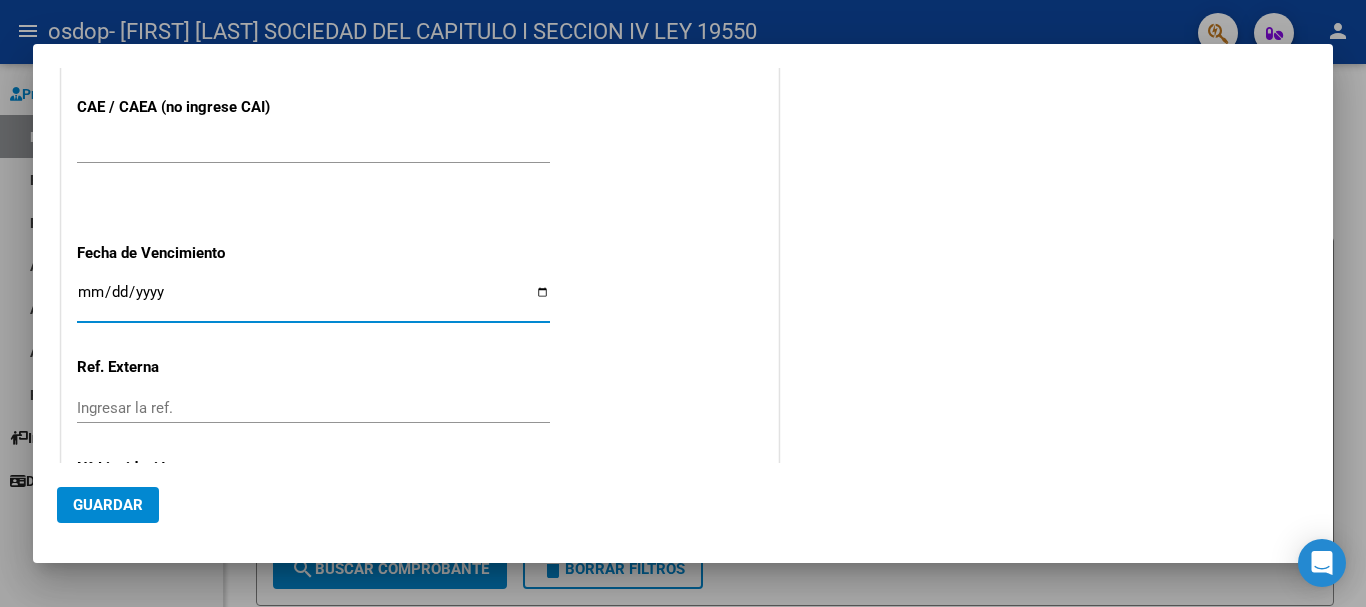 click on "Ingresar la fecha" at bounding box center [313, 300] 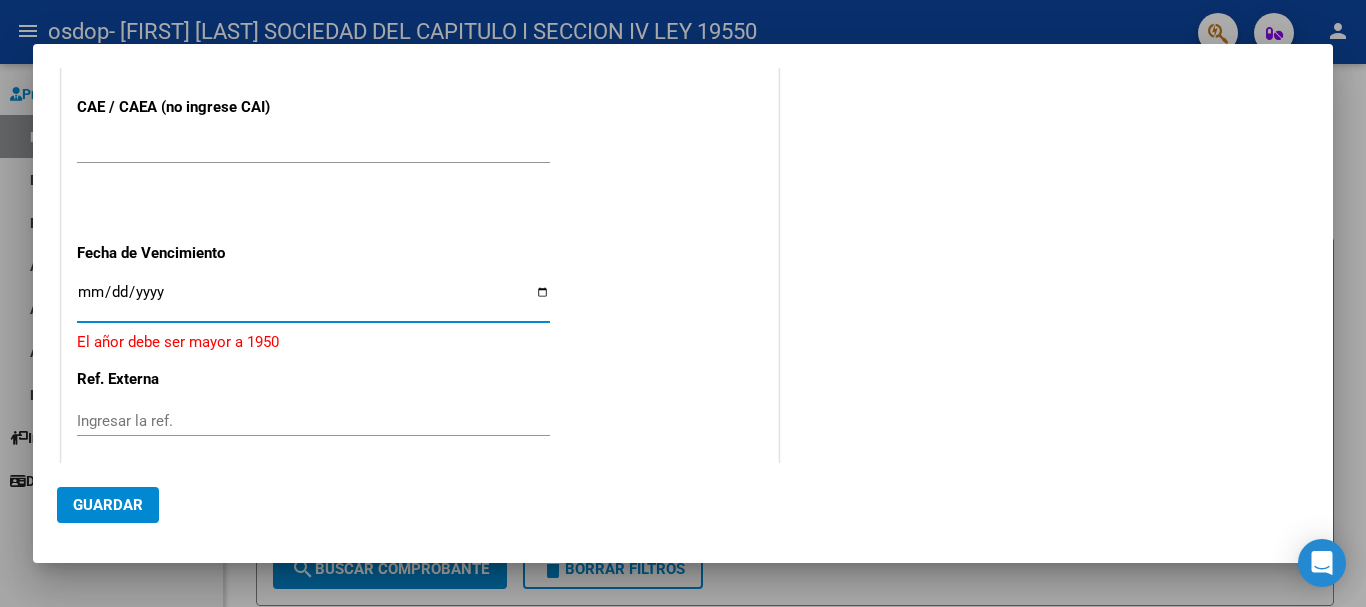 type on "2025-08-14" 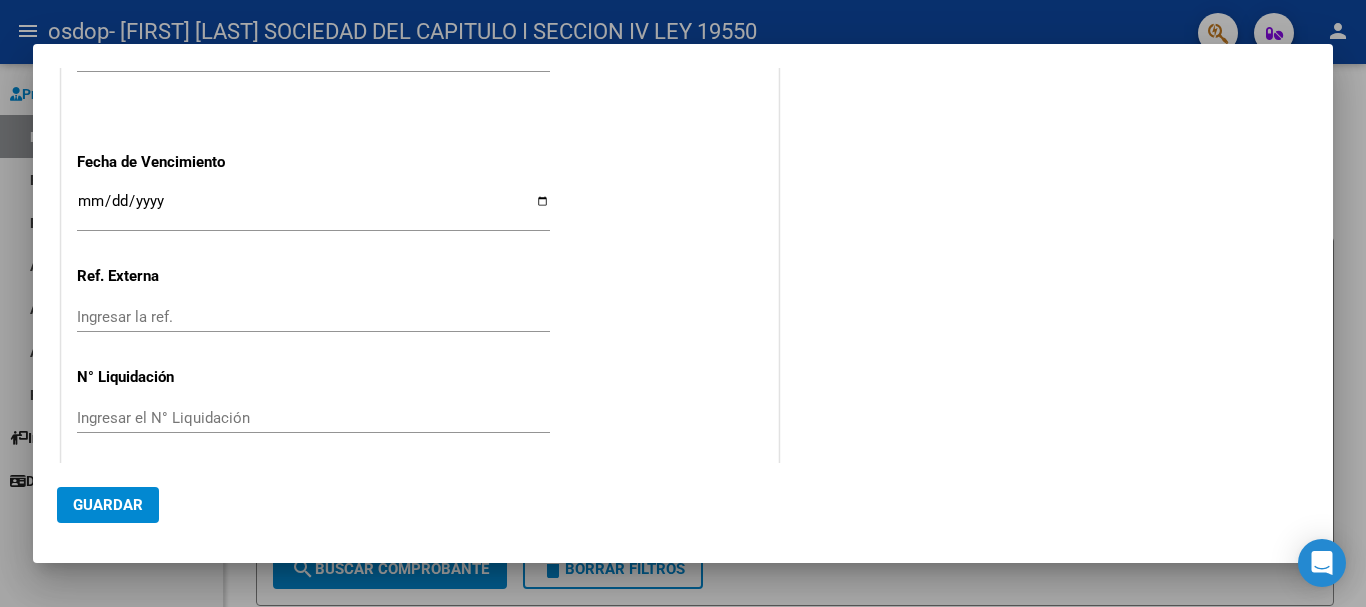 scroll, scrollTop: 1254, scrollLeft: 0, axis: vertical 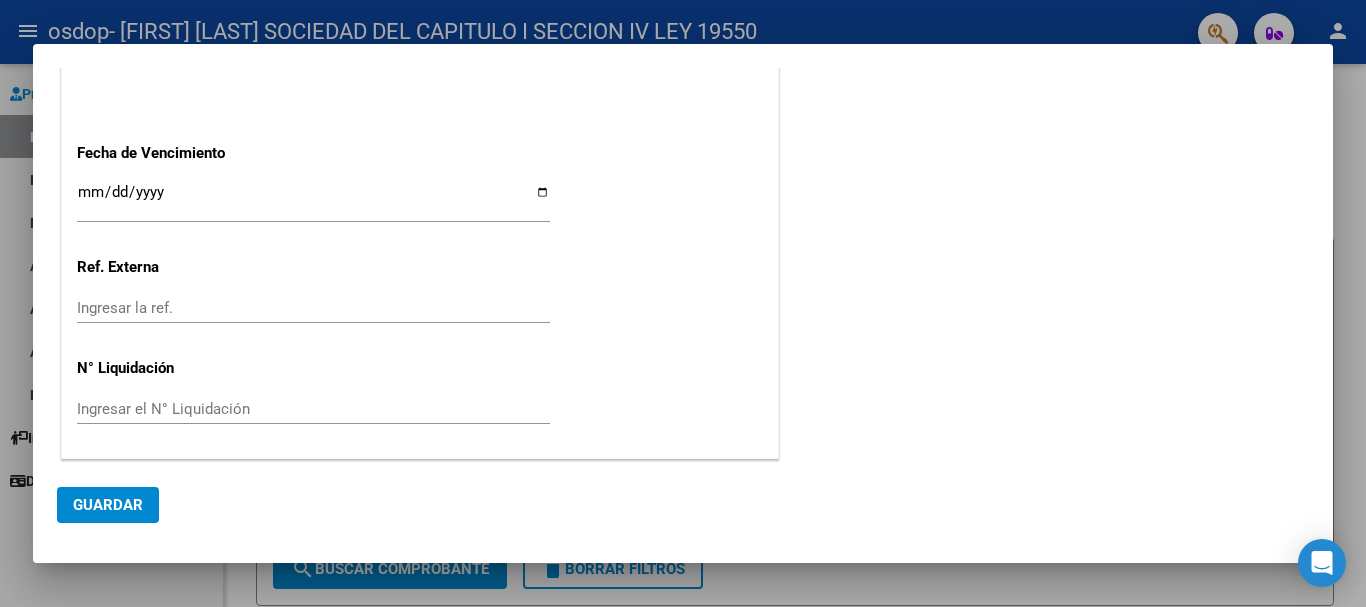 click on "Guardar" 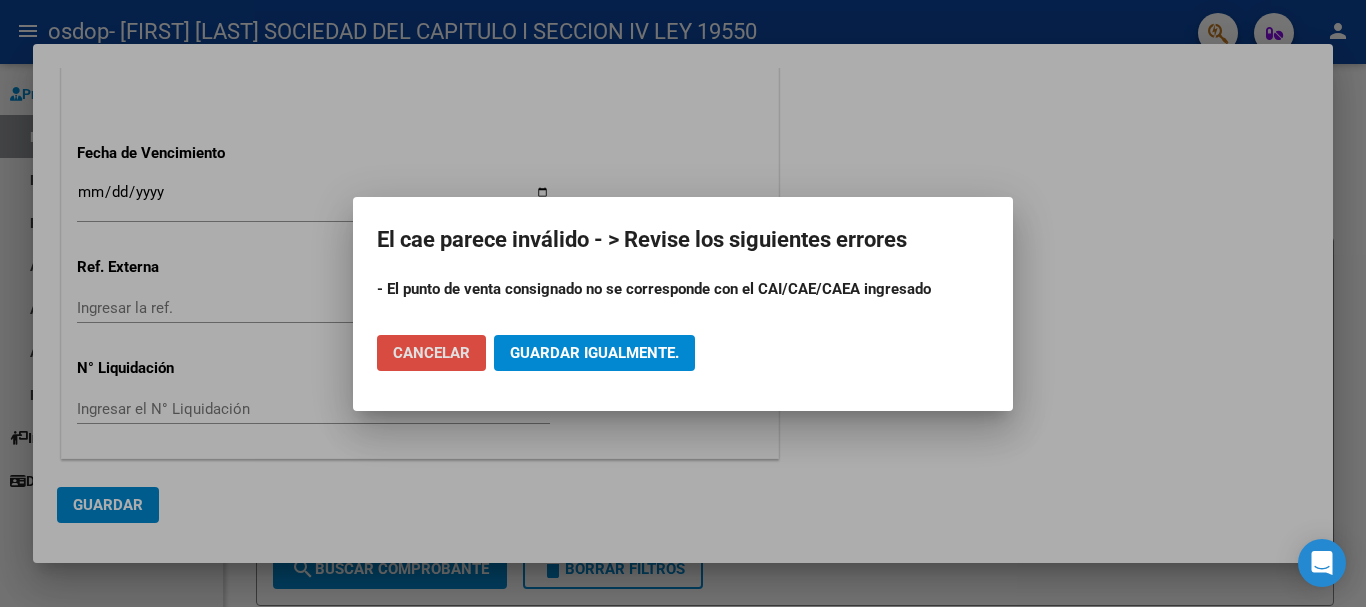 click on "Cancelar" 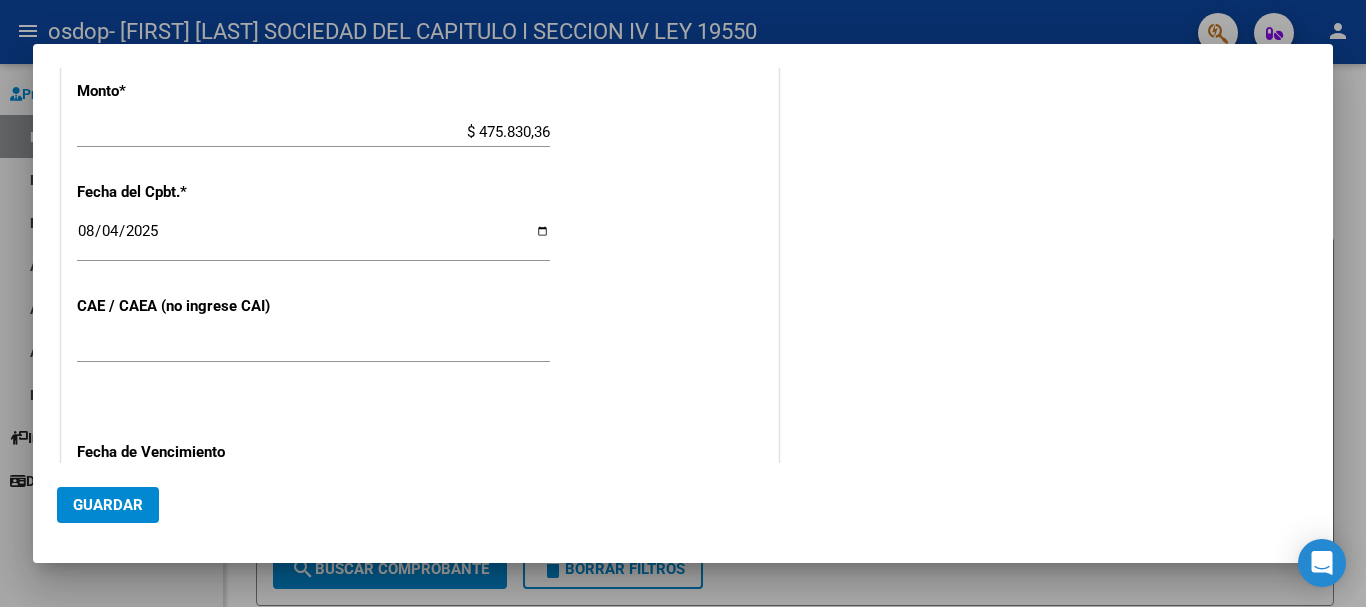 scroll, scrollTop: 954, scrollLeft: 0, axis: vertical 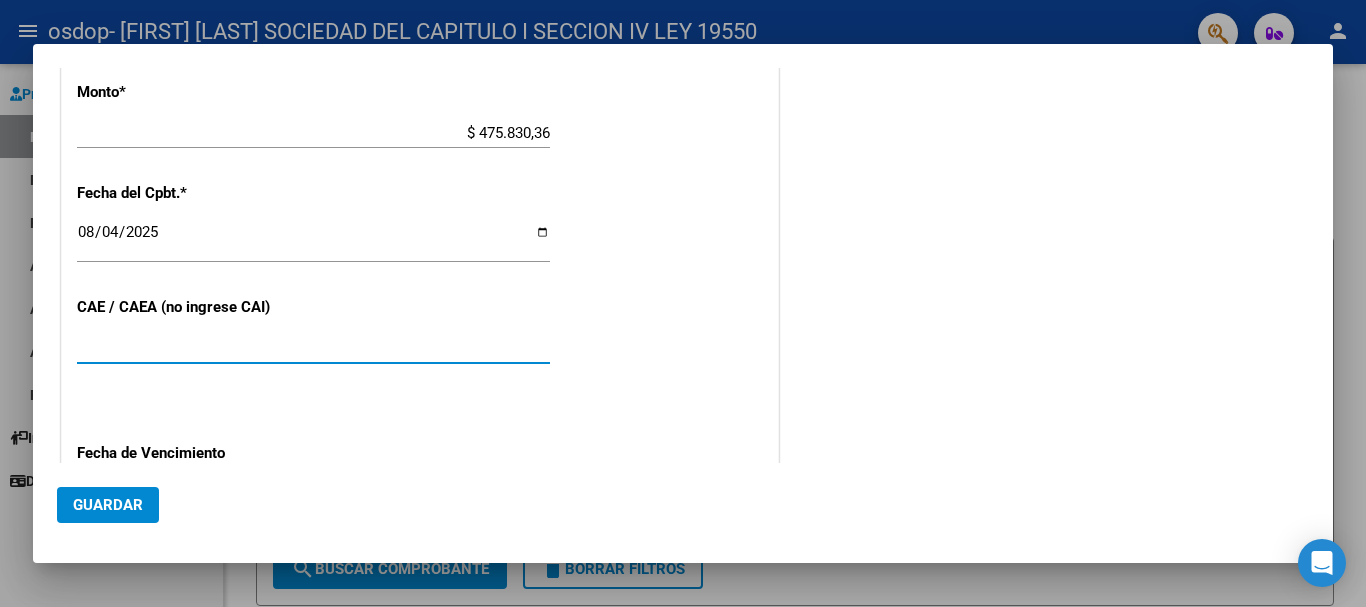 drag, startPoint x: 201, startPoint y: 349, endPoint x: 0, endPoint y: 338, distance: 201.30077 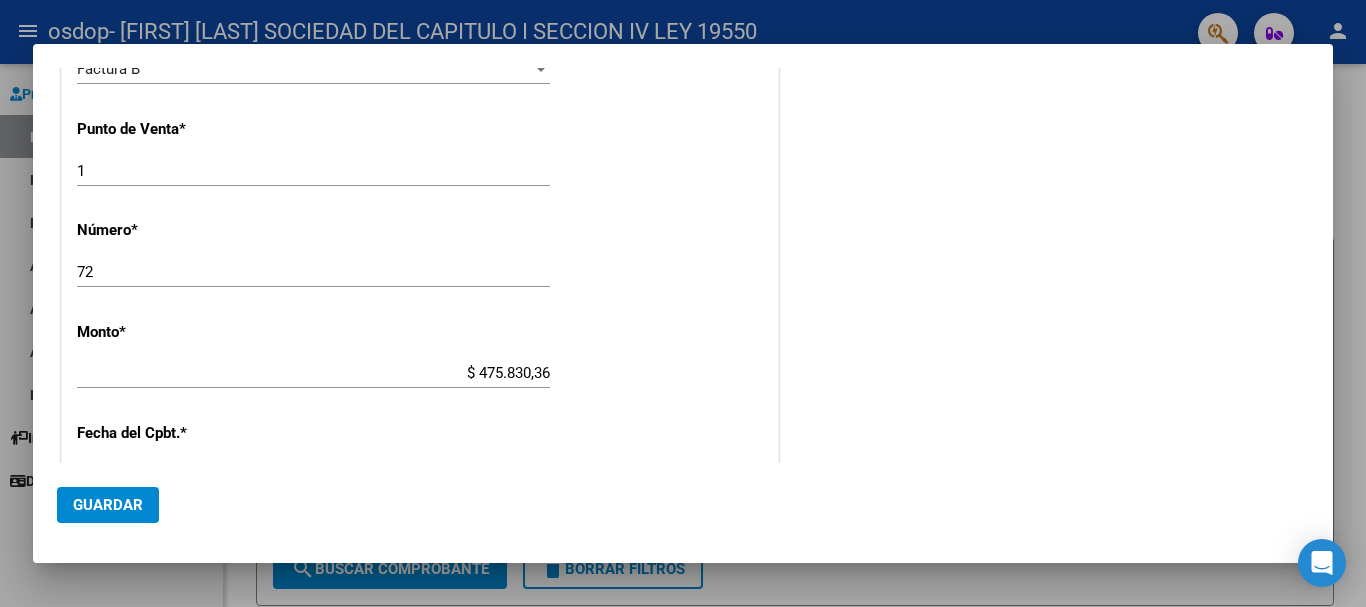 scroll, scrollTop: 654, scrollLeft: 0, axis: vertical 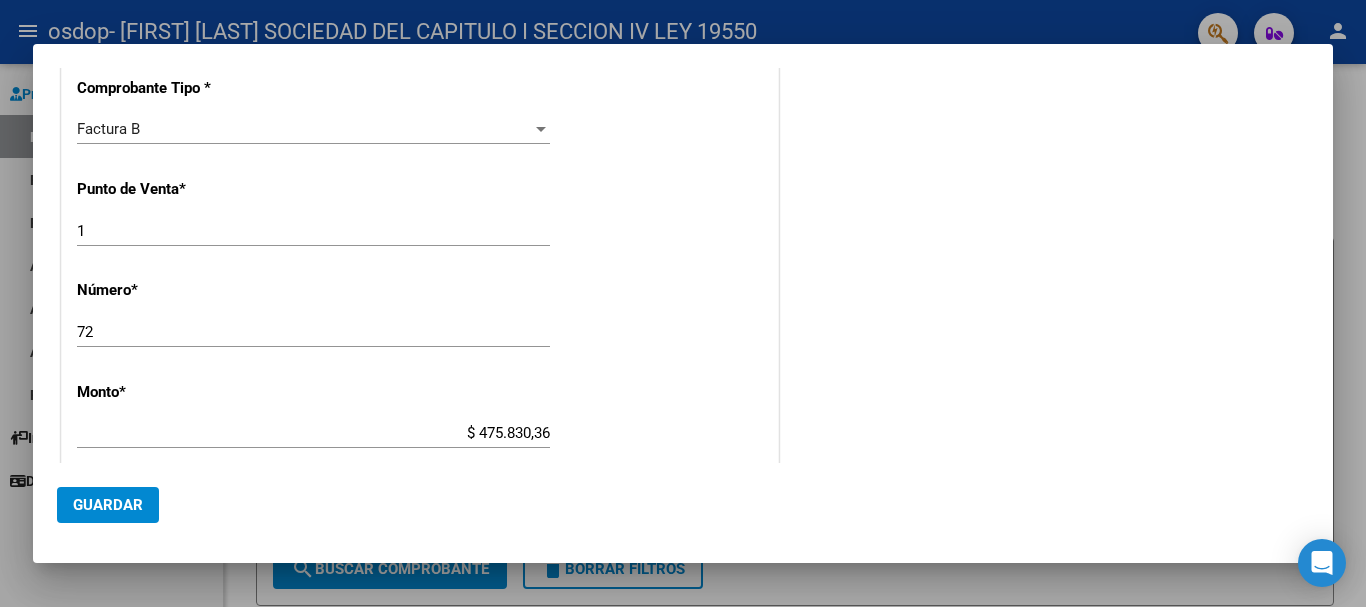 drag, startPoint x: 139, startPoint y: 212, endPoint x: 125, endPoint y: 229, distance: 22.022715 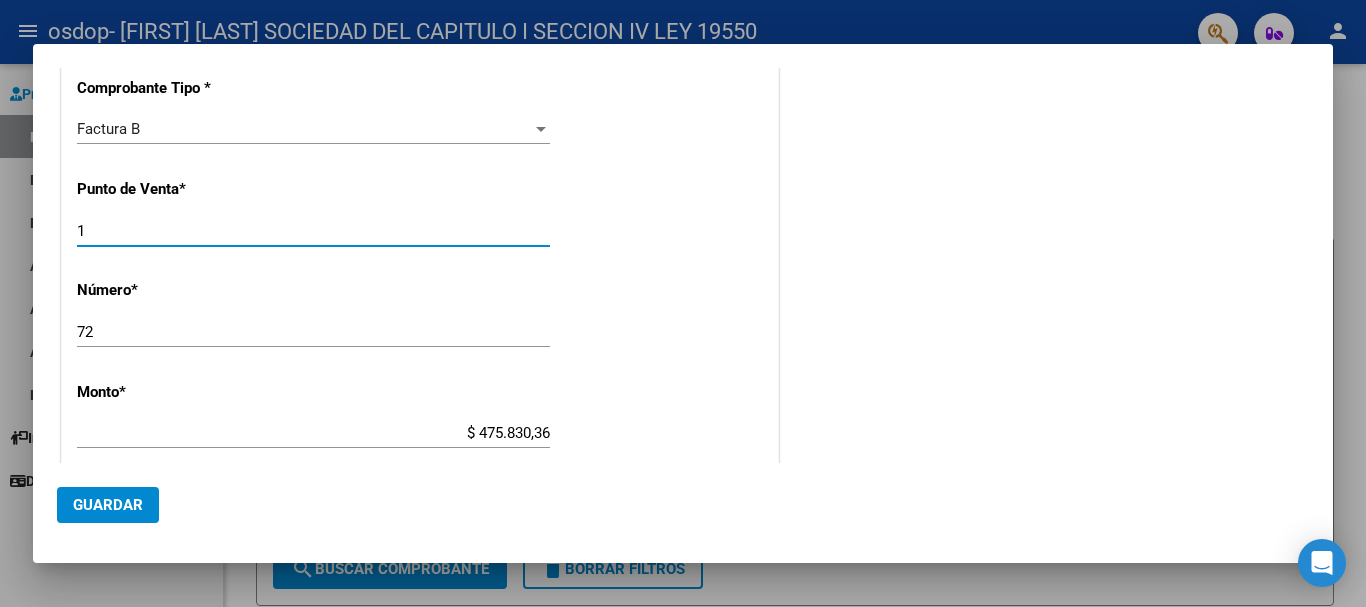drag, startPoint x: 113, startPoint y: 233, endPoint x: 71, endPoint y: 234, distance: 42.0119 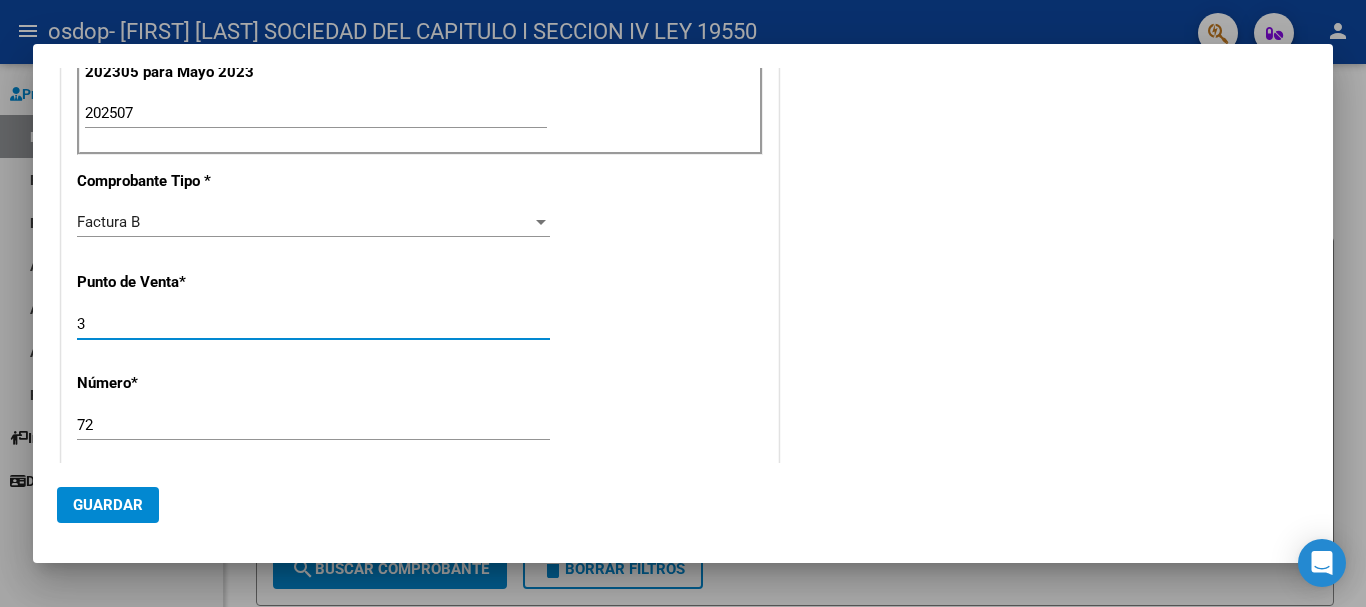 scroll, scrollTop: 454, scrollLeft: 0, axis: vertical 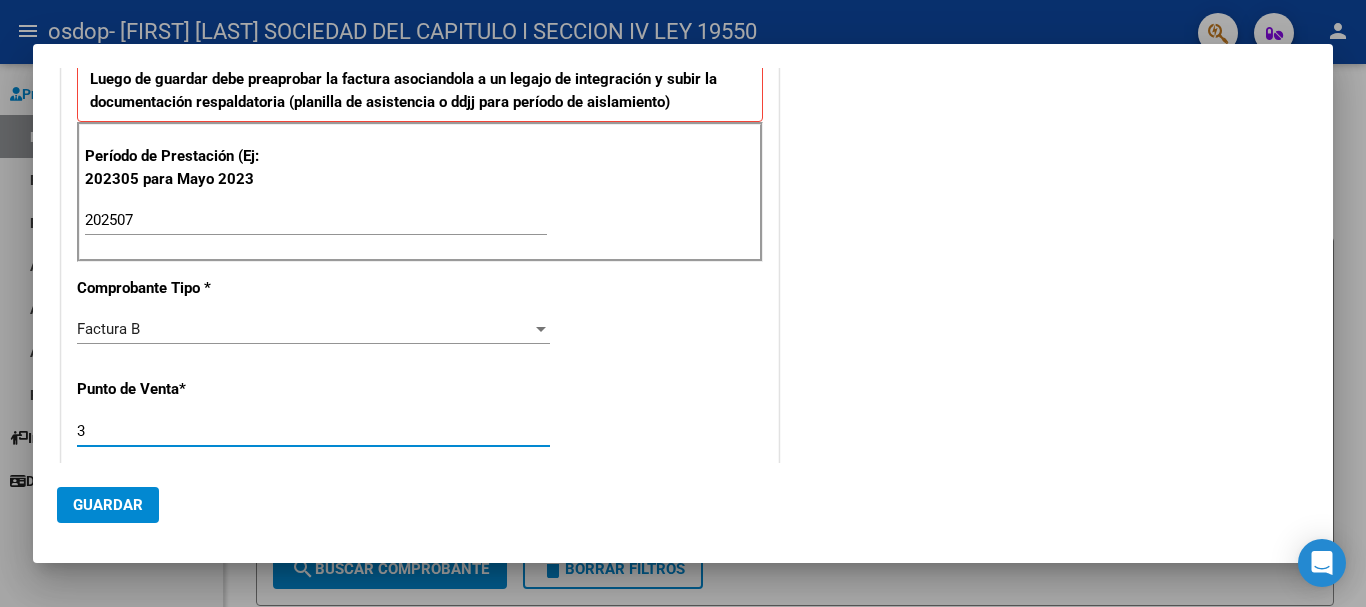 type on "3" 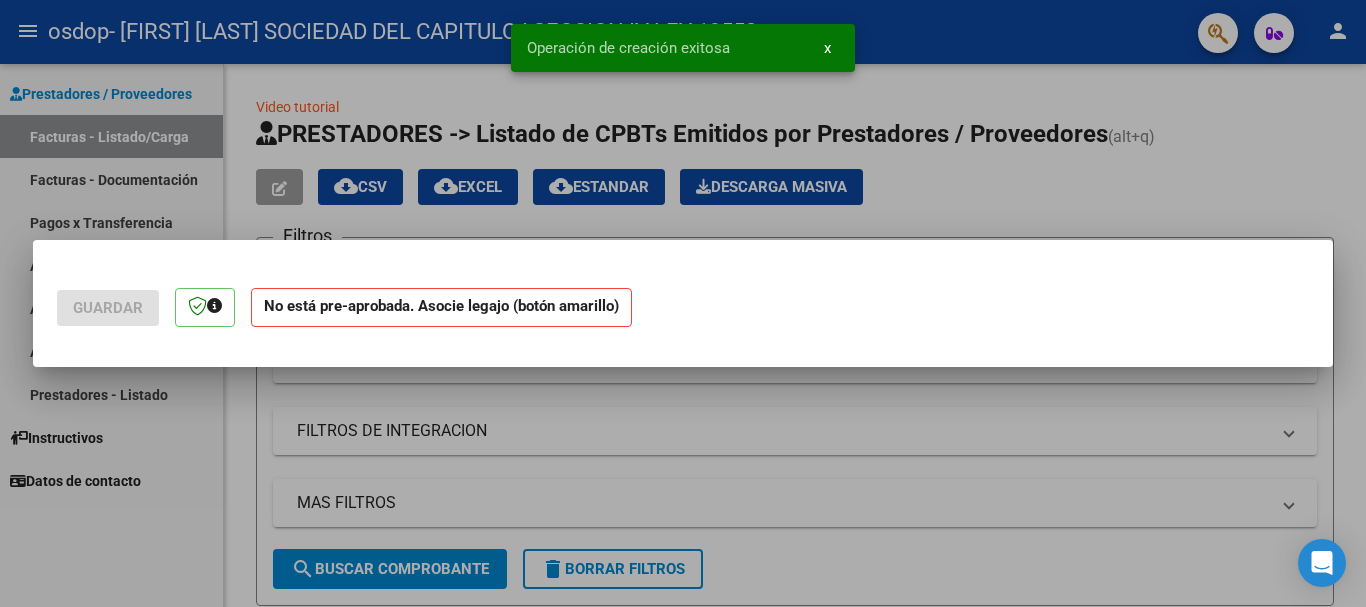 scroll, scrollTop: 0, scrollLeft: 0, axis: both 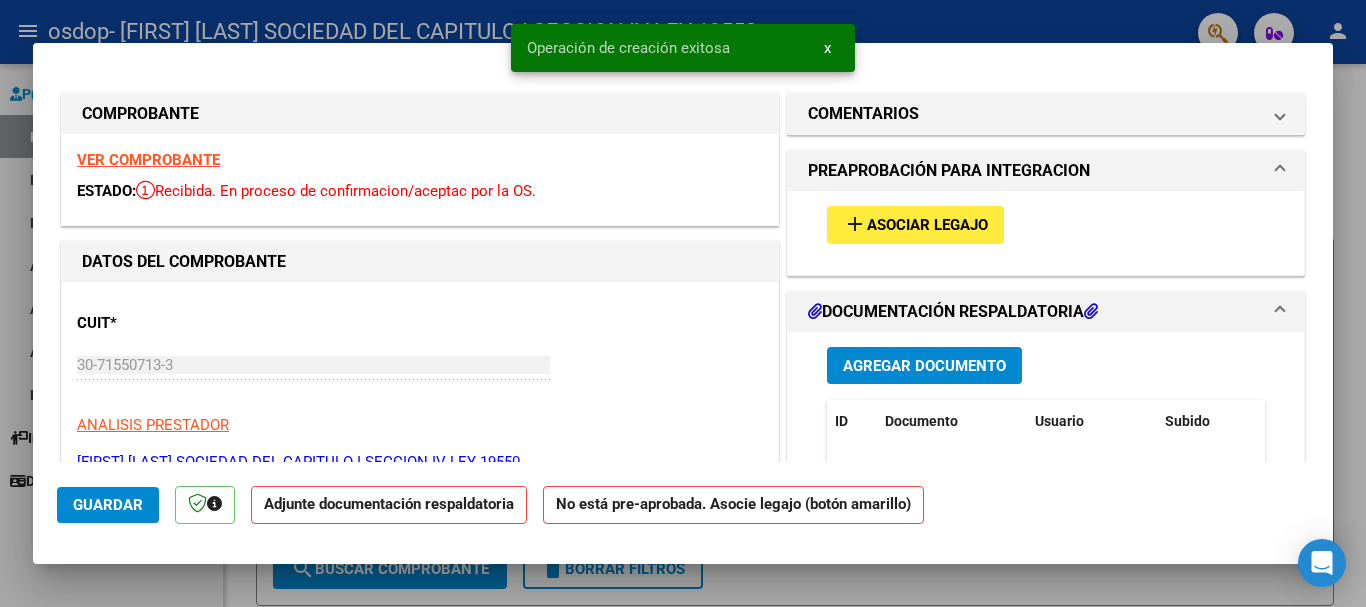click on "Asociar Legajo" at bounding box center (927, 226) 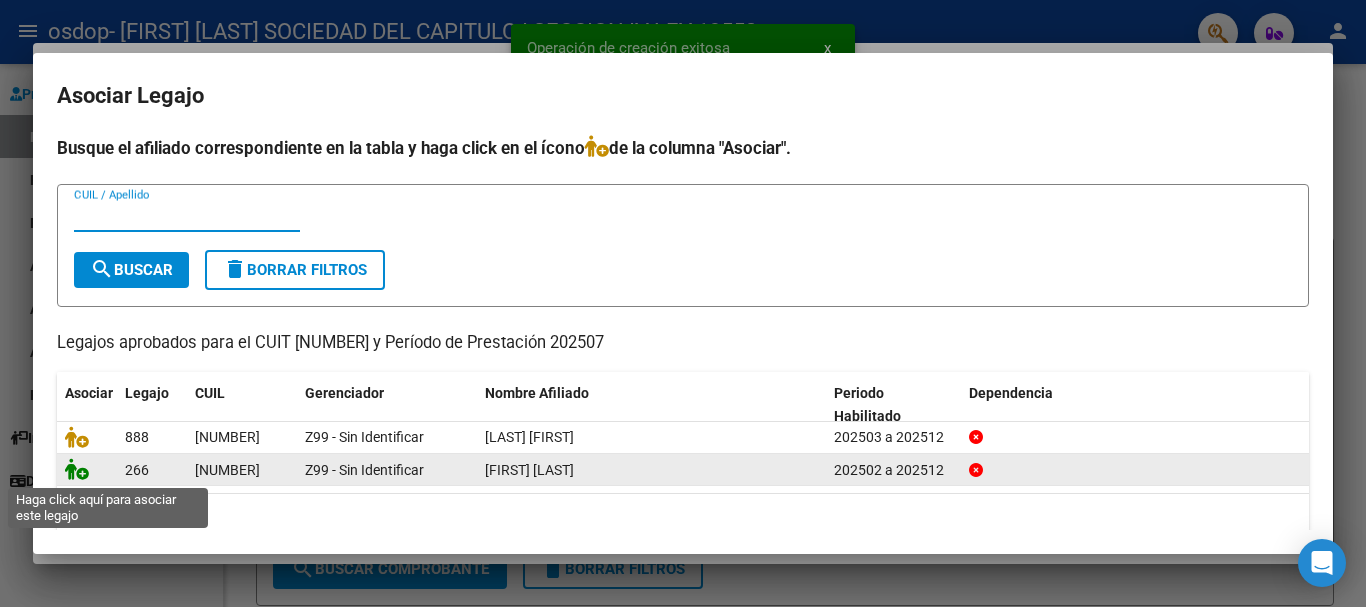 click 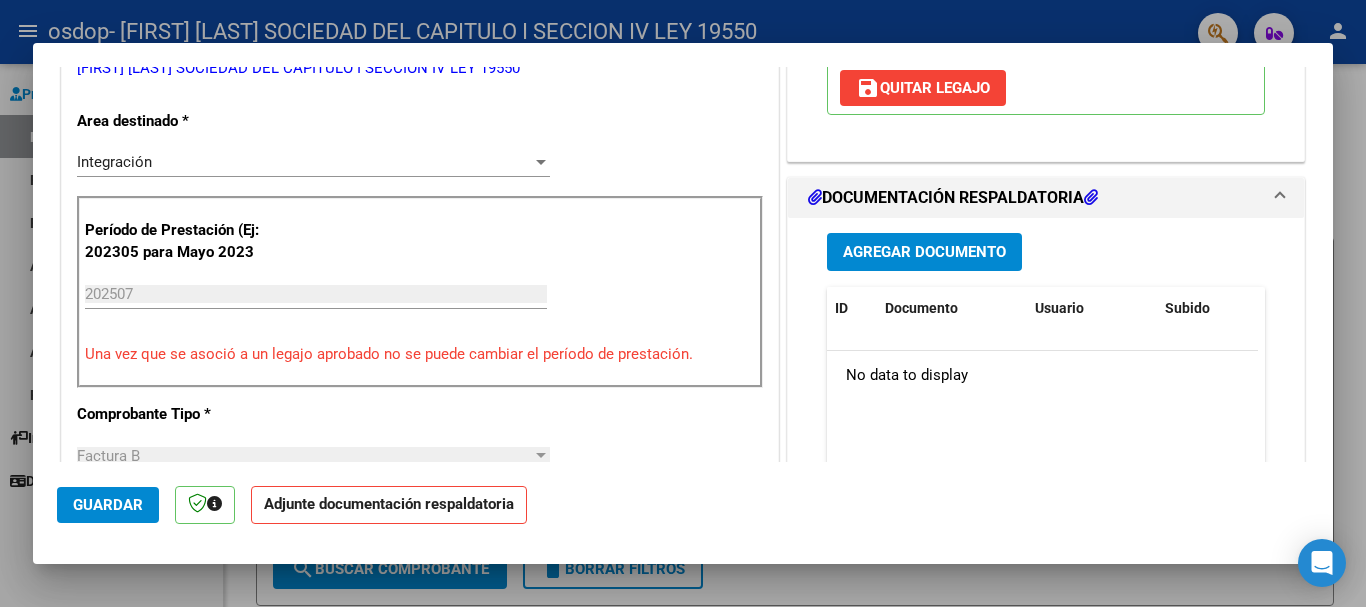 scroll, scrollTop: 400, scrollLeft: 0, axis: vertical 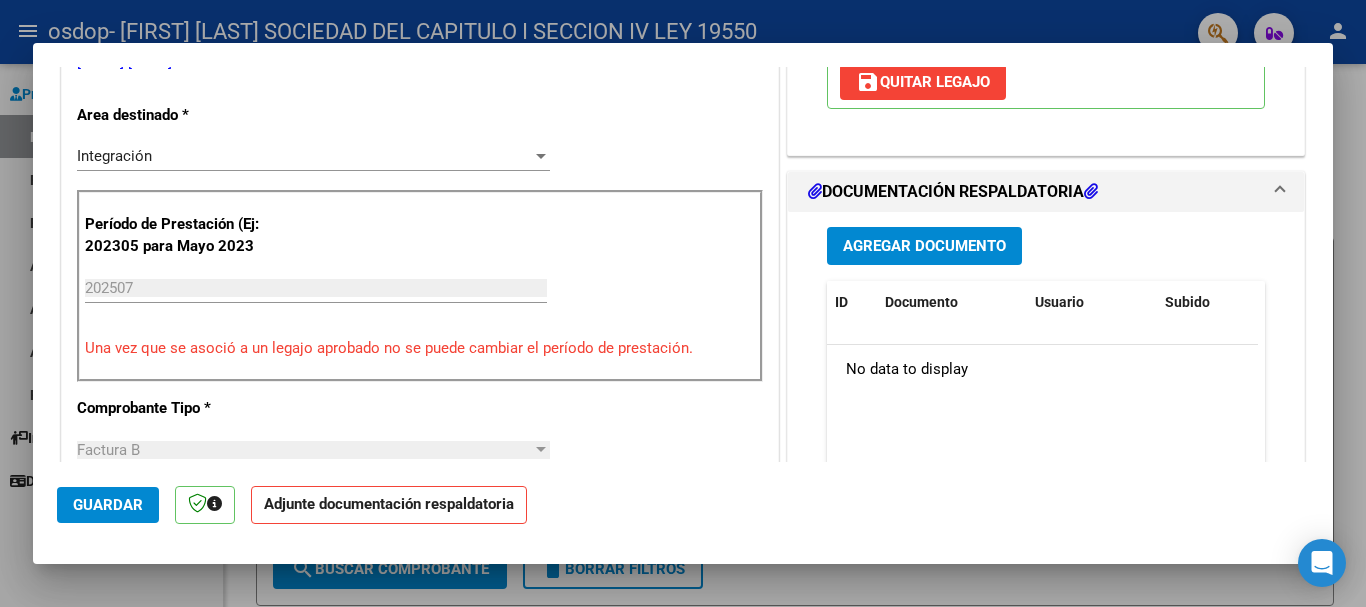 click on "Agregar Documento" at bounding box center [924, 247] 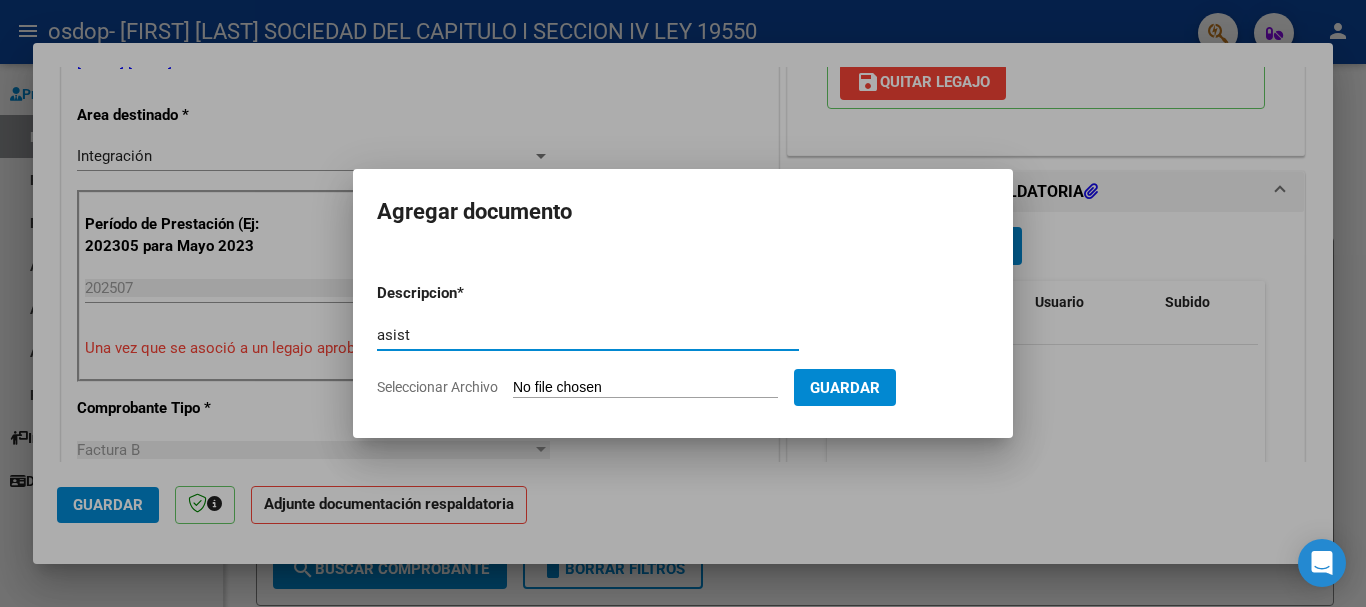 type on "asist" 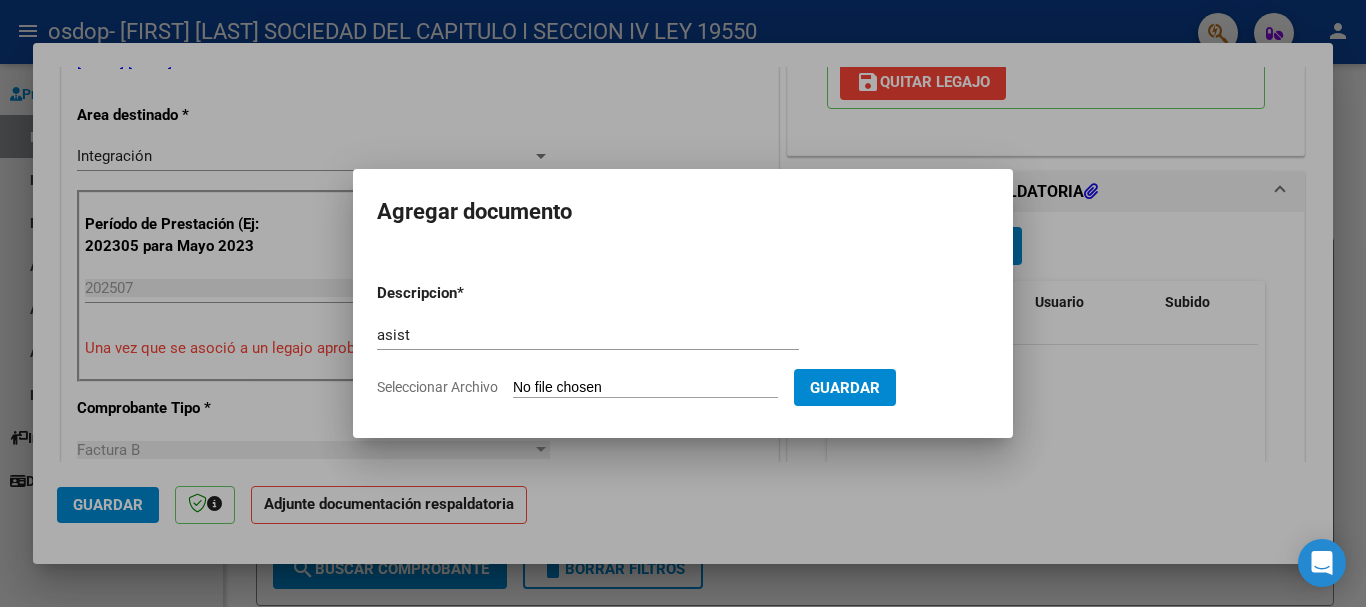 click on "Seleccionar Archivo" at bounding box center (645, 388) 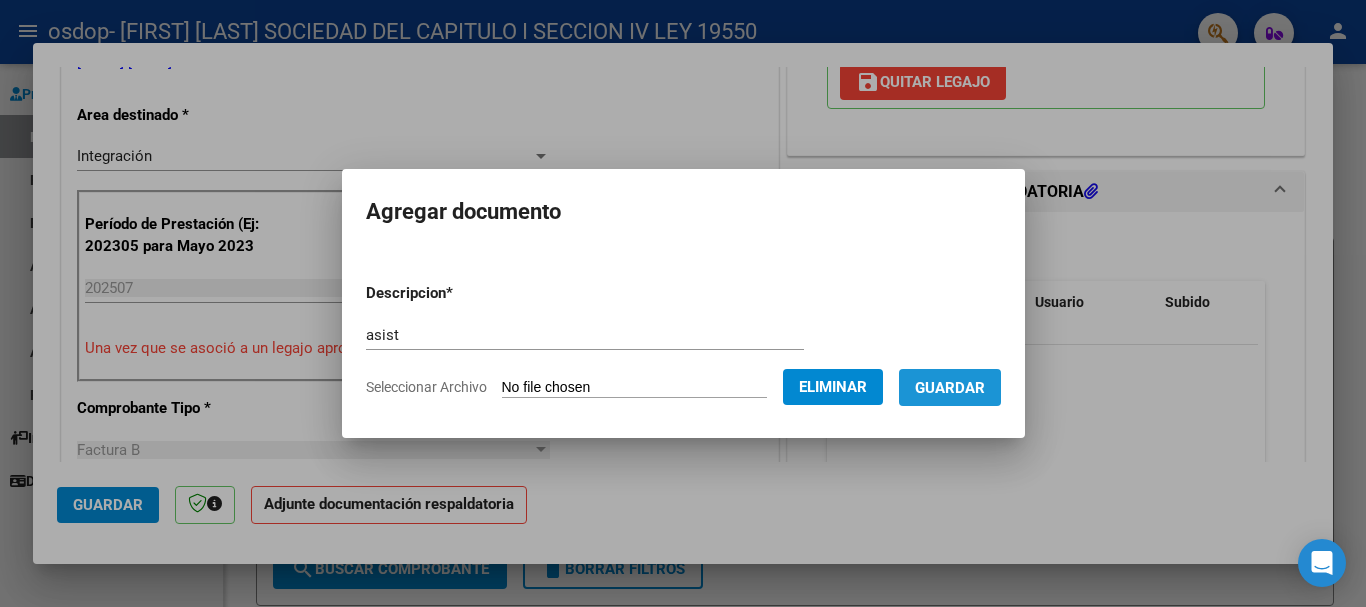 click on "Guardar" at bounding box center [950, 388] 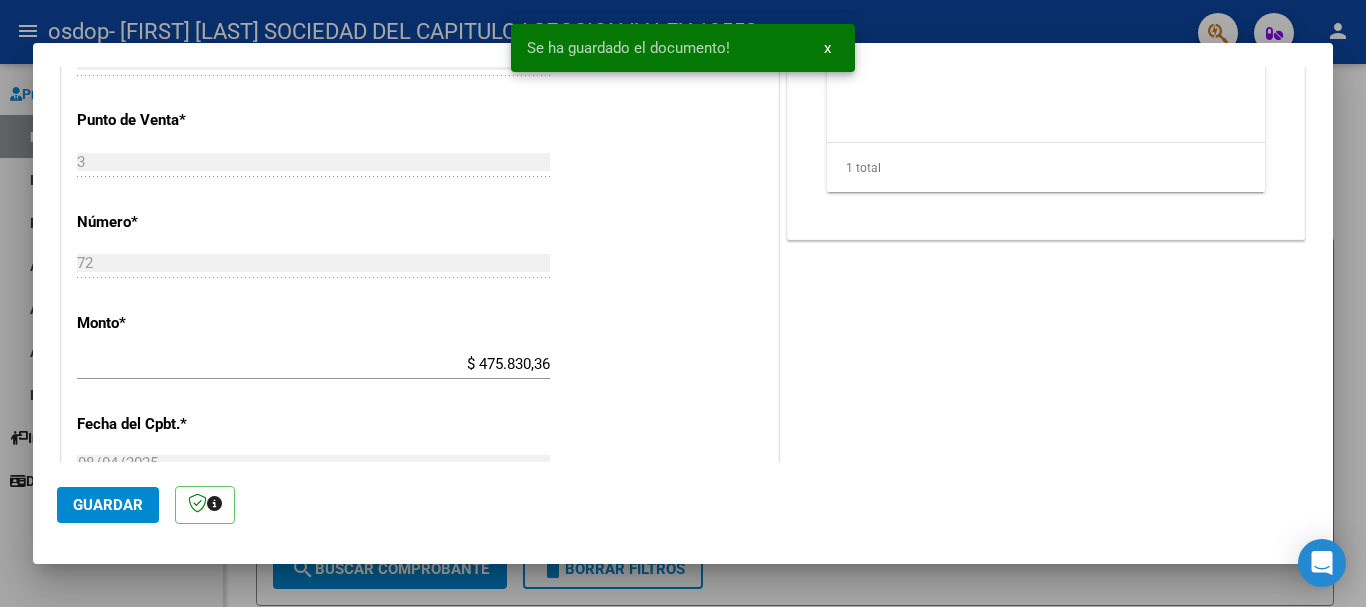 scroll, scrollTop: 800, scrollLeft: 0, axis: vertical 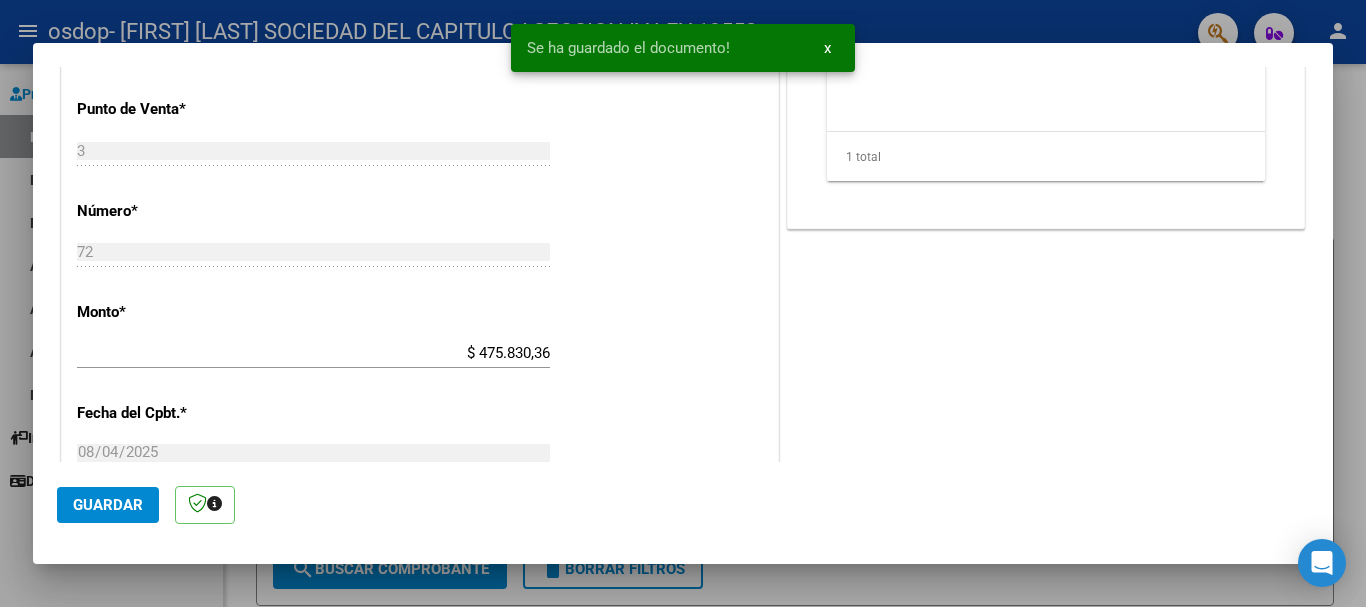 click on "Guardar" 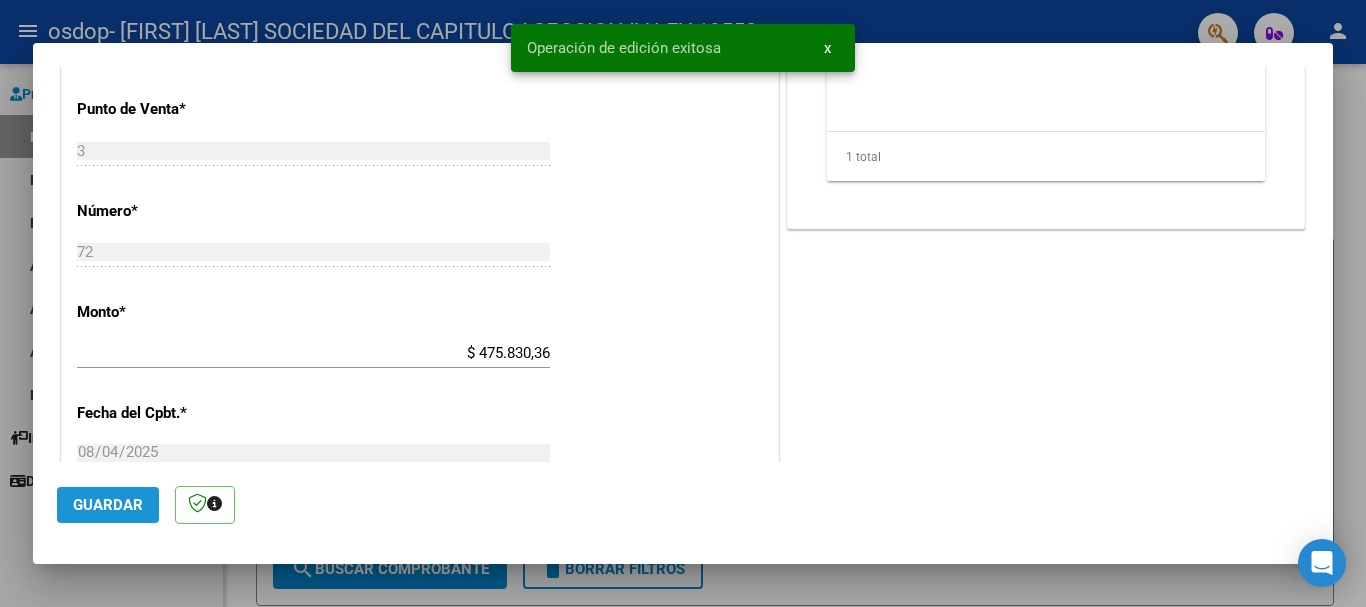 click on "Guardar" 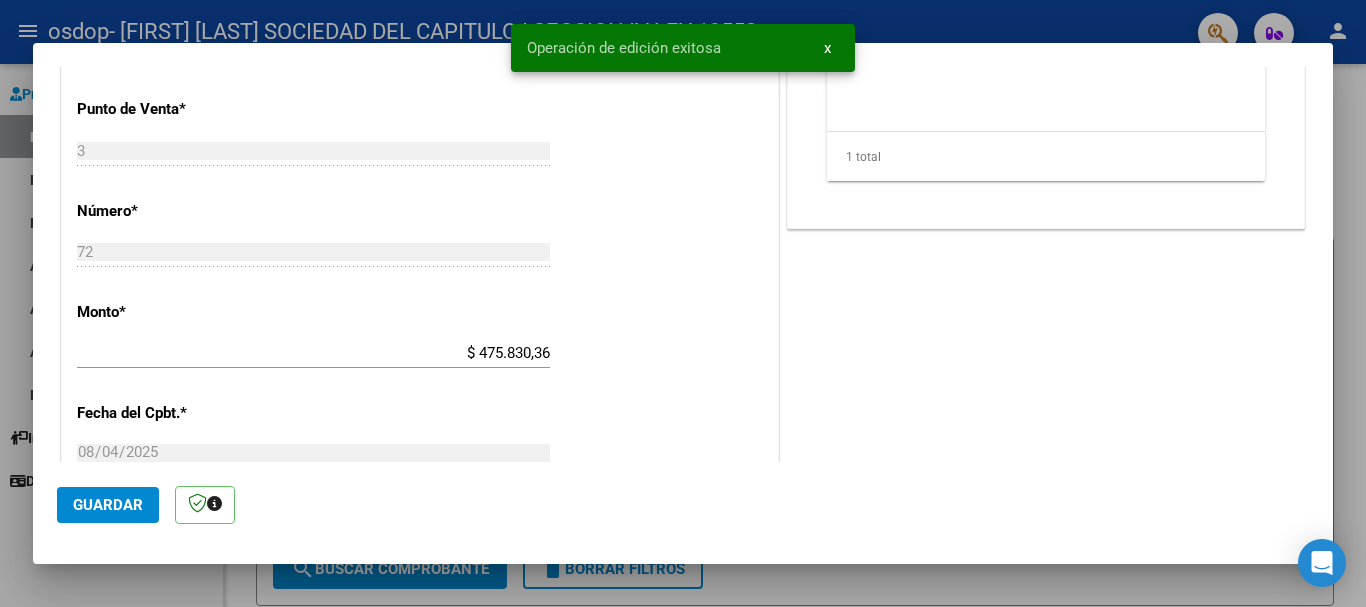 click at bounding box center [683, 303] 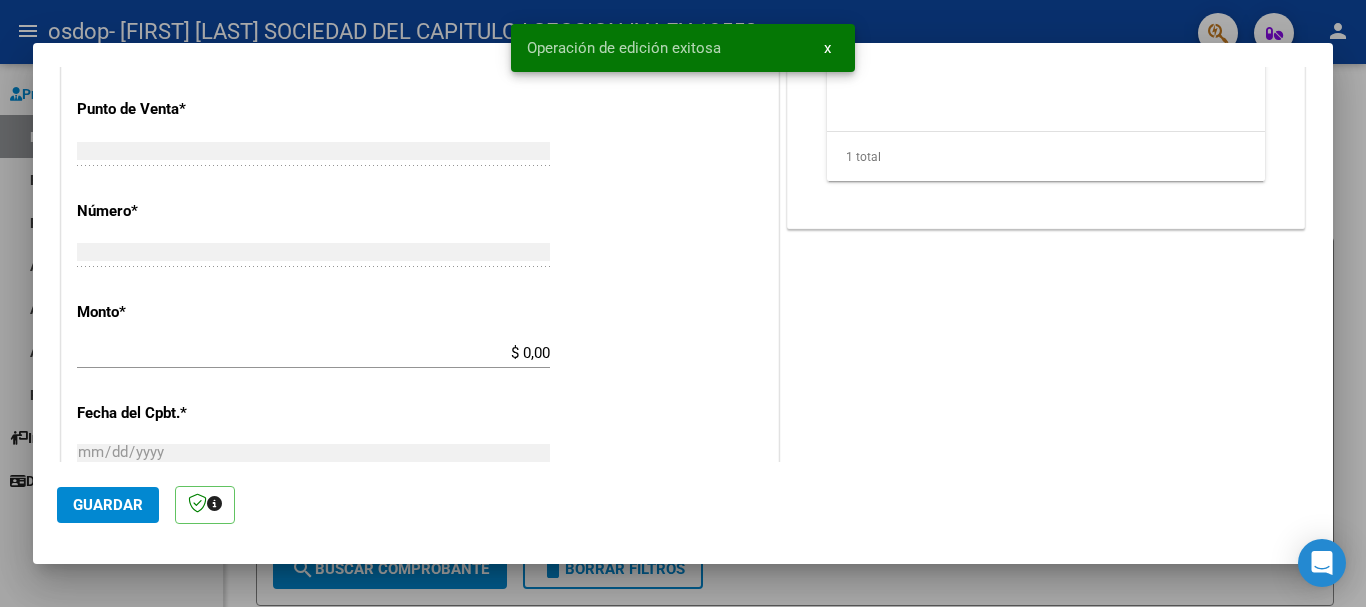 scroll, scrollTop: 832, scrollLeft: 0, axis: vertical 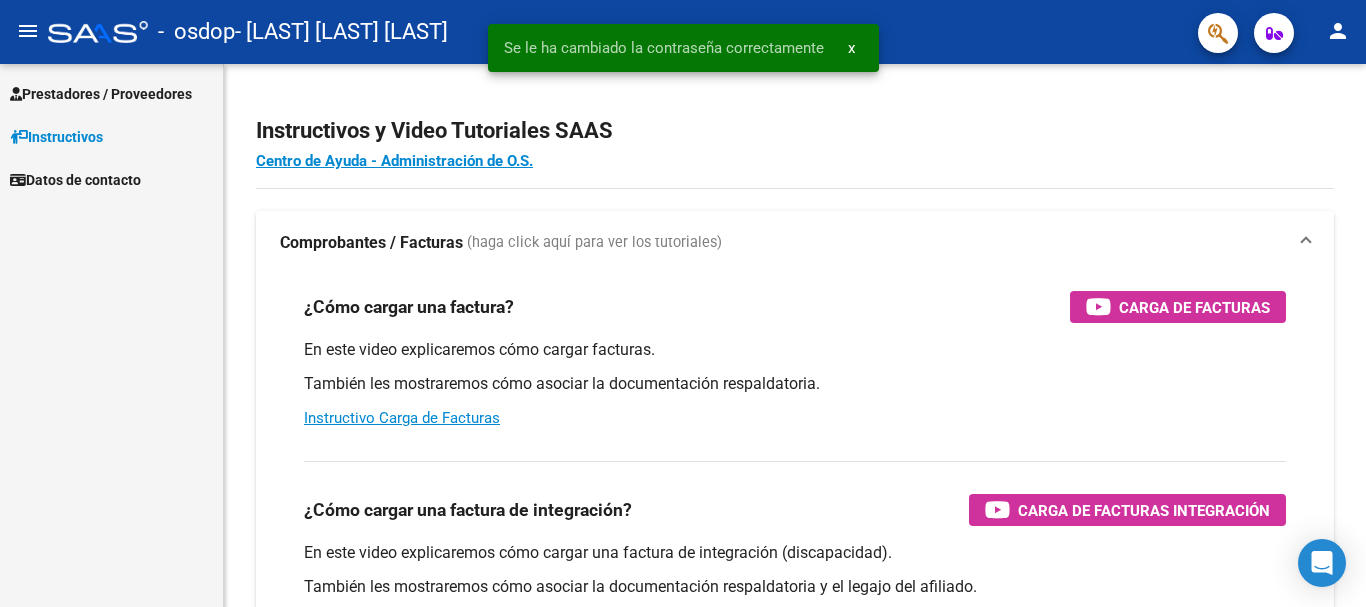 click on "Prestadores / Proveedores" at bounding box center [101, 94] 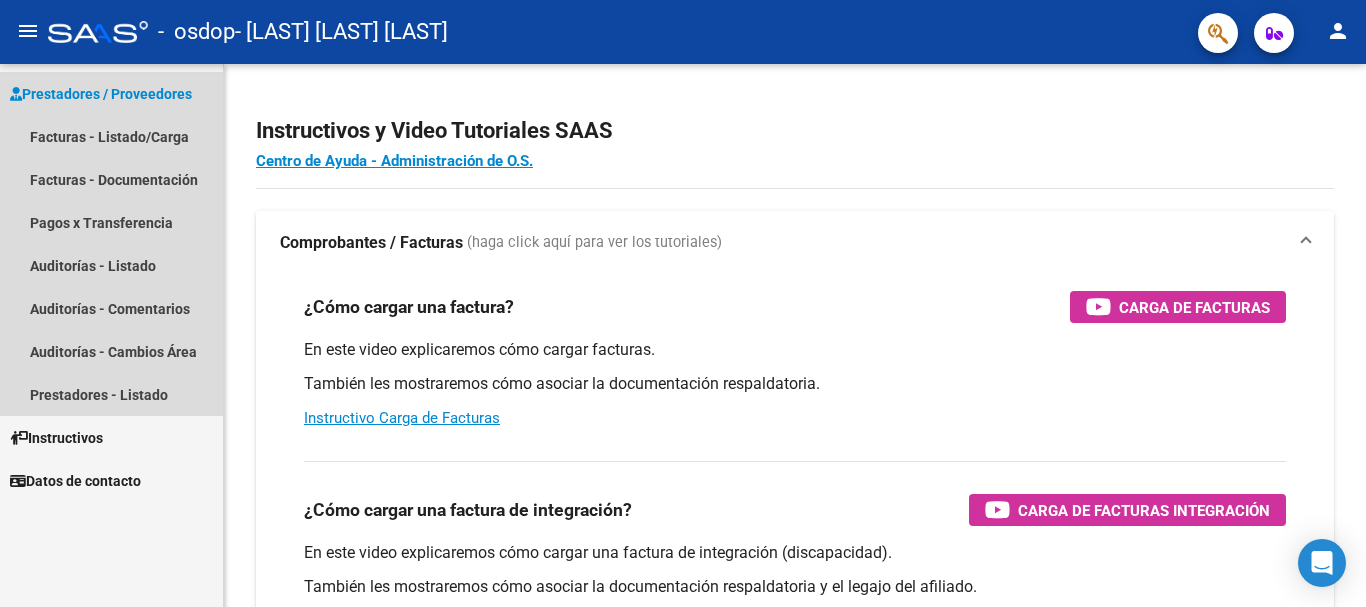 click on "Prestadores / Proveedores" at bounding box center [101, 94] 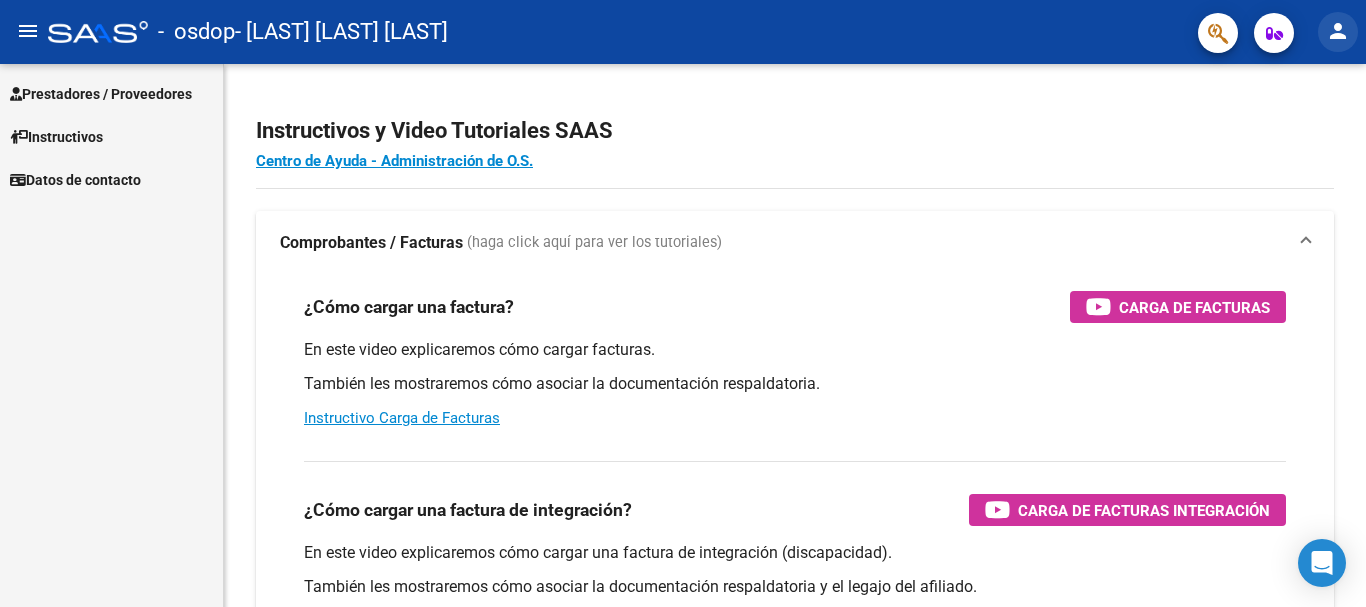 click on "person" 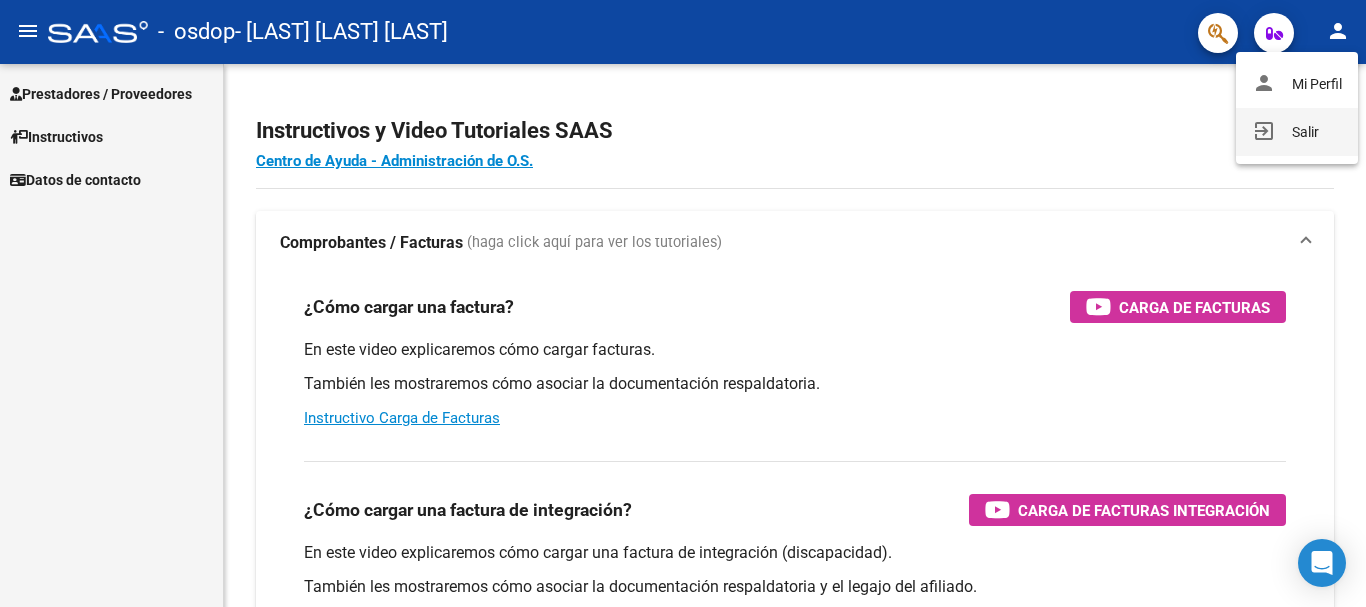 click on "exit_to_app  Salir" at bounding box center [1297, 132] 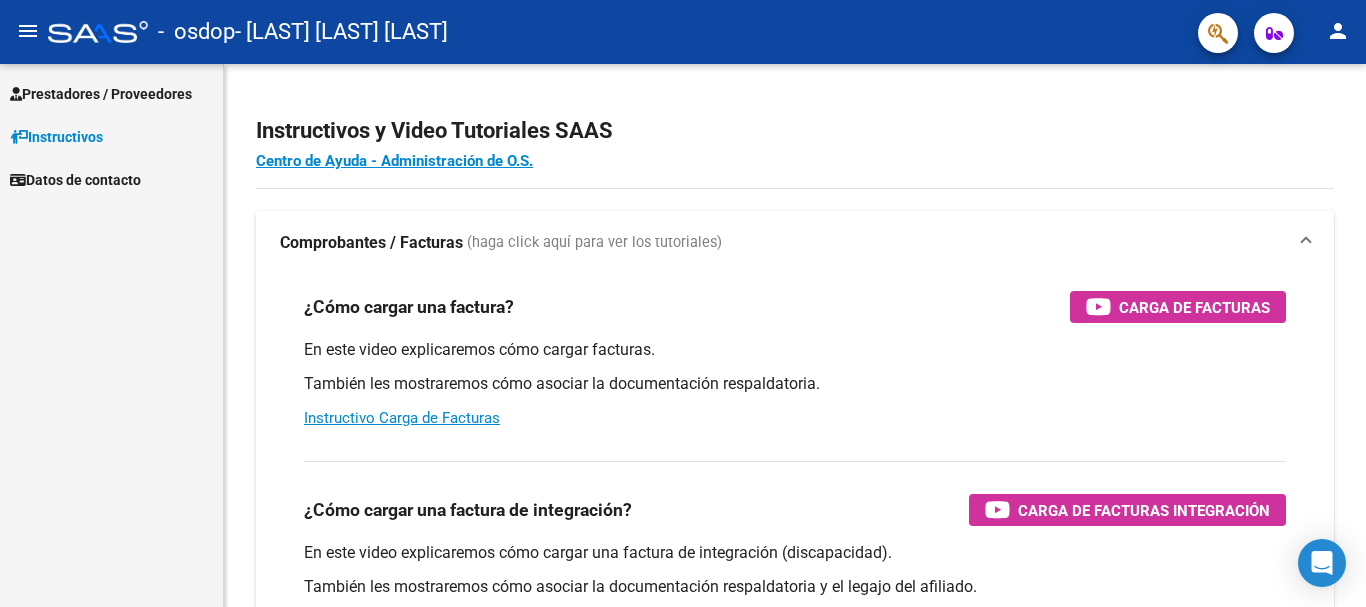 scroll, scrollTop: 0, scrollLeft: 0, axis: both 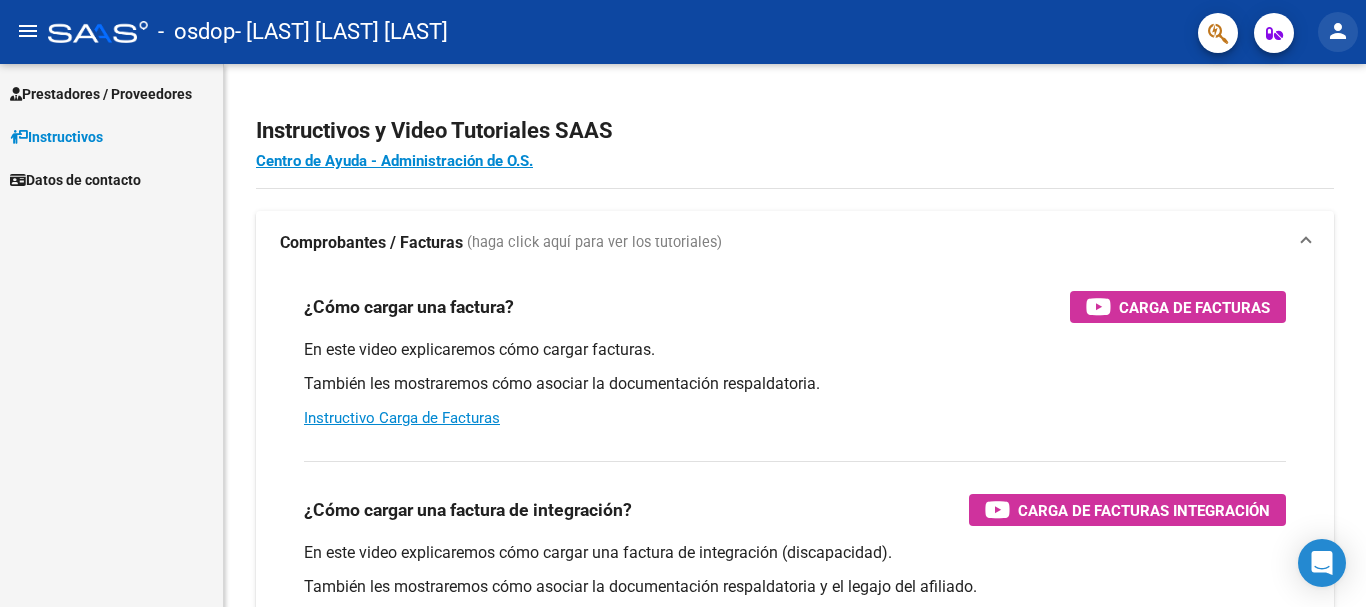 click on "person" 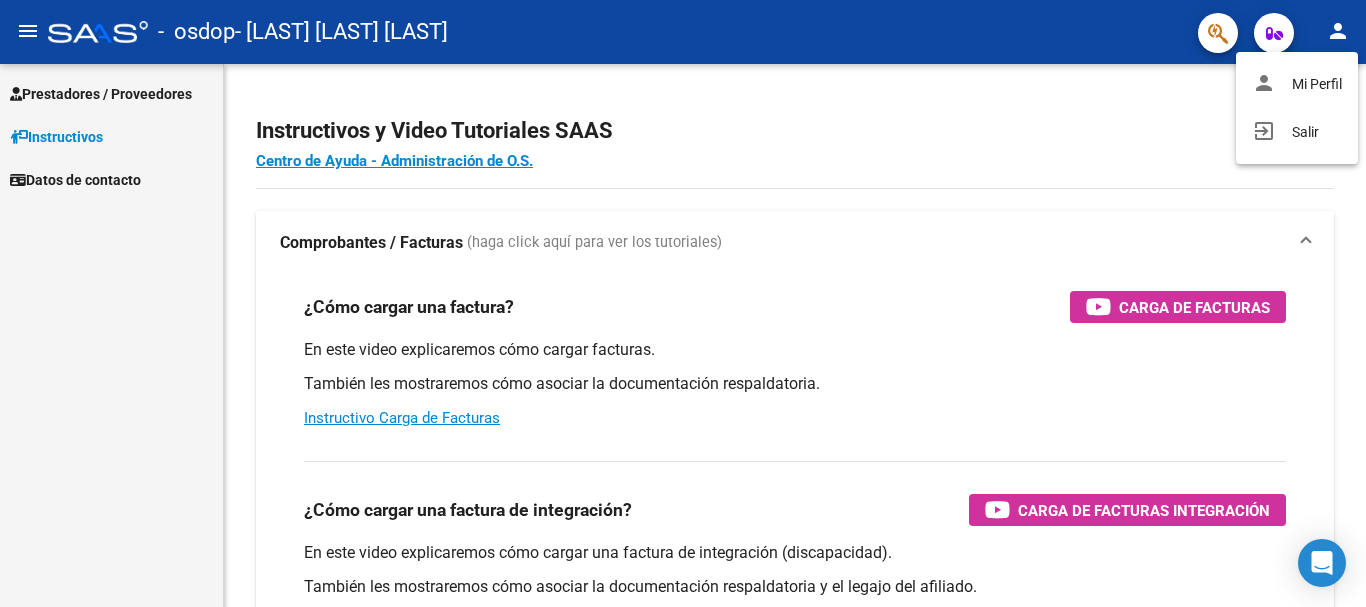 click at bounding box center (683, 303) 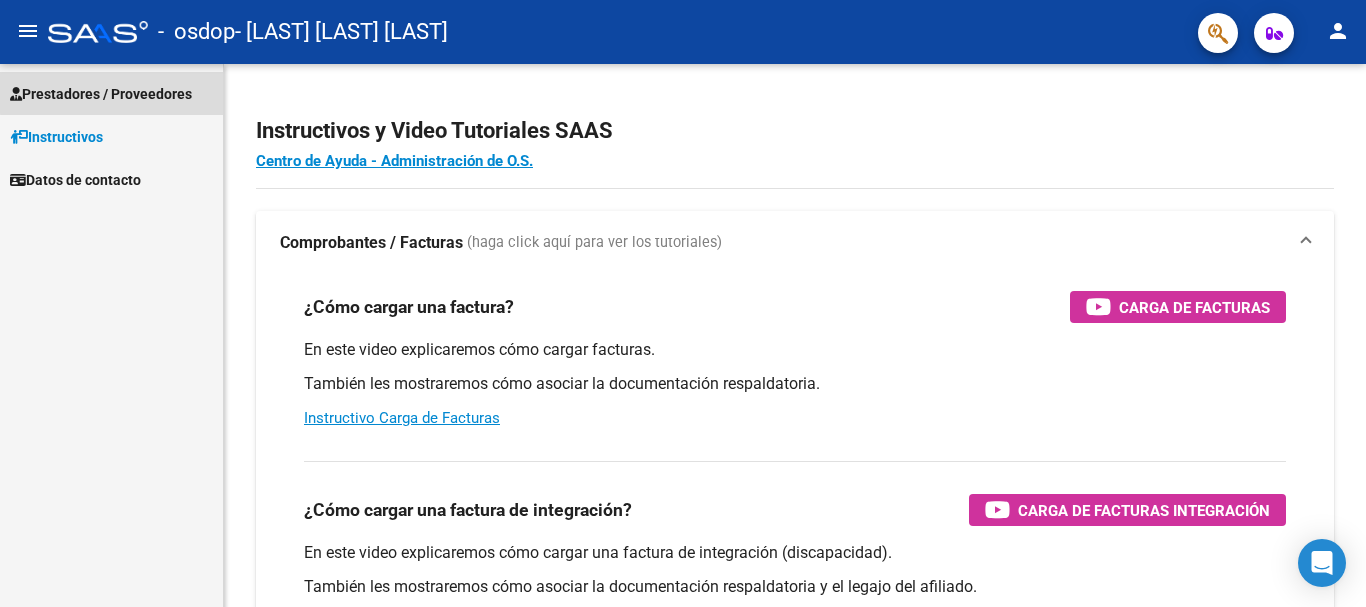 click on "Prestadores / Proveedores" at bounding box center [101, 94] 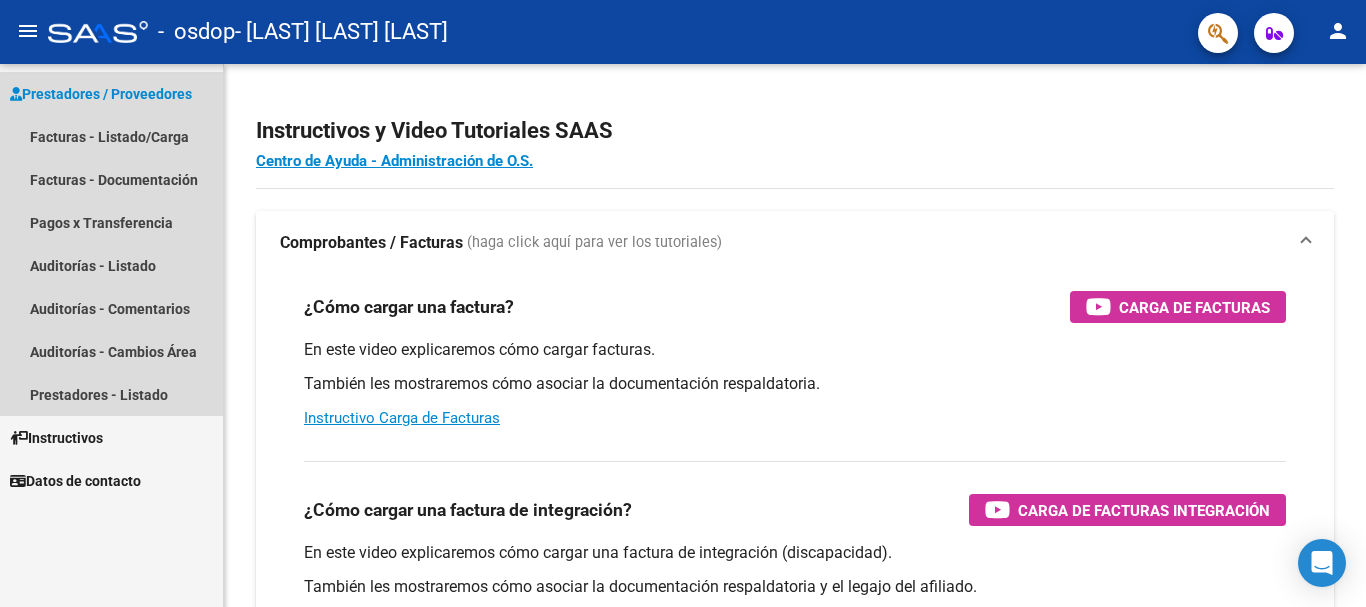 click on "Prestadores / Proveedores" at bounding box center (101, 94) 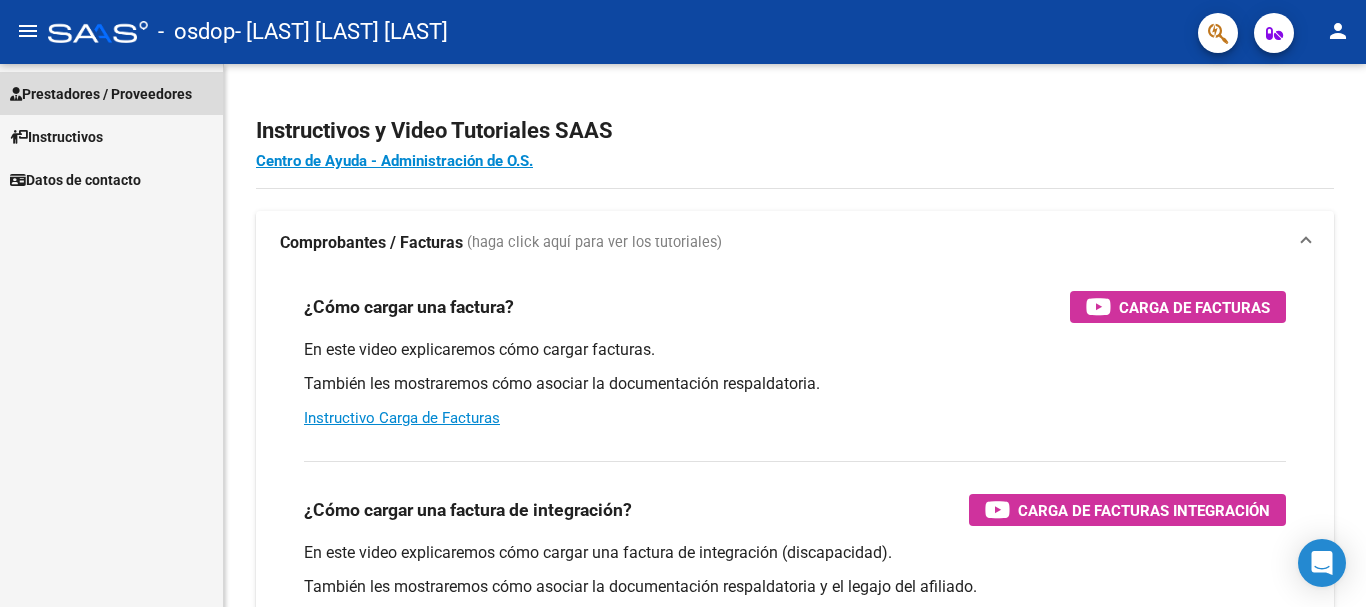 click on "Prestadores / Proveedores" at bounding box center [101, 94] 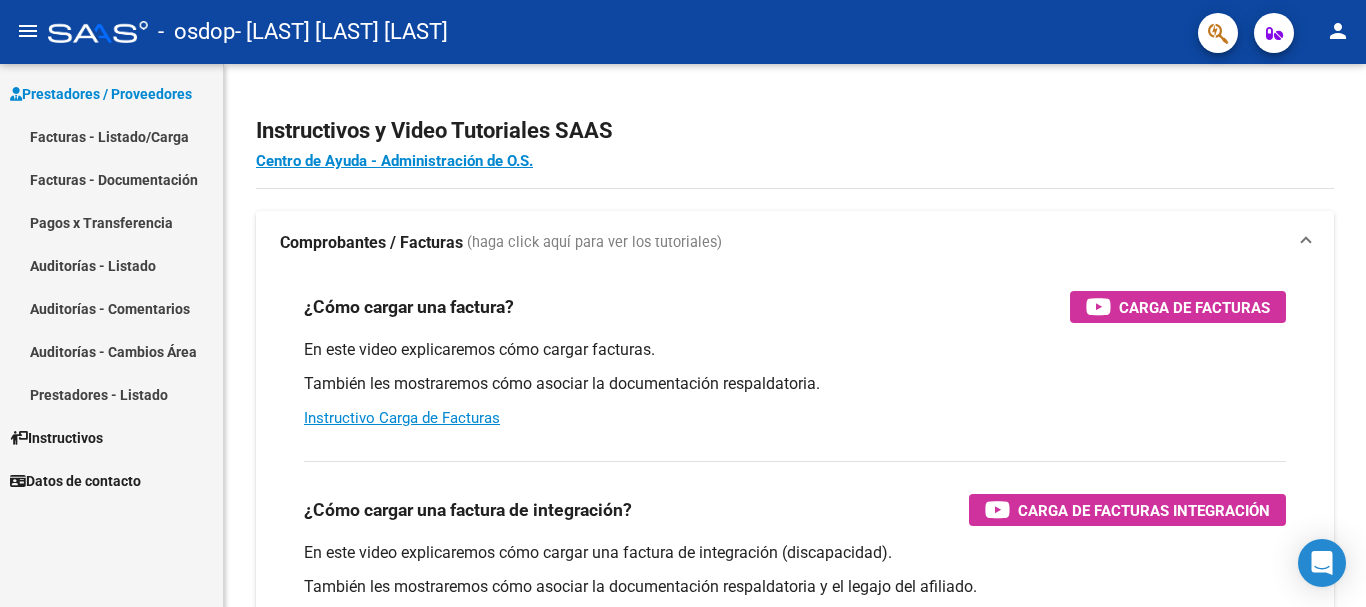 click on "Facturas - Listado/Carga" at bounding box center [111, 136] 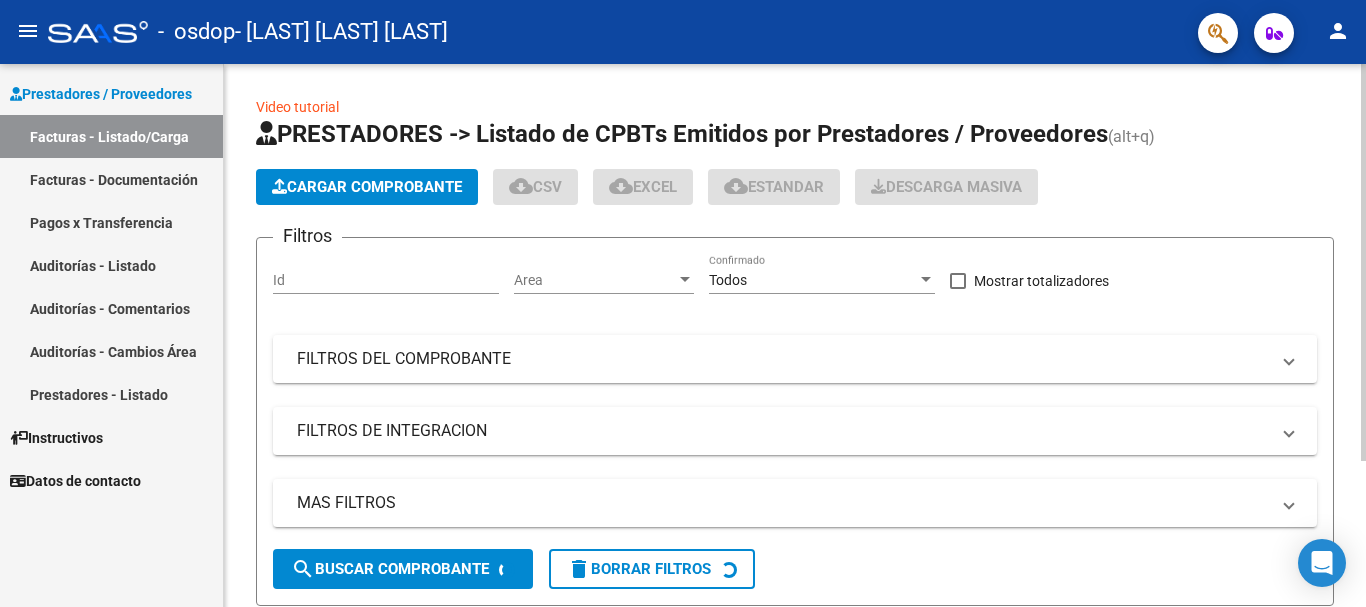 click on "Cargar Comprobante" 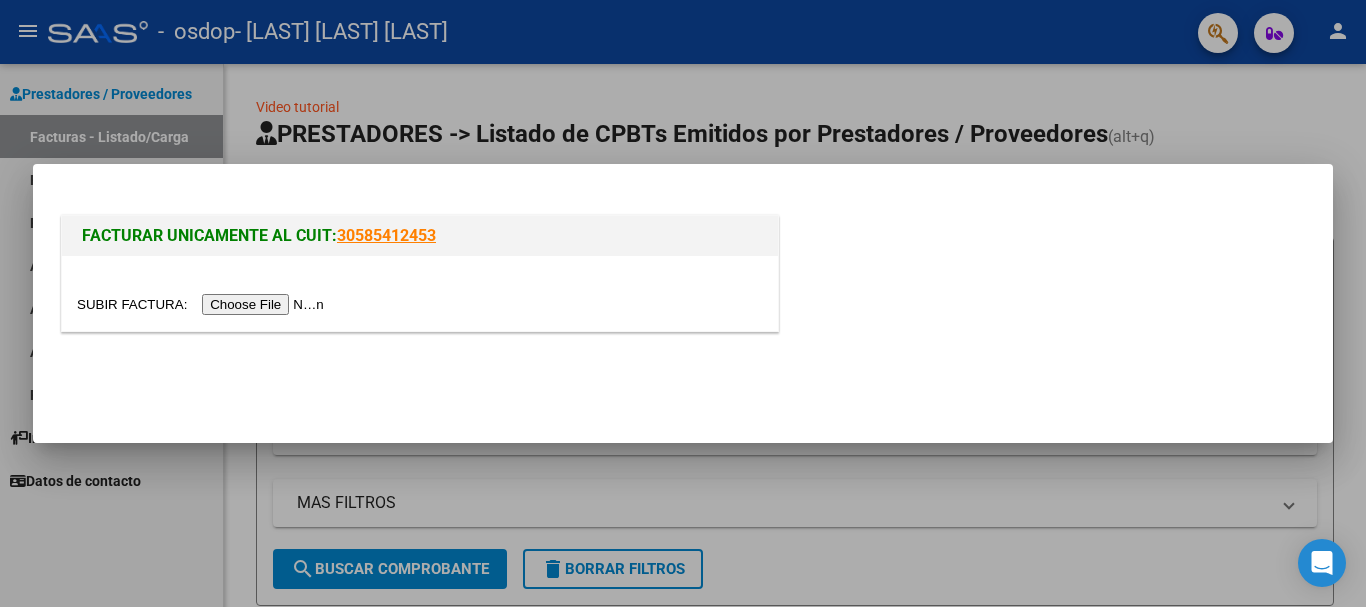 click at bounding box center [203, 304] 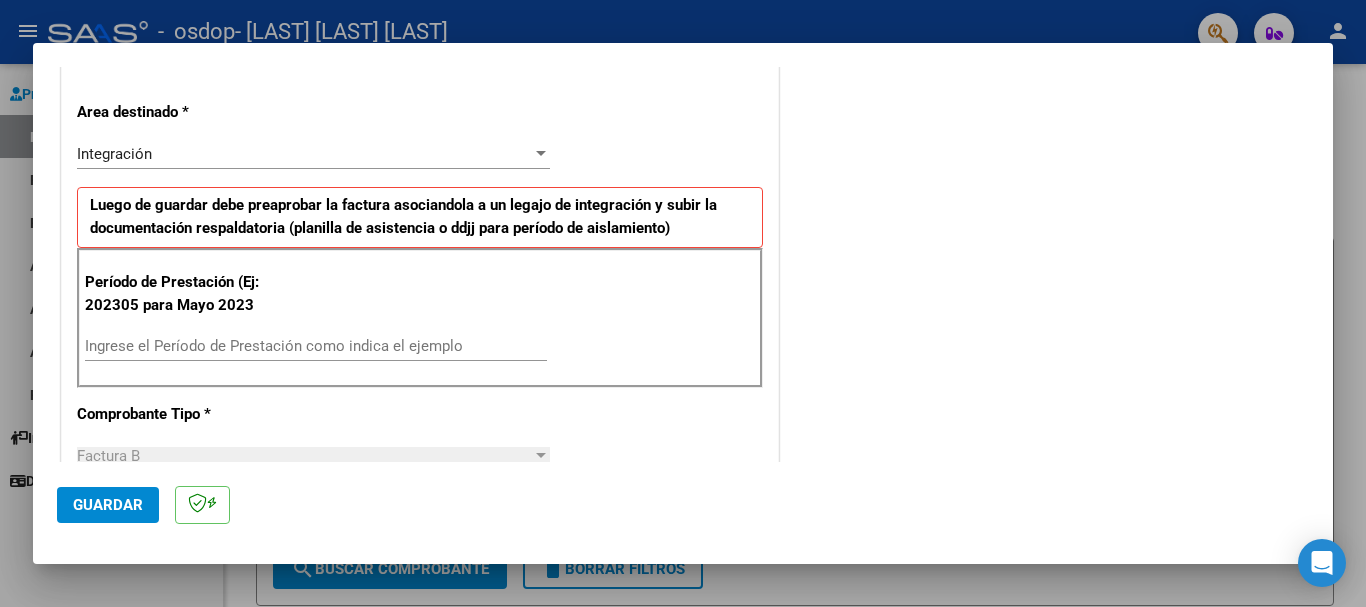 scroll, scrollTop: 500, scrollLeft: 0, axis: vertical 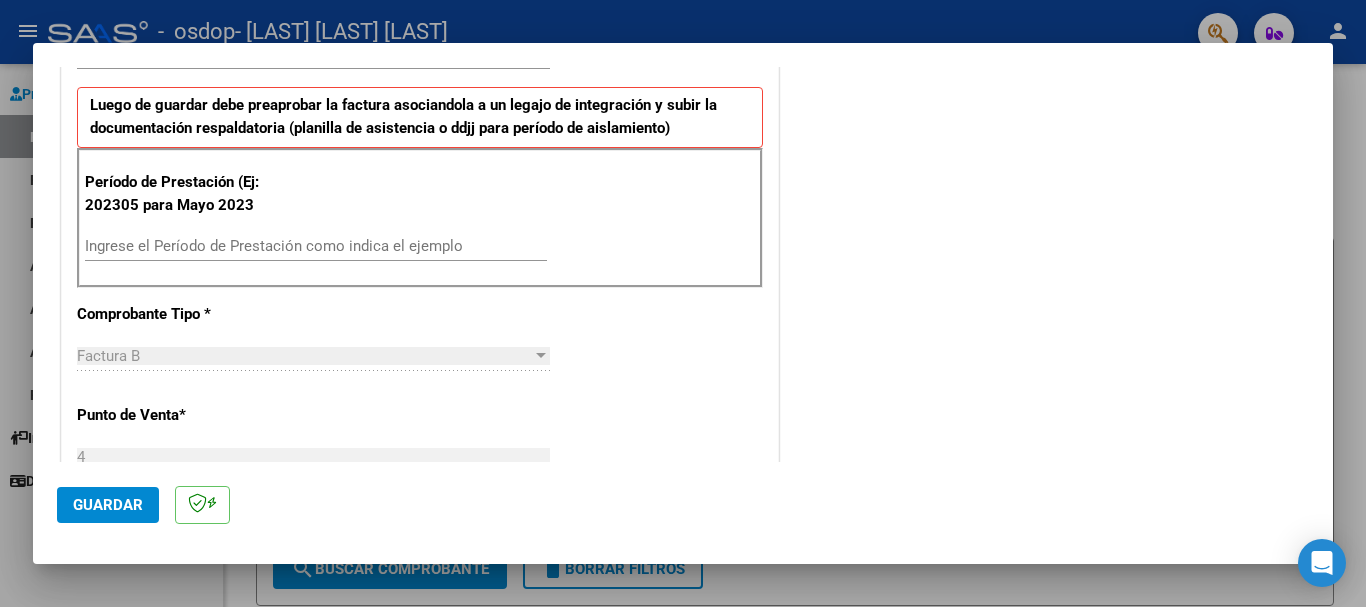 click on "Ingrese el Período de Prestación como indica el ejemplo" at bounding box center [316, 246] 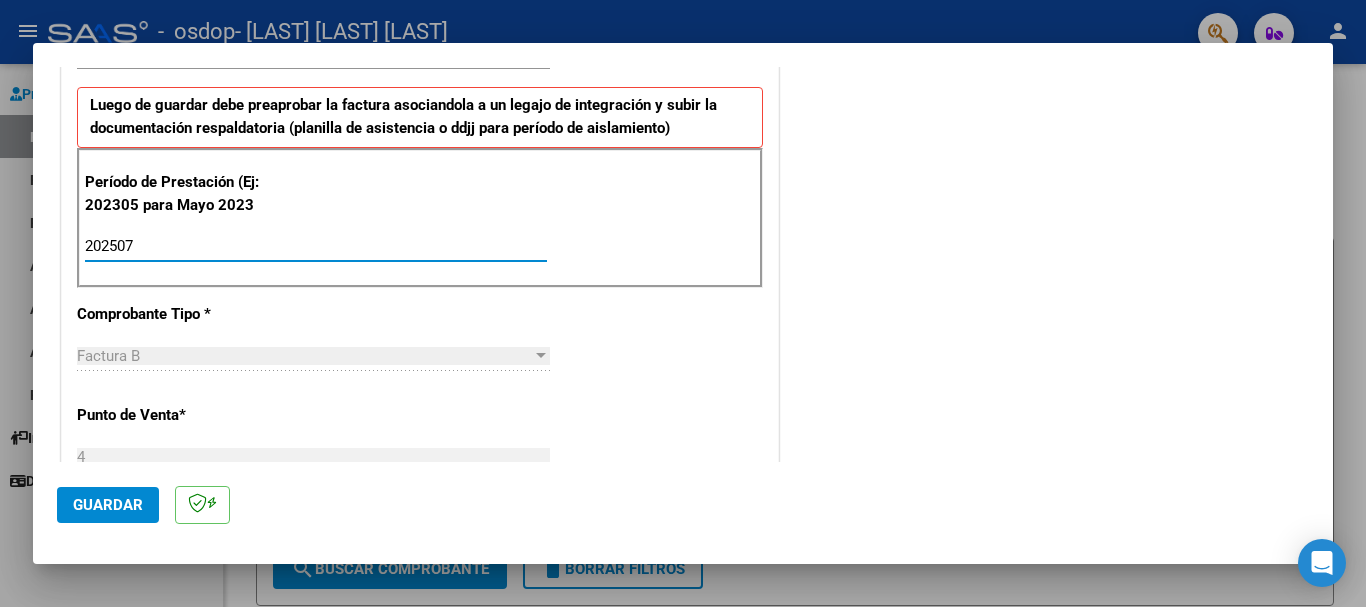 type on "202507" 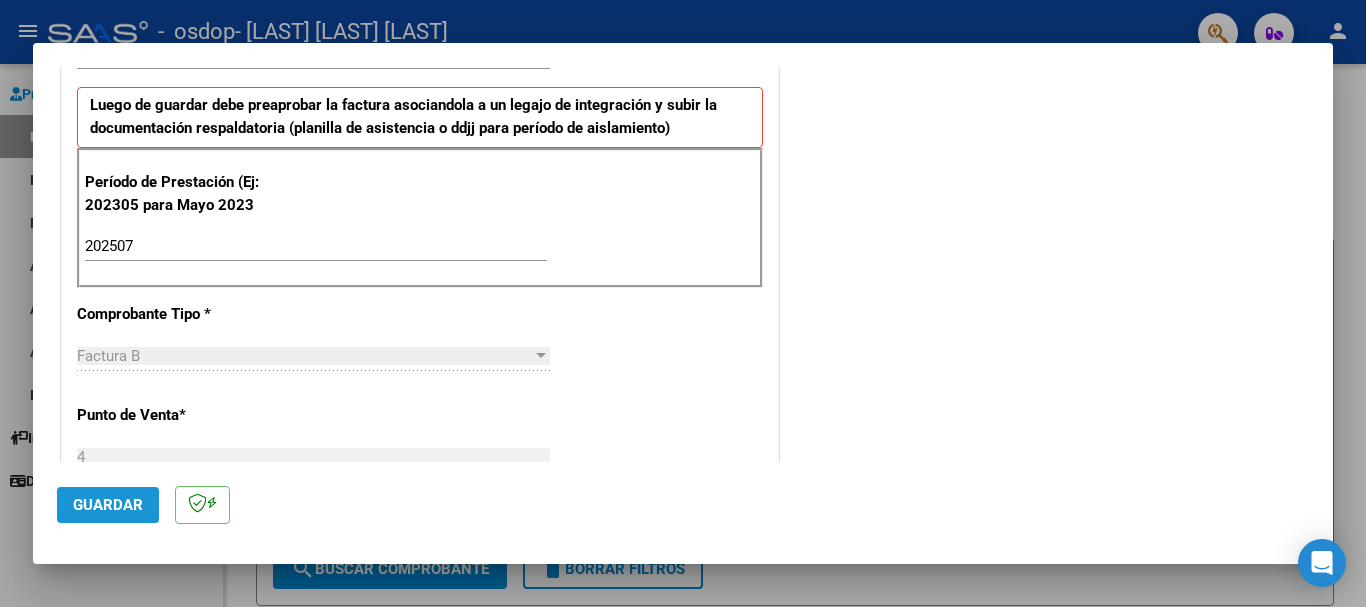 click on "Guardar" 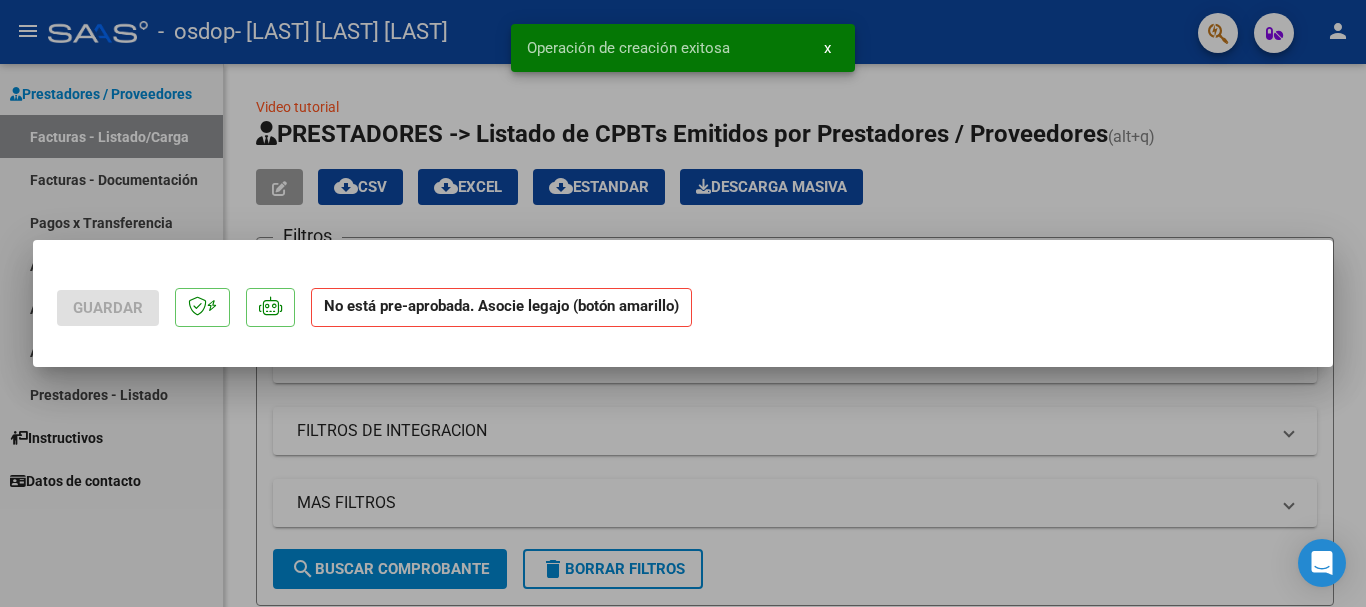 scroll, scrollTop: 0, scrollLeft: 0, axis: both 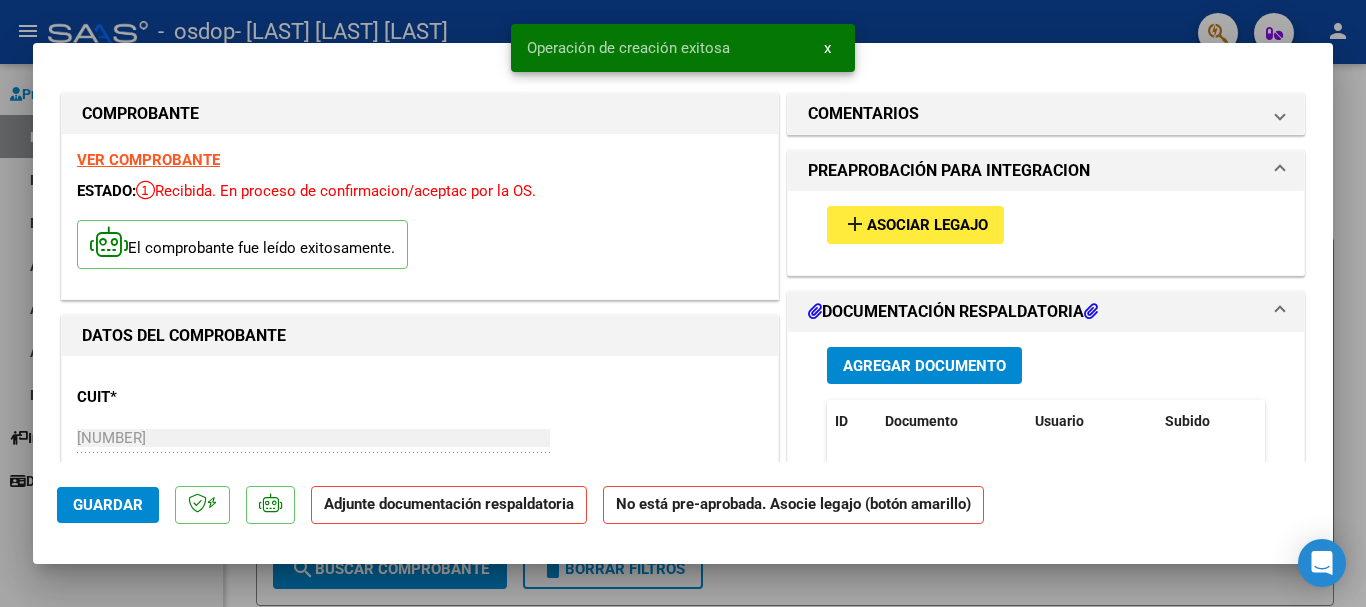 click on "add Asociar Legajo" at bounding box center (915, 224) 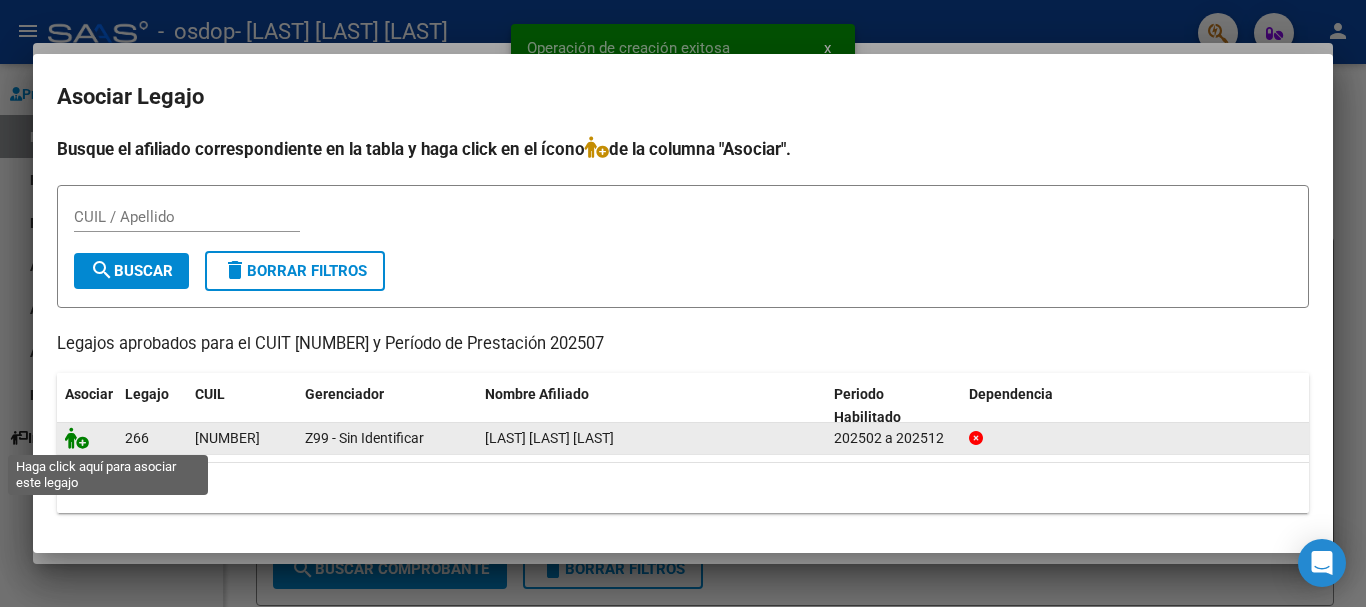 click 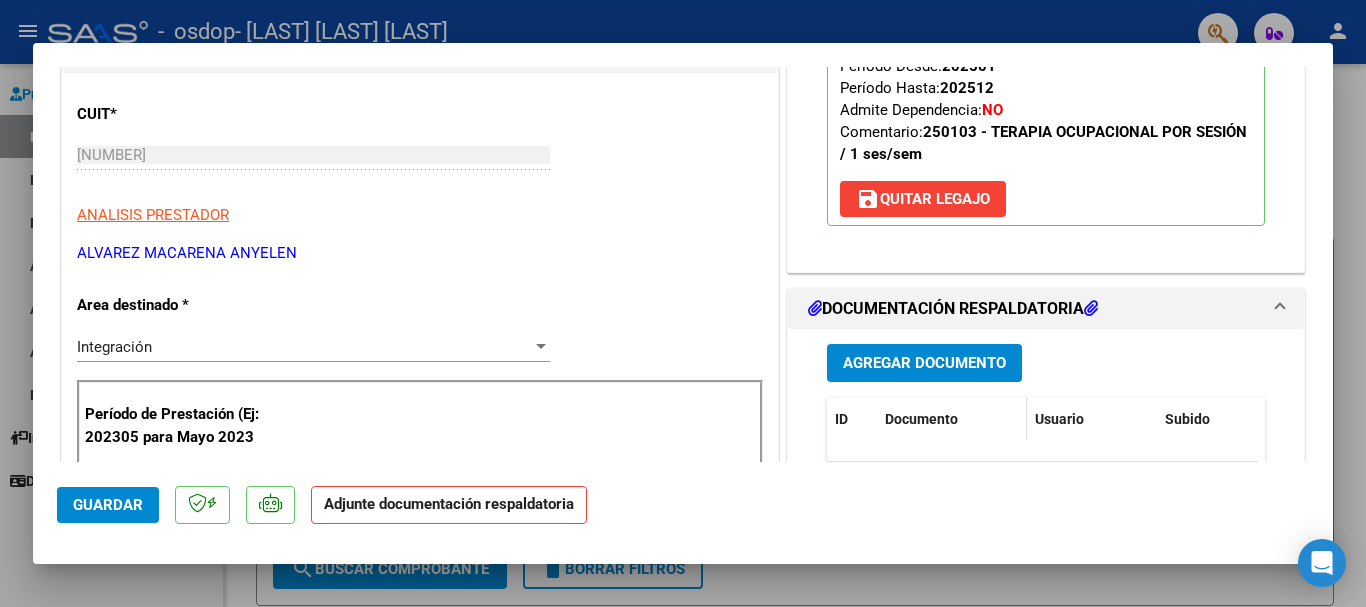 scroll, scrollTop: 300, scrollLeft: 0, axis: vertical 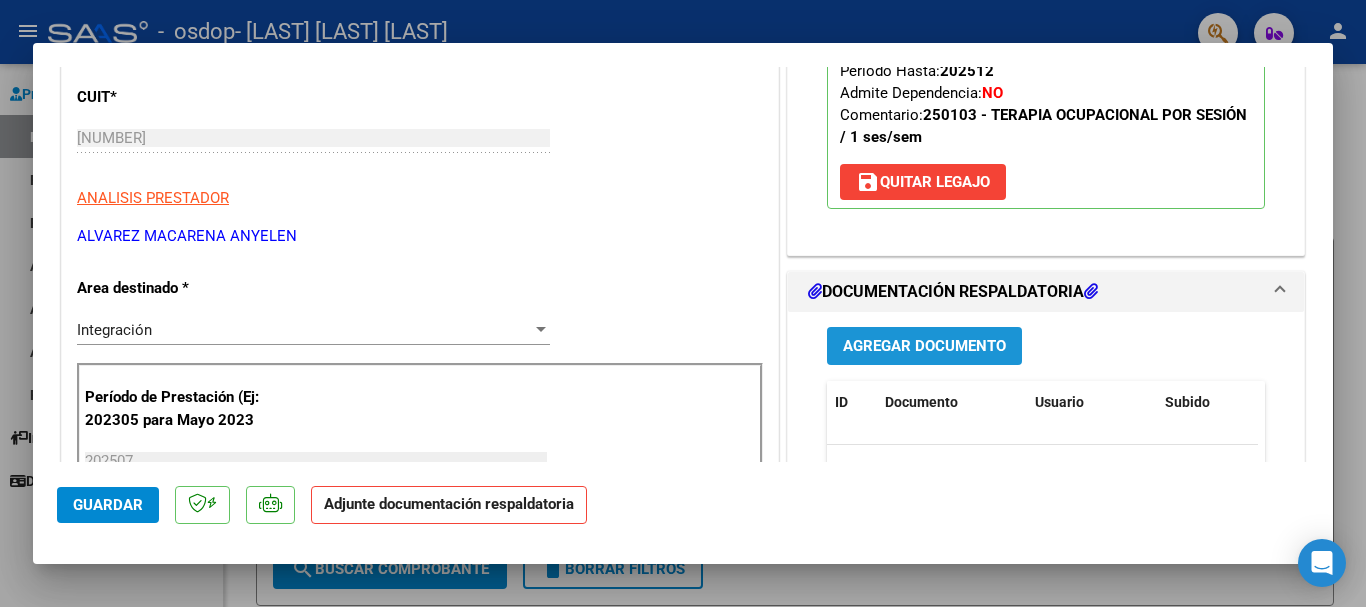 click on "Agregar Documento" at bounding box center (924, 347) 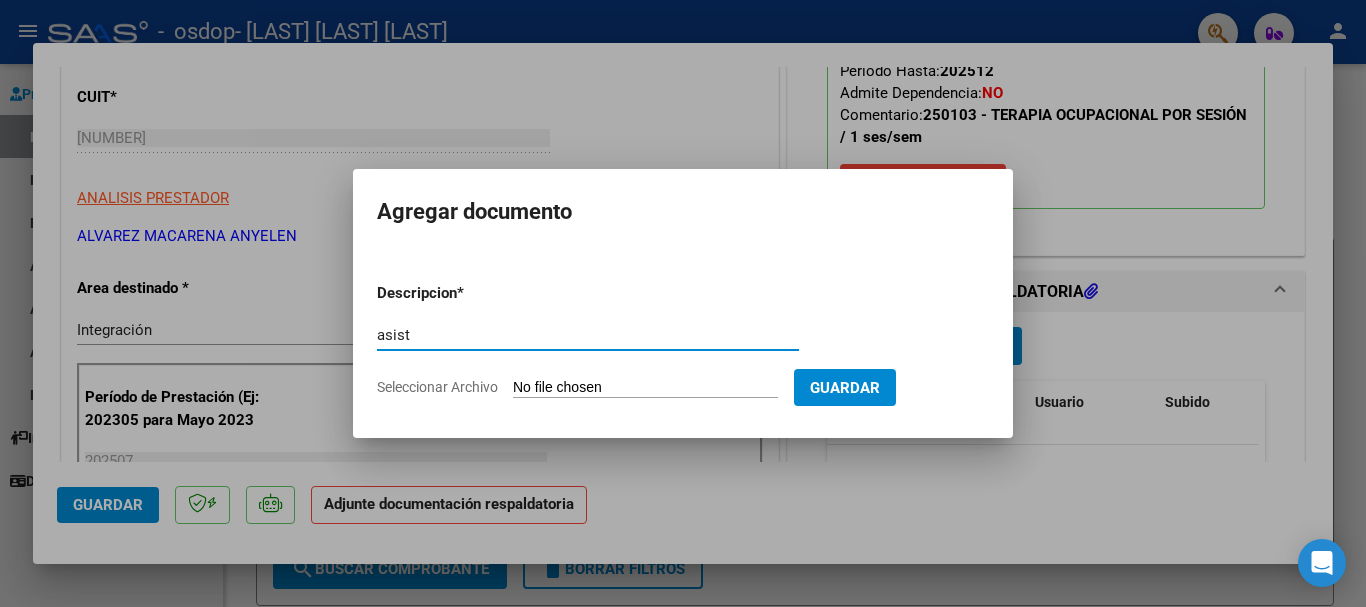 type on "asist" 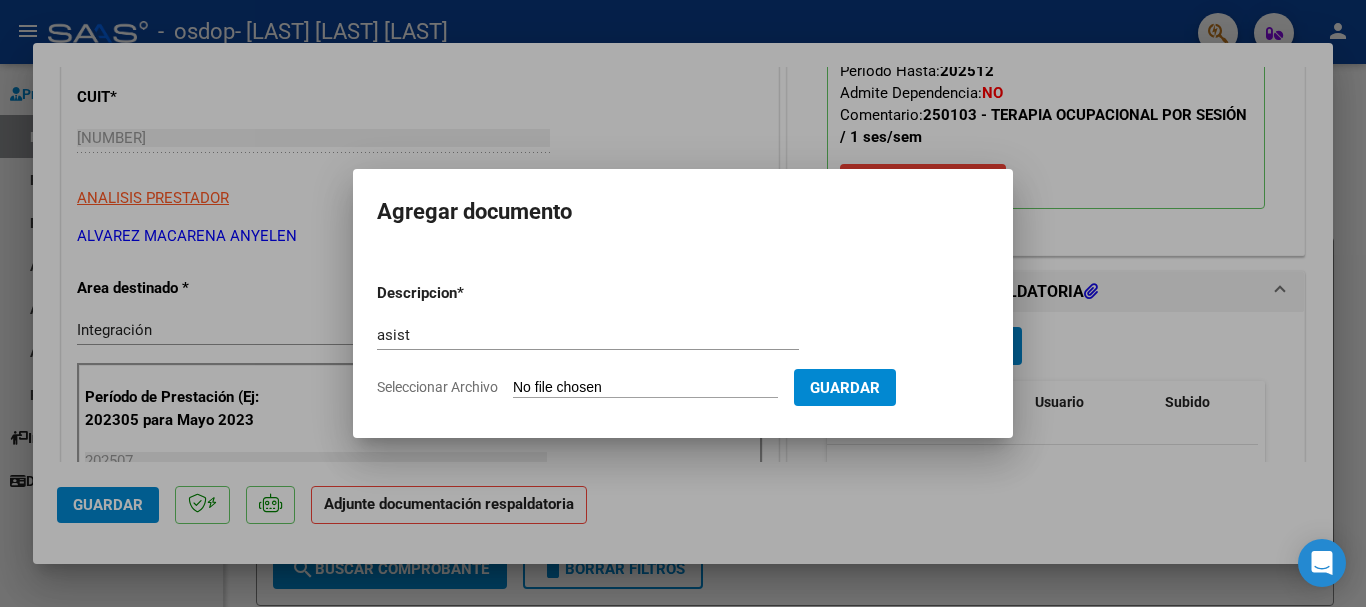 click on "Seleccionar Archivo" at bounding box center (645, 388) 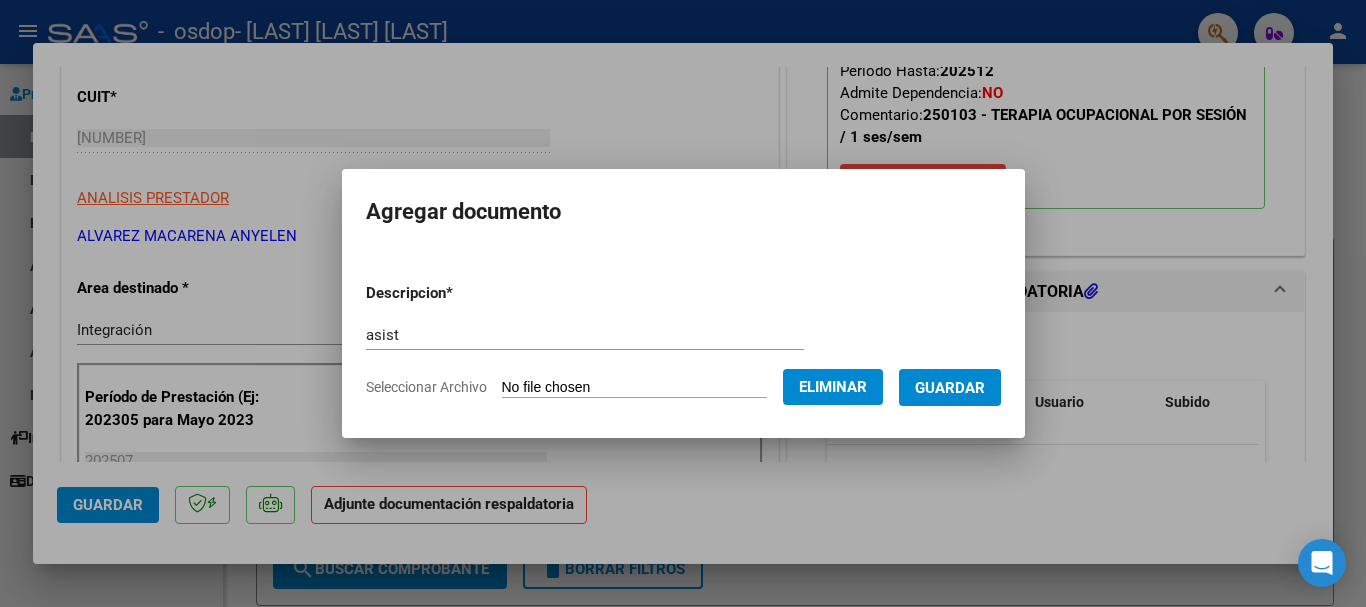 click on "Guardar" at bounding box center [950, 388] 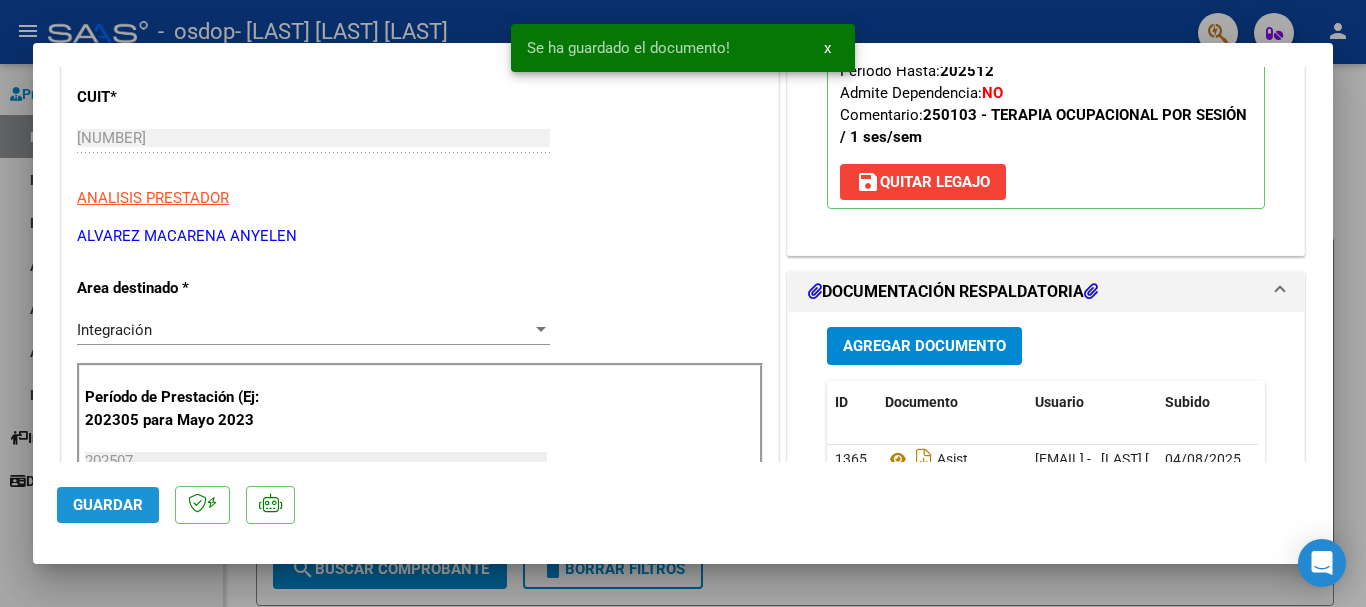 click on "Guardar" 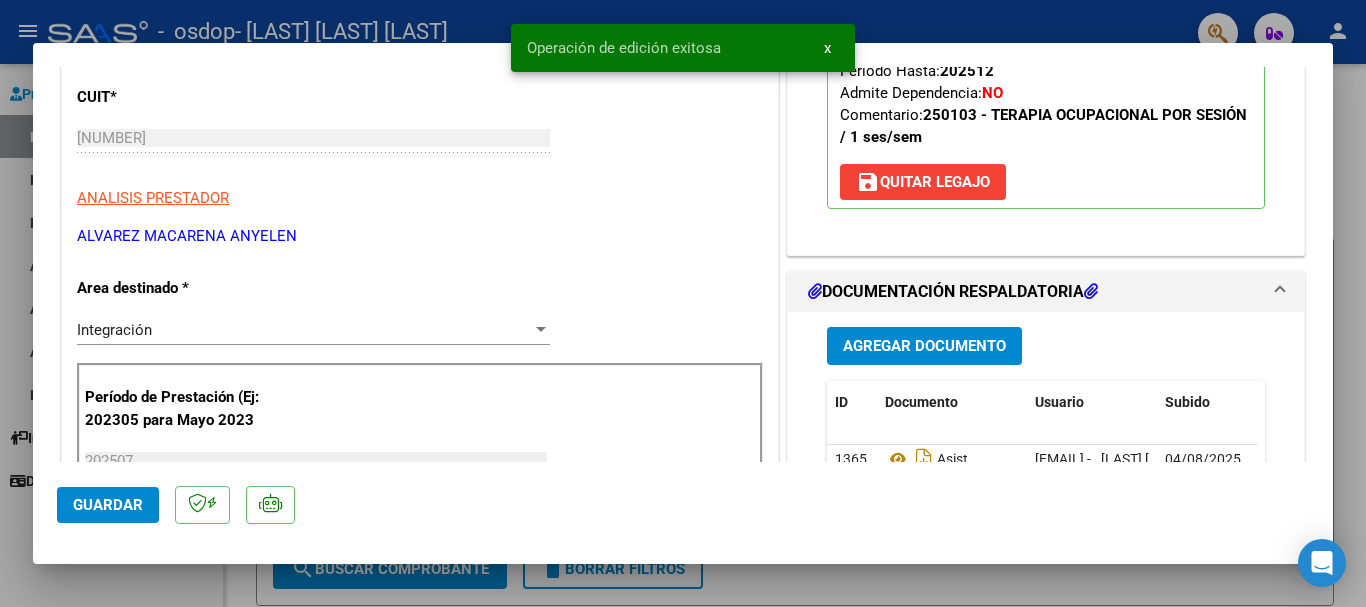 click at bounding box center [683, 303] 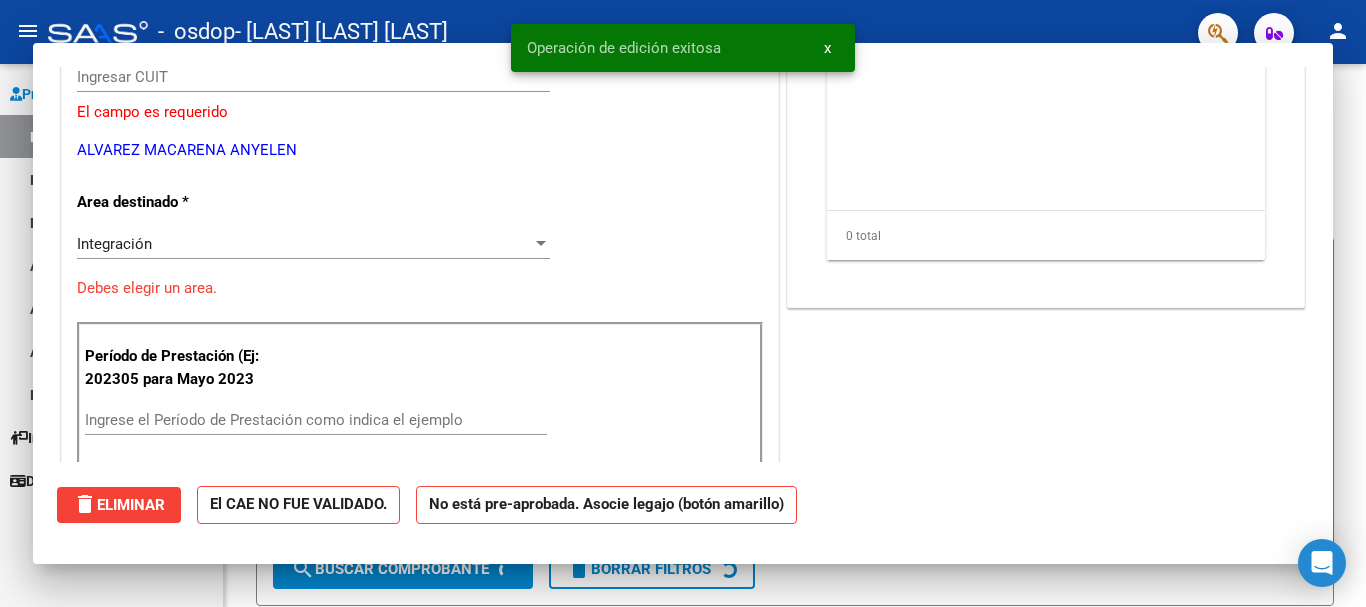 scroll, scrollTop: 239, scrollLeft: 0, axis: vertical 